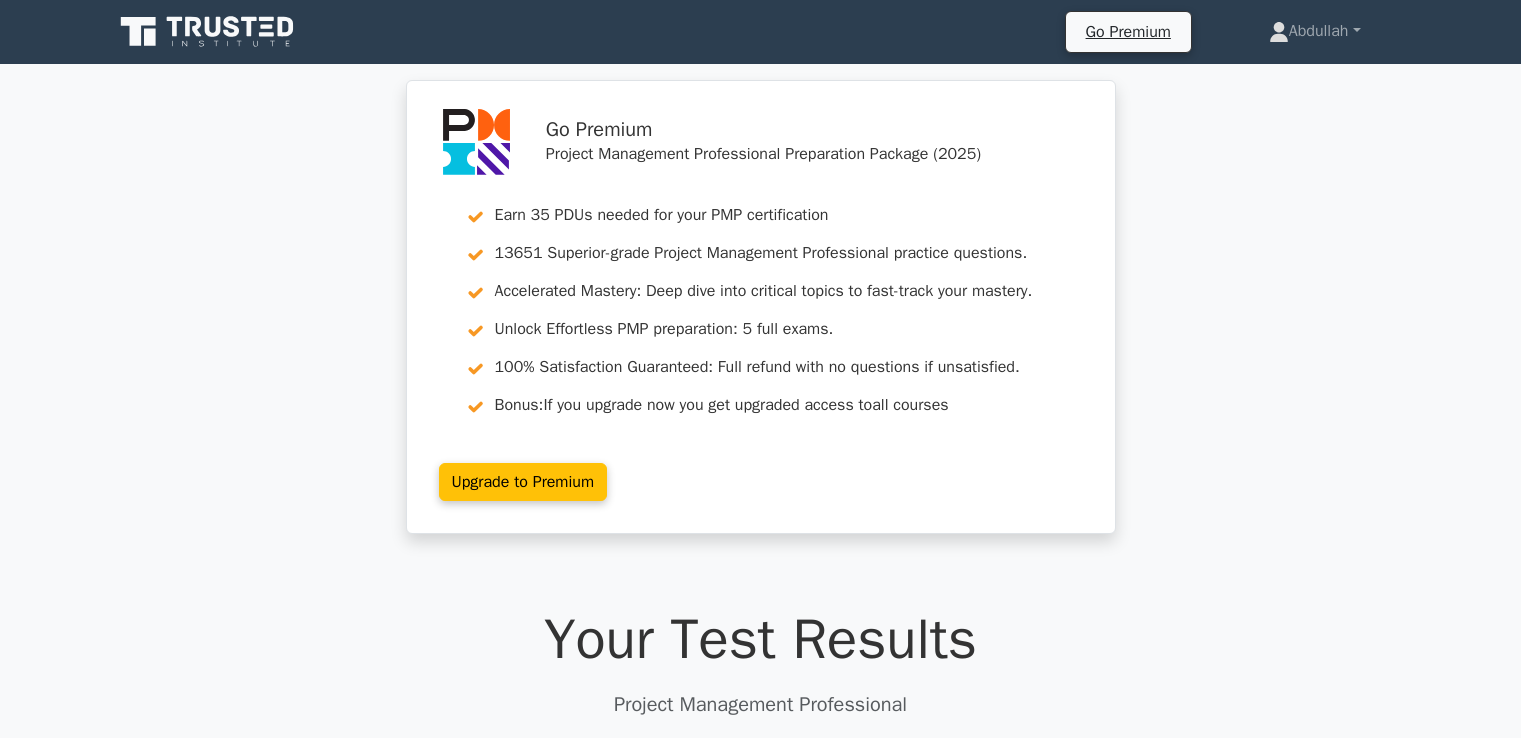 scroll, scrollTop: 5935, scrollLeft: 0, axis: vertical 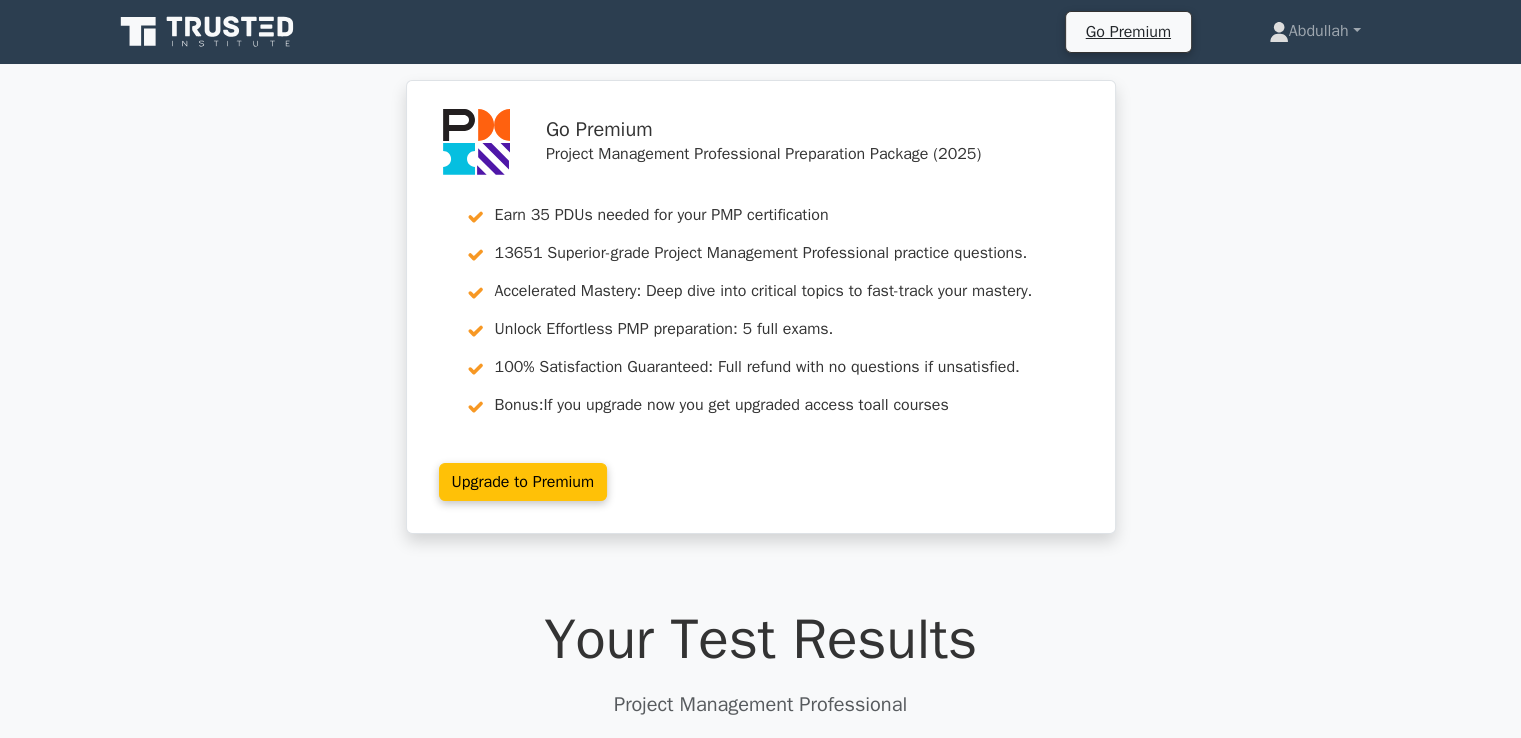 click 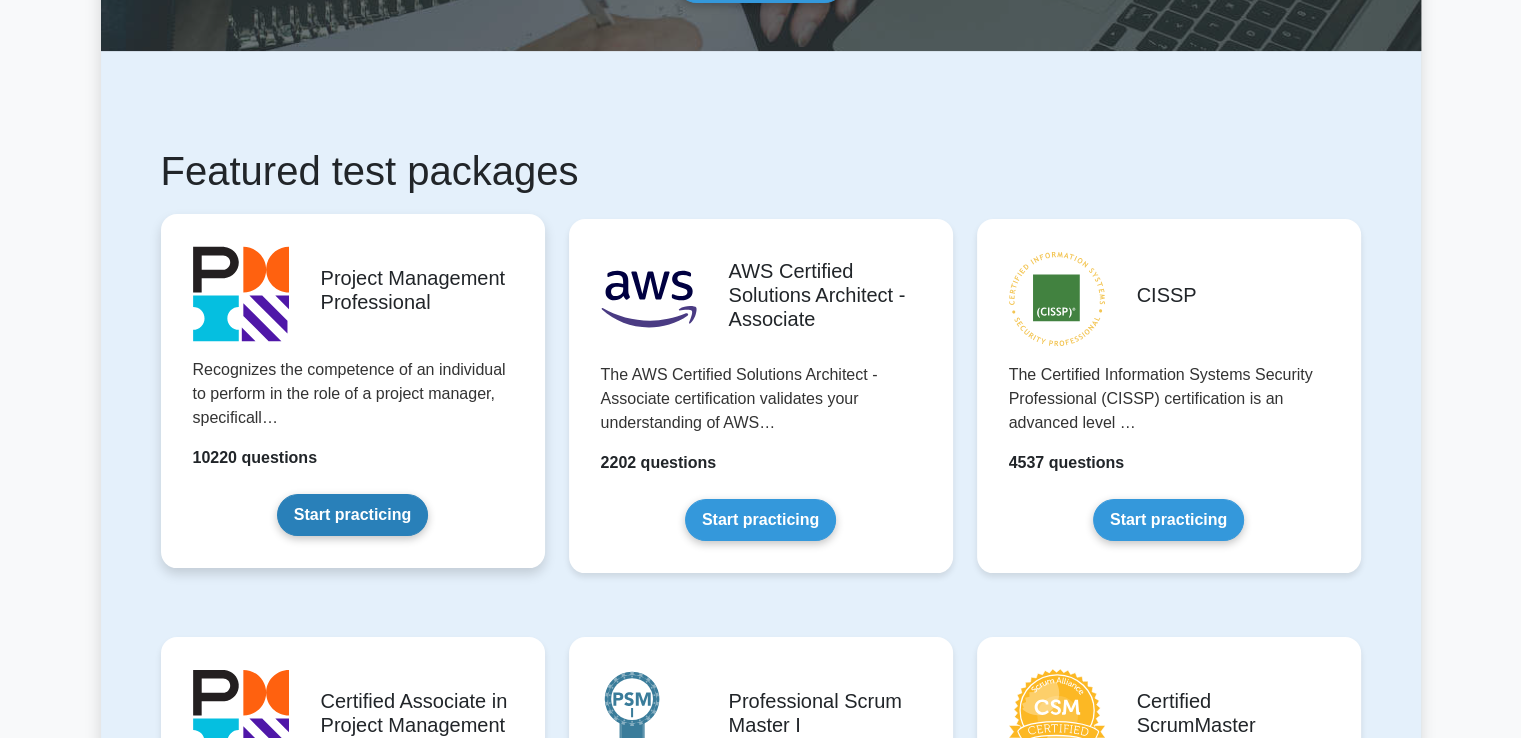 scroll, scrollTop: 400, scrollLeft: 0, axis: vertical 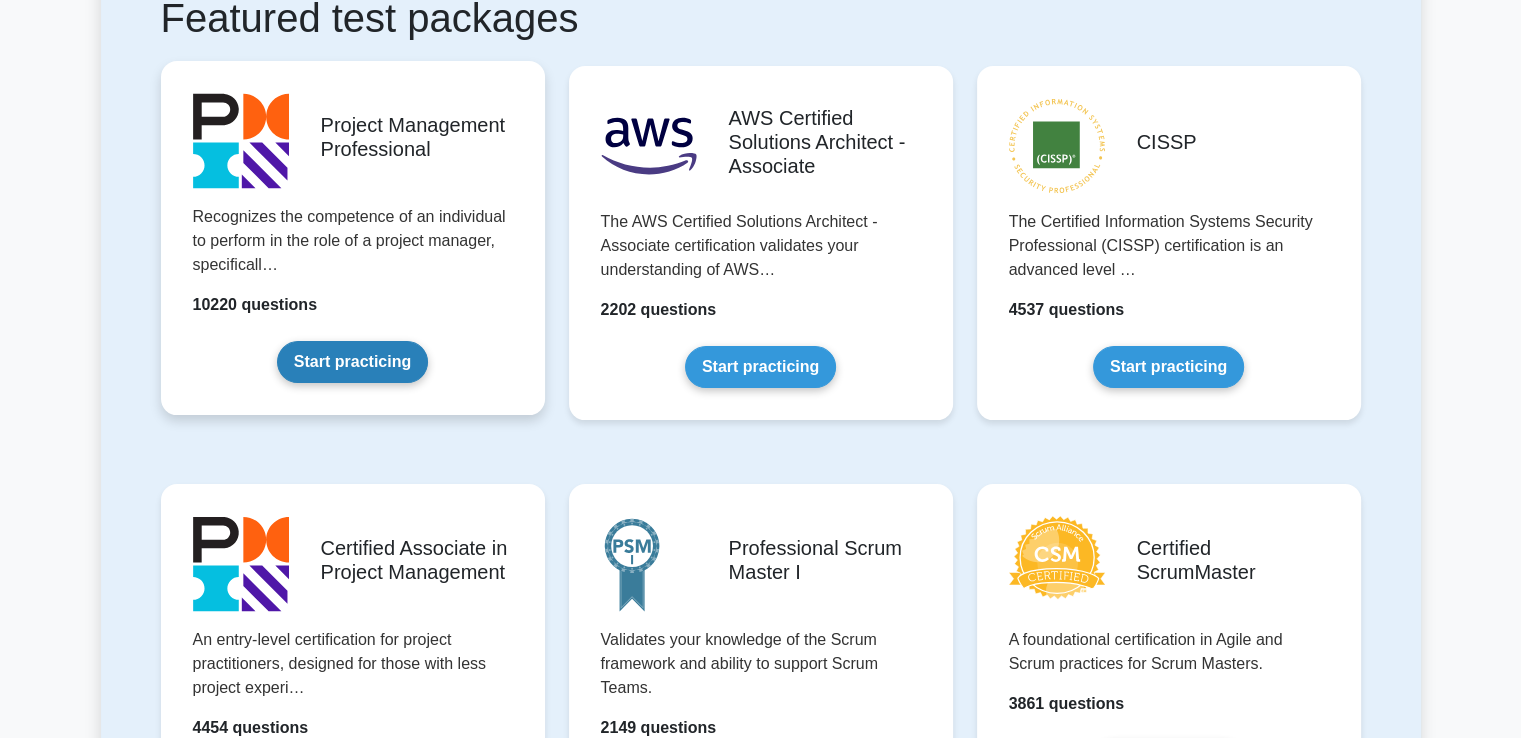 click on "Start practicing" at bounding box center [352, 362] 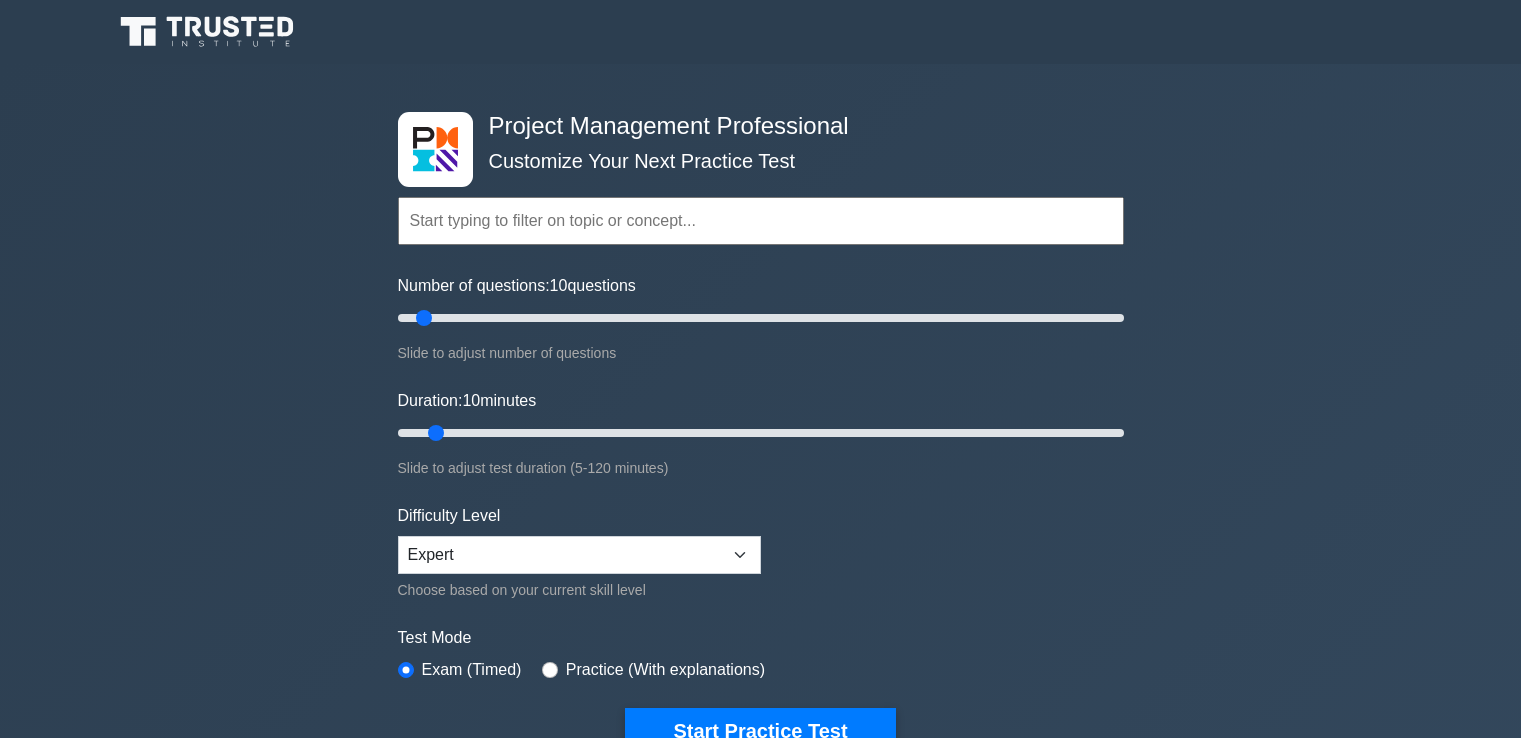 scroll, scrollTop: 0, scrollLeft: 0, axis: both 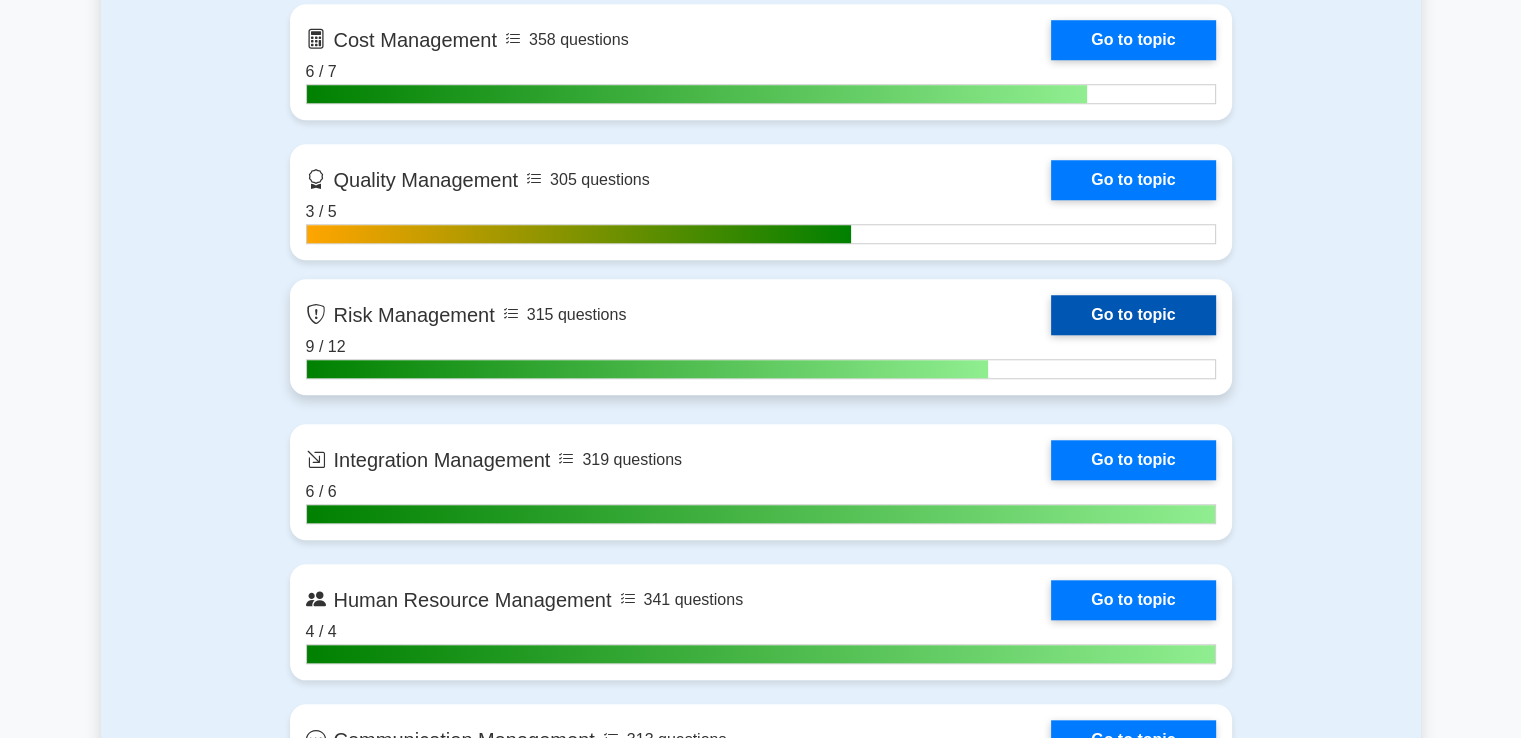click on "Go to topic" at bounding box center [1133, 315] 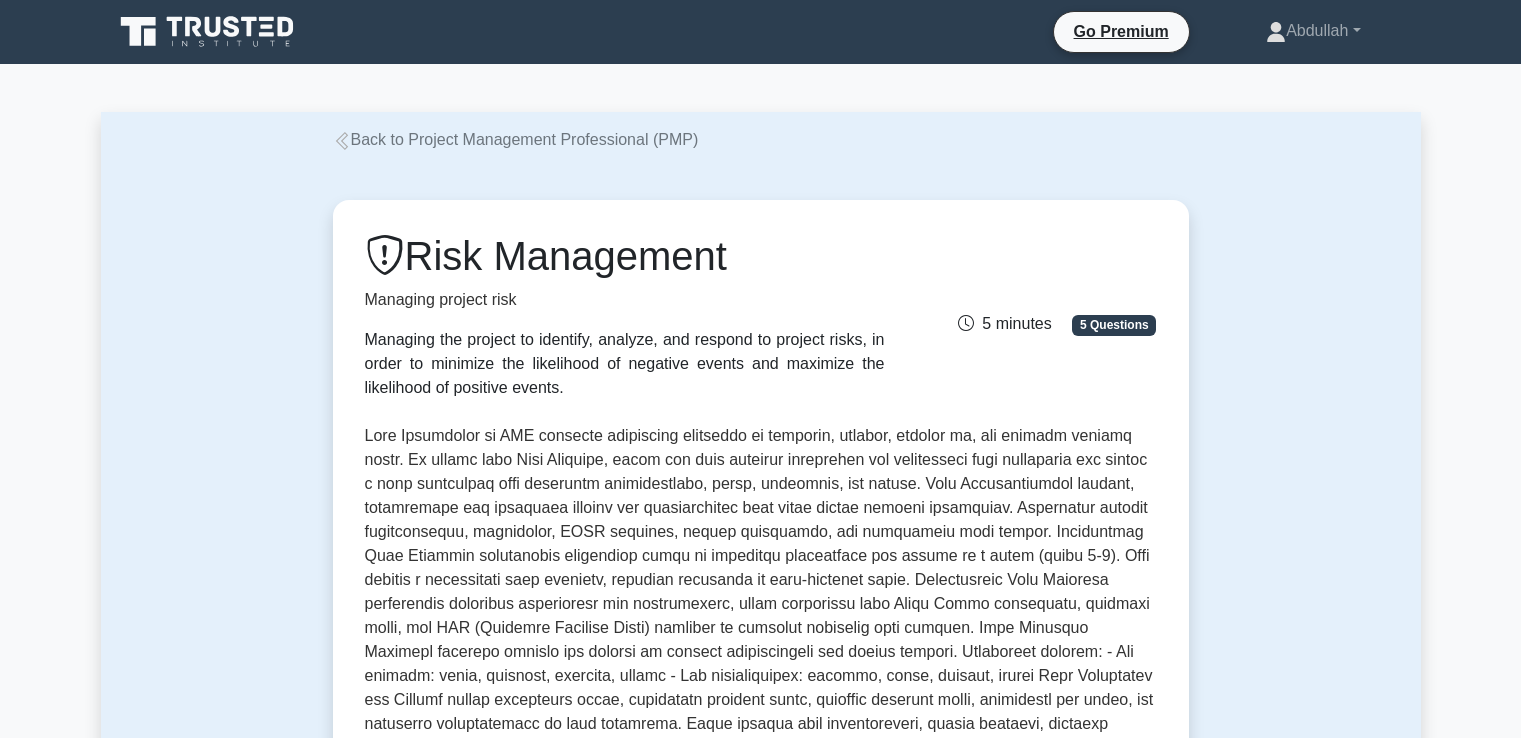 scroll, scrollTop: 0, scrollLeft: 0, axis: both 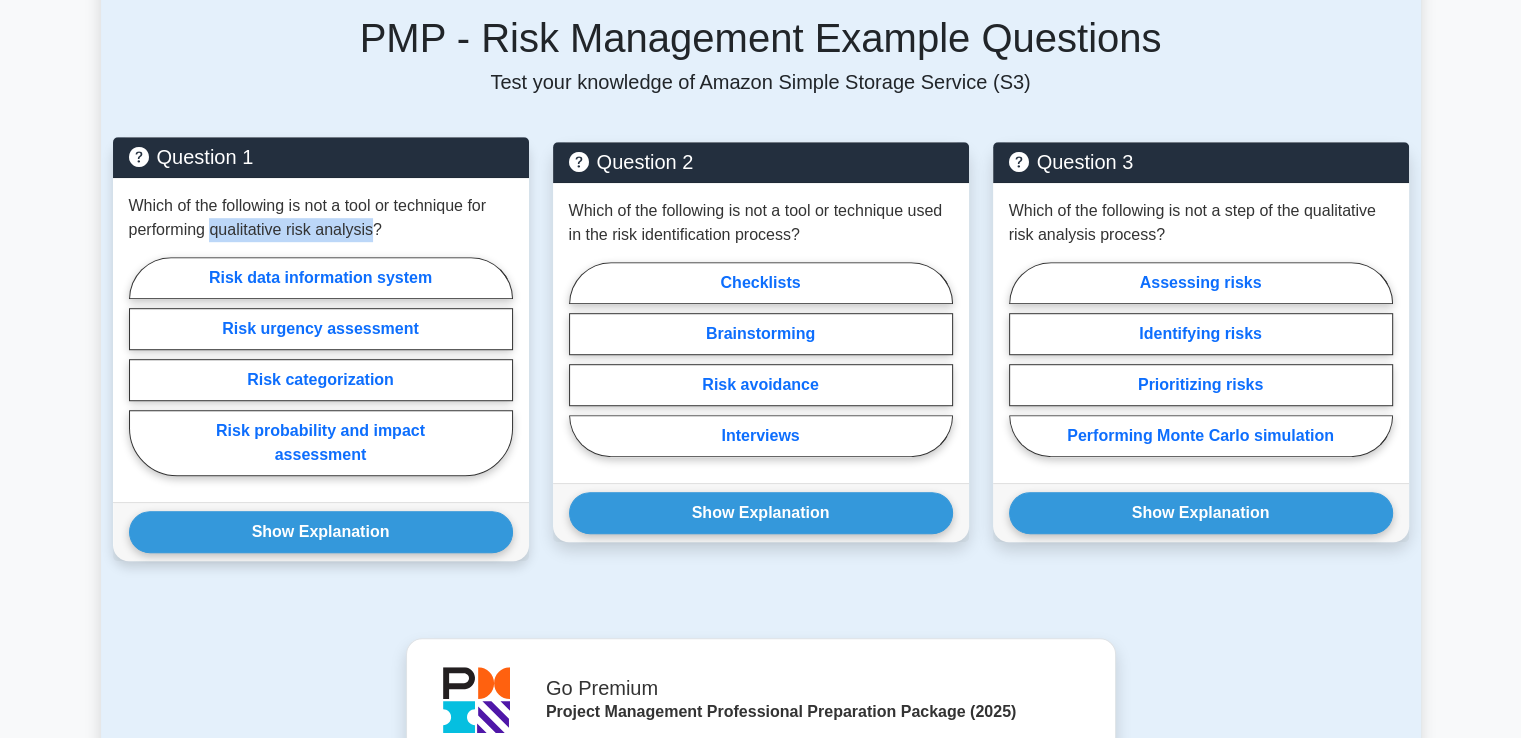 drag, startPoint x: 214, startPoint y: 205, endPoint x: 371, endPoint y: 198, distance: 157.15598 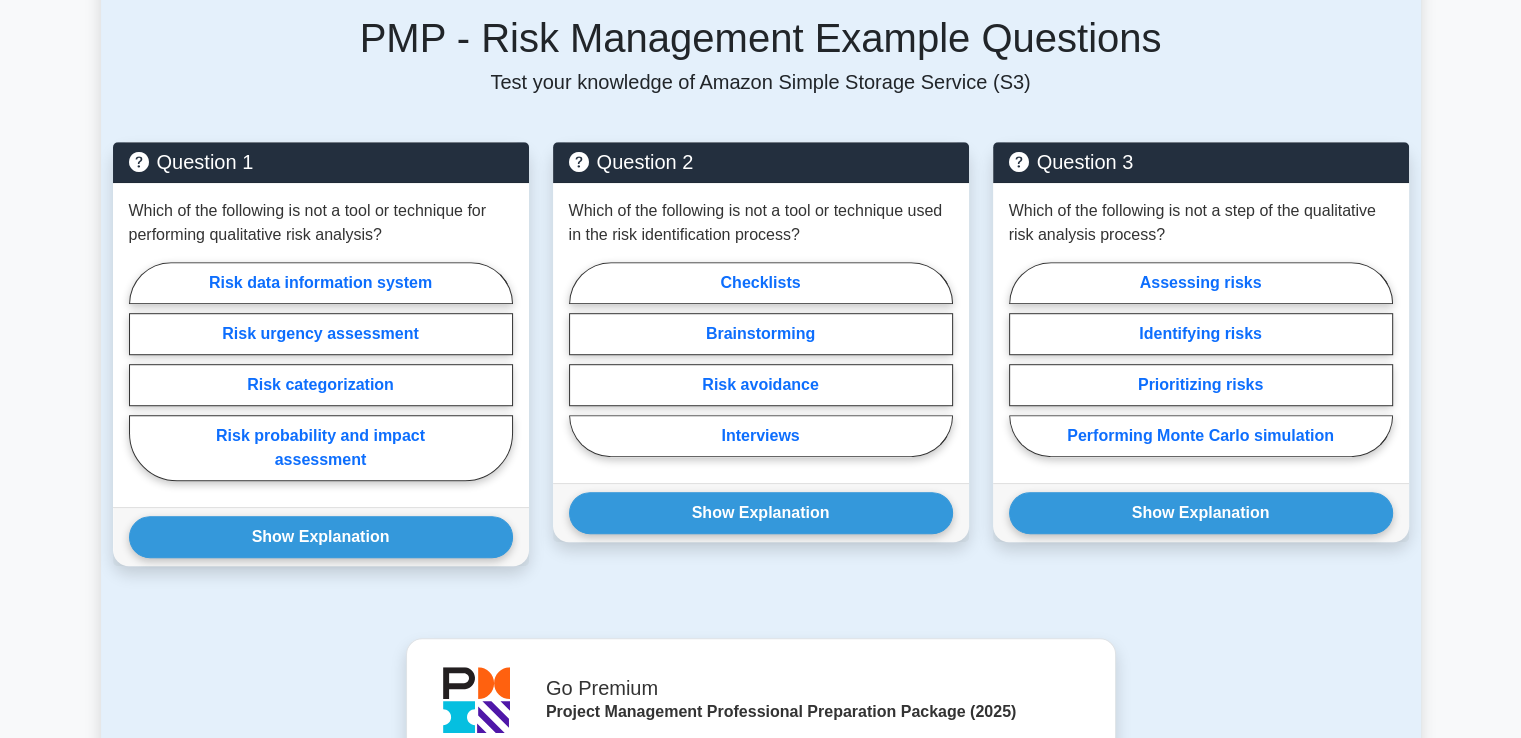 click on "Back to Project Management Professional (PMP)
Risk Management
Managing project risk
Managing the project to identify, analyze, and respond to project risks, in order to minimize the likelihood of negative events and maximize the likelihood of positive events.
5 minutes
5 Questions ,  ,  ,  ,  ," at bounding box center (760, 133) 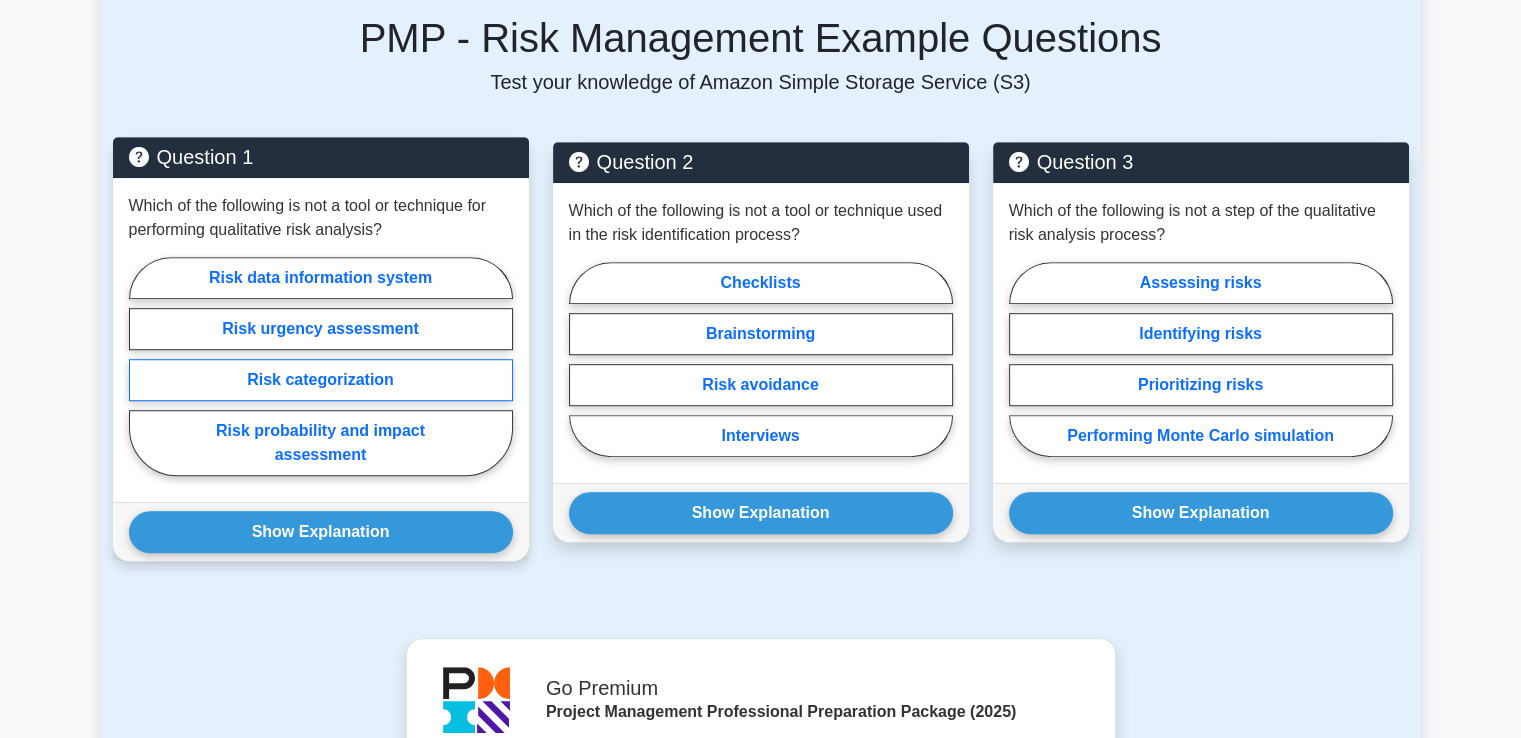 click on "Risk categorization" at bounding box center [321, 380] 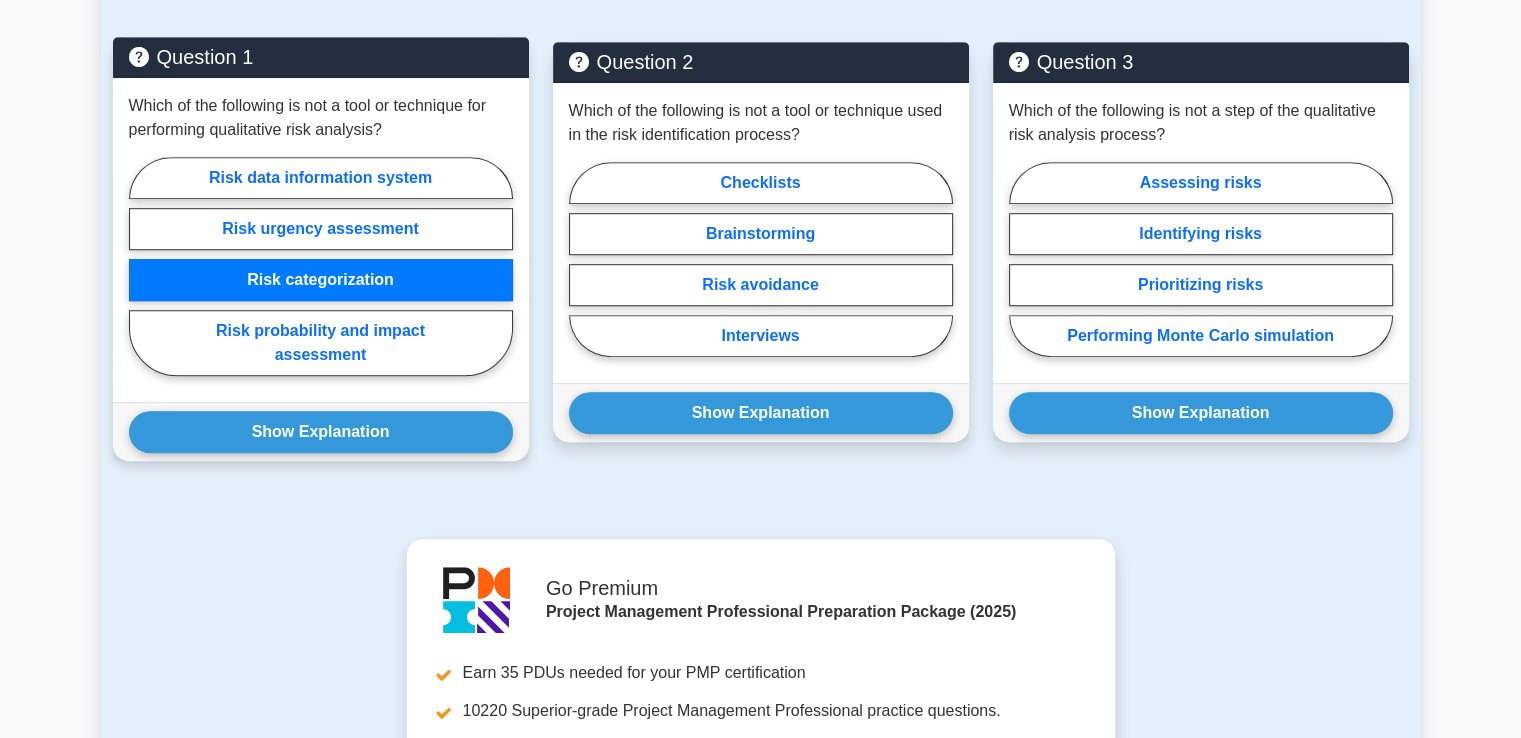 scroll, scrollTop: 1333, scrollLeft: 0, axis: vertical 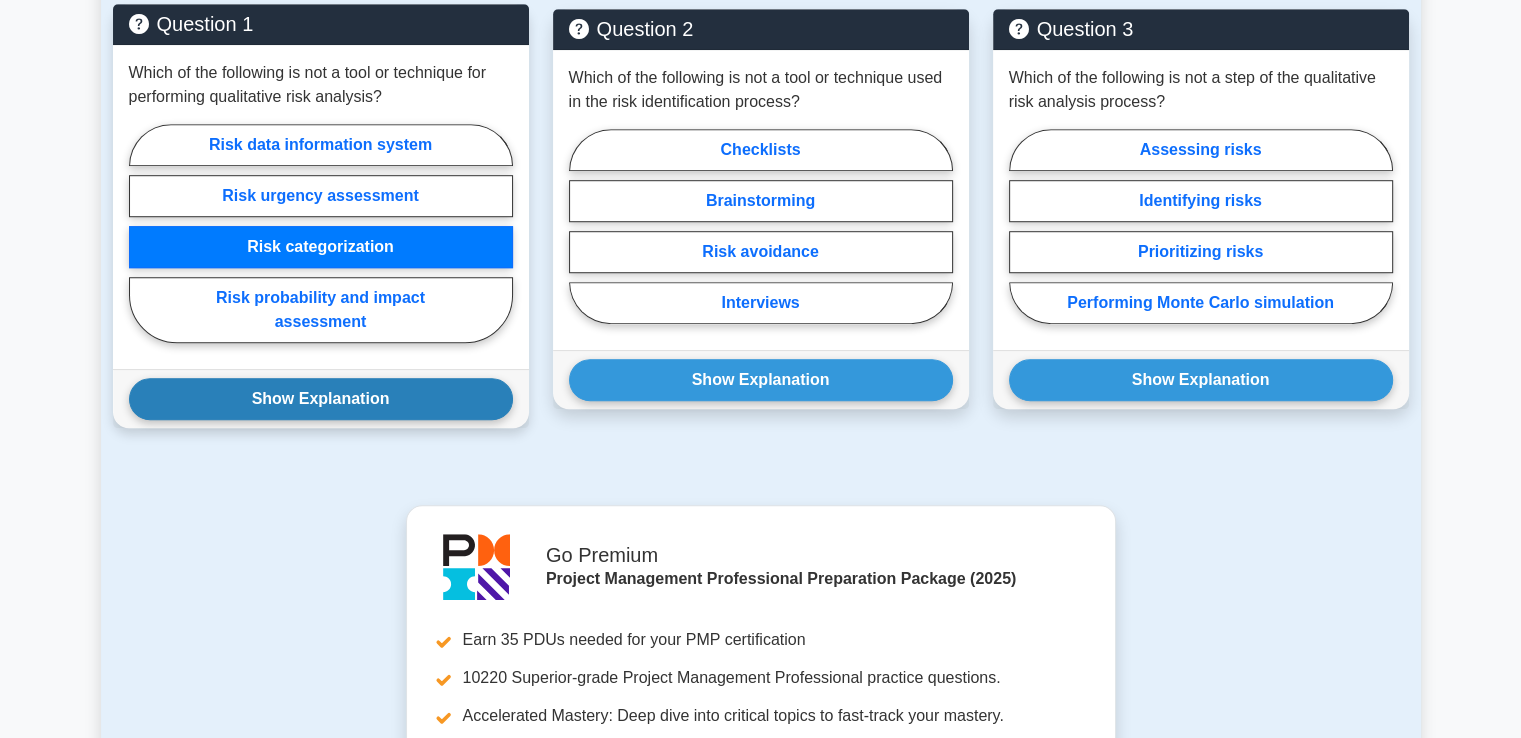 click on "Show Explanation" at bounding box center (321, 399) 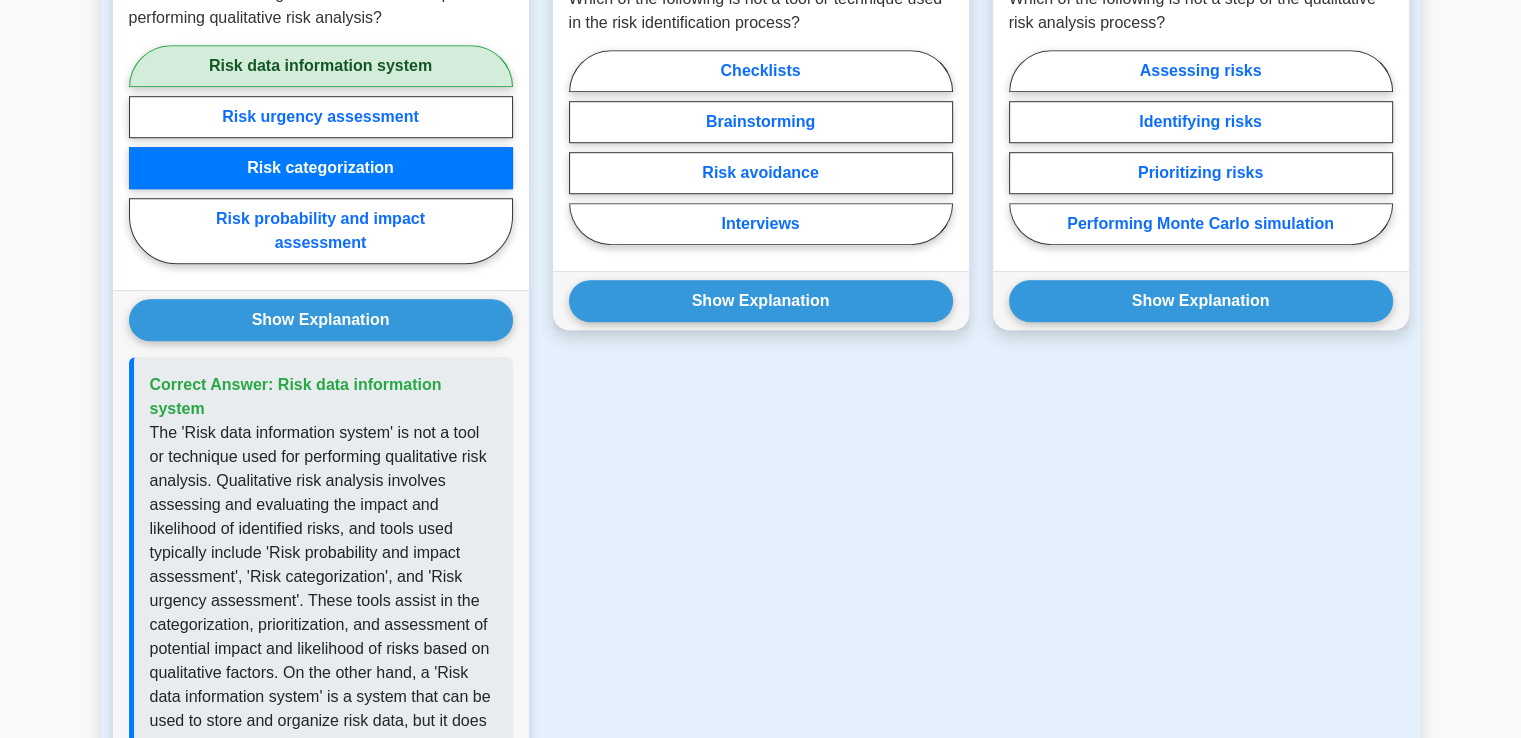 scroll, scrollTop: 1466, scrollLeft: 0, axis: vertical 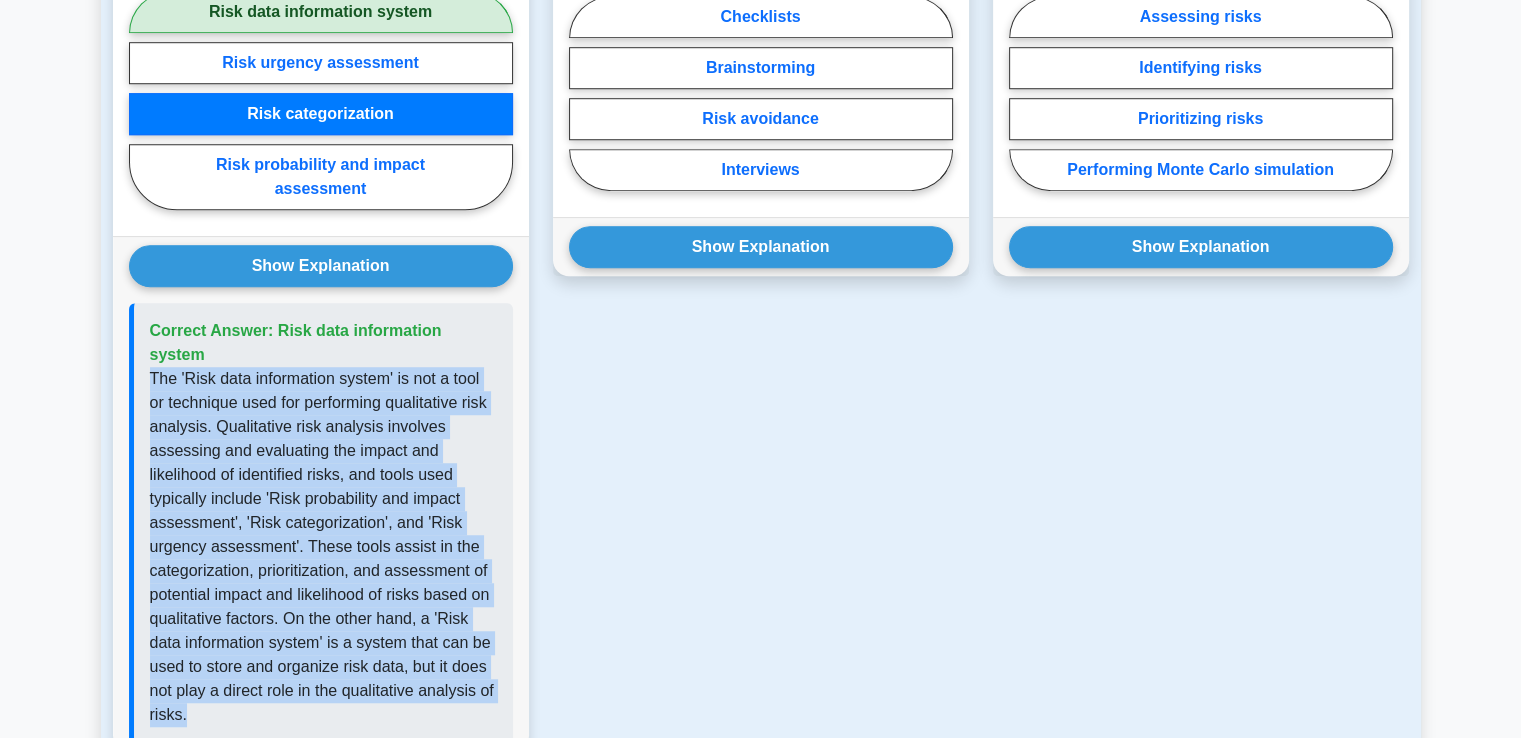 drag, startPoint x: 151, startPoint y: 329, endPoint x: 377, endPoint y: 664, distance: 404.1052 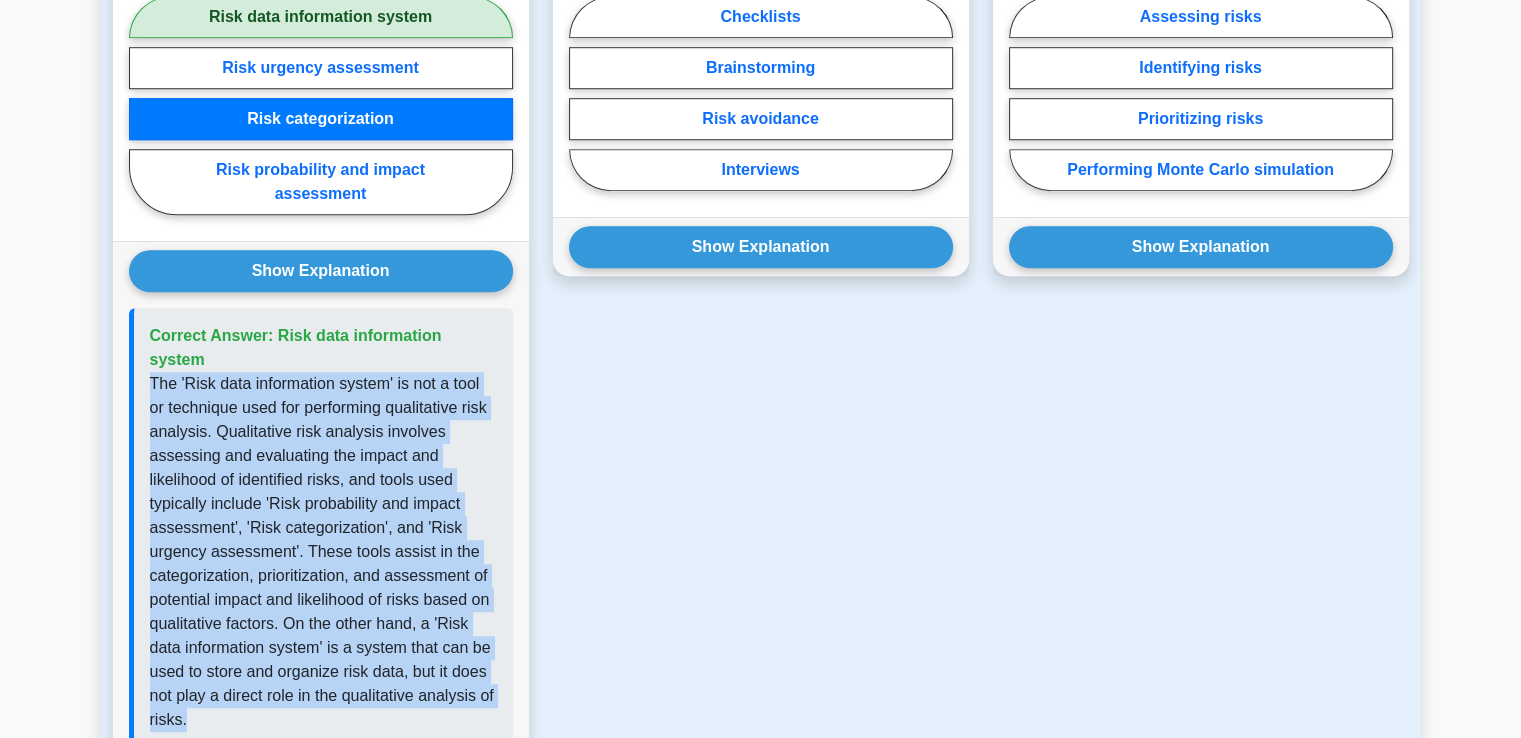 copy on "The 'Risk data information system' is not a tool or technique used for performing qualitative risk analysis. Qualitative risk analysis involves assessing and evaluating the impact and likelihood of identified risks, and tools used typically include 'Risk probability and impact assessment', 'Risk categorization', and 'Risk urgency assessment'. These tools assist in the categorization, prioritization, and assessment of potential impact and likelihood of risks based on qualitative factors. On the other hand, a 'Risk data information system' is a system that can be used to store and organize risk data, but it does not play a direct role in the qualitative analysis of risks." 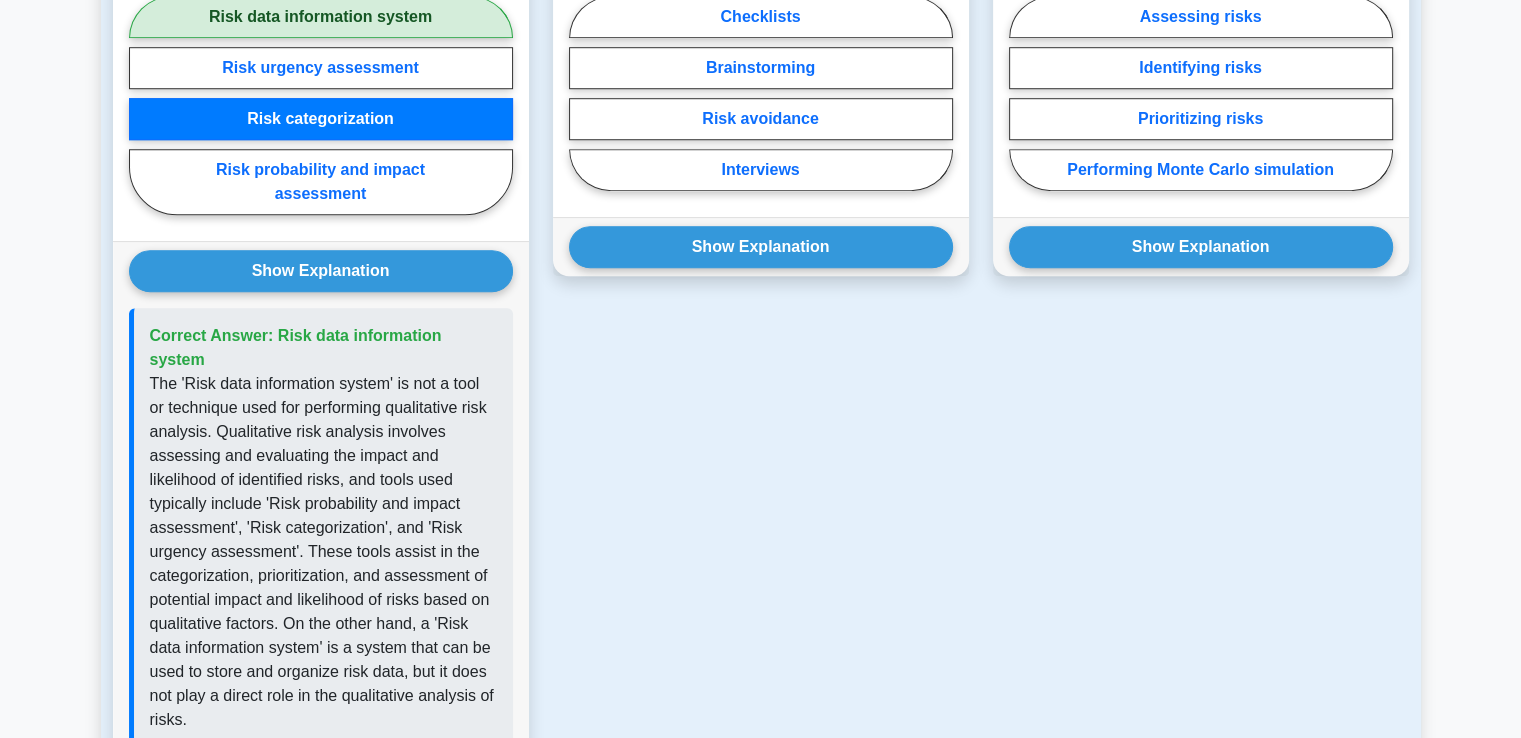 click on "Question 2
Which of the following is not a tool or technique used in the risk identification process?
Checklists
Brainstorming
Risk avoidance
Interviews" at bounding box center [761, 328] 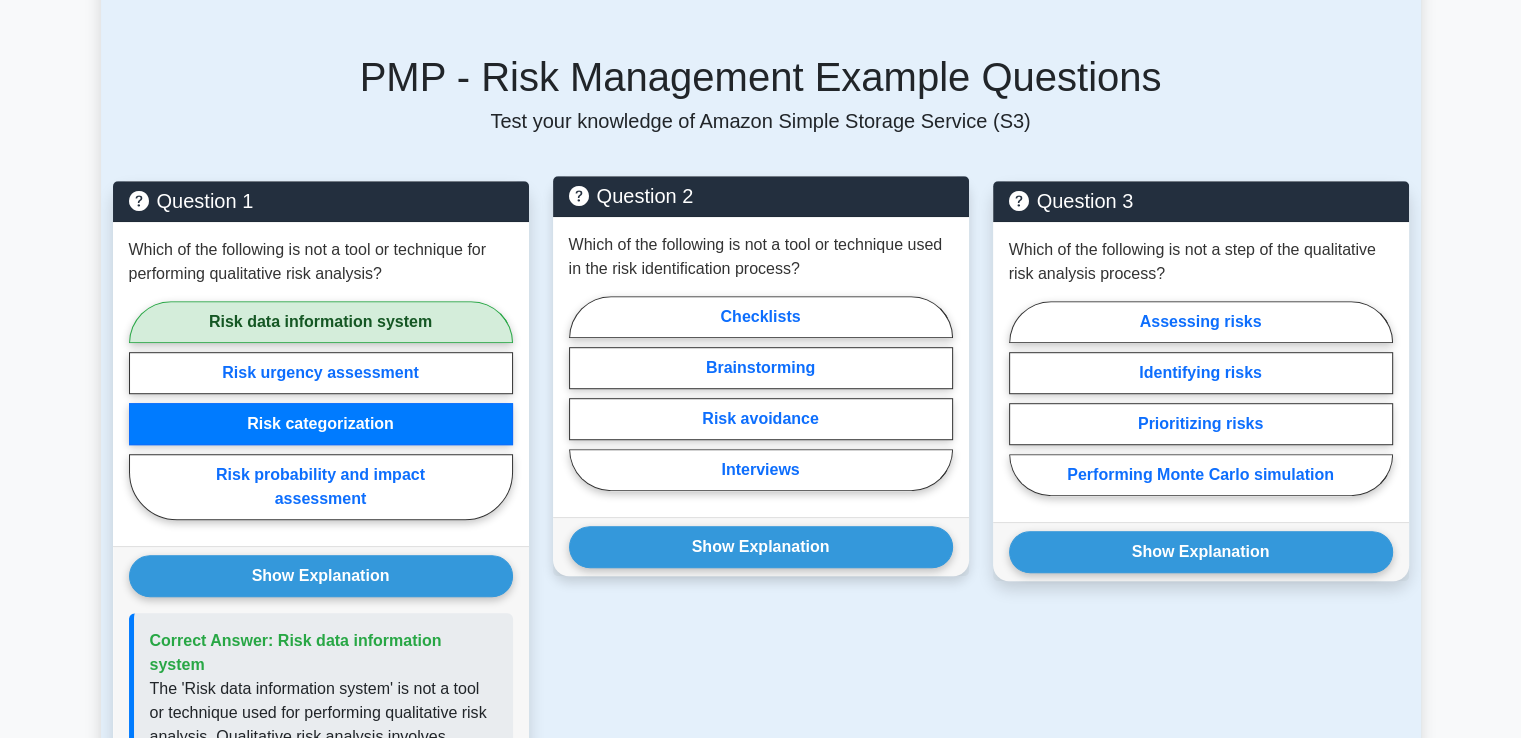 scroll, scrollTop: 1200, scrollLeft: 0, axis: vertical 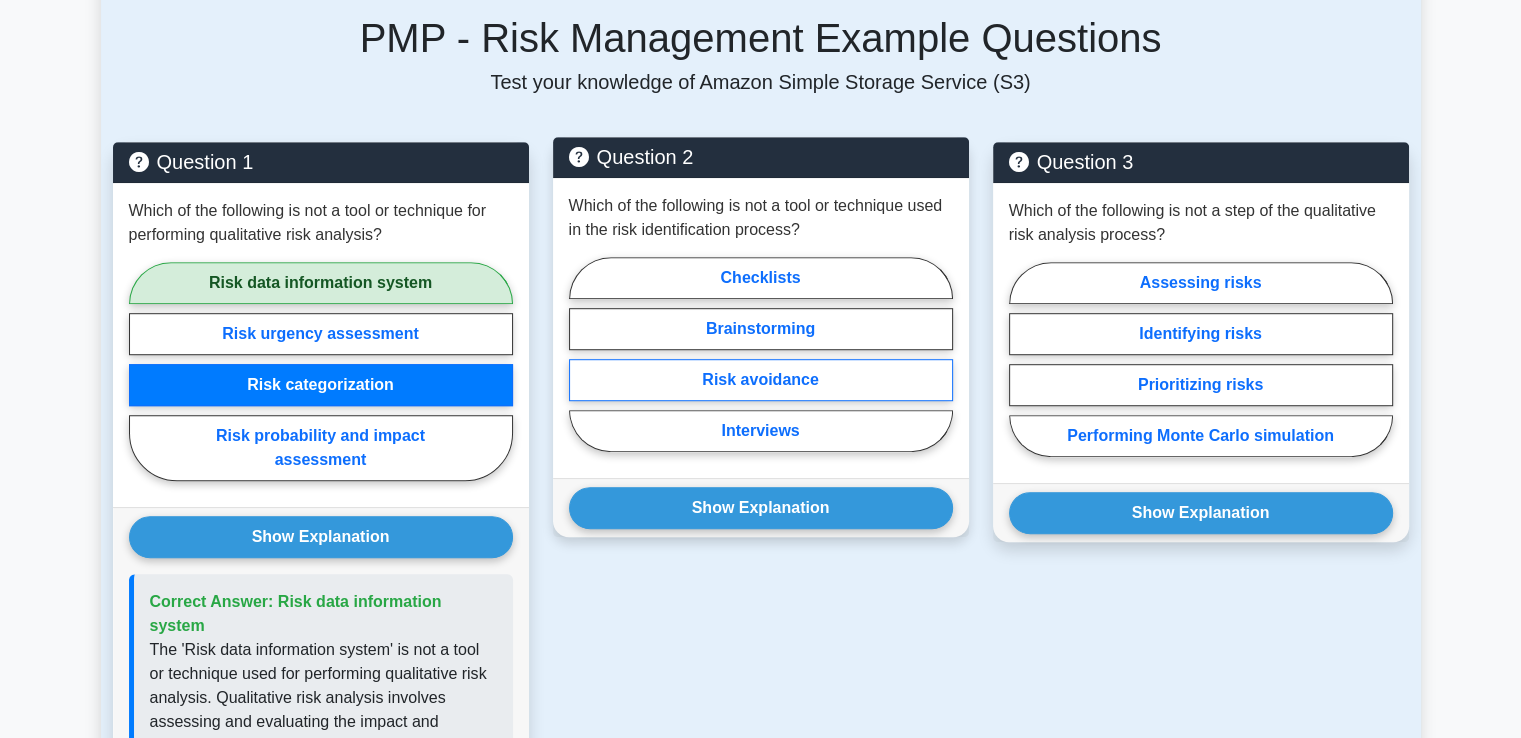 click on "Risk avoidance" at bounding box center [761, 380] 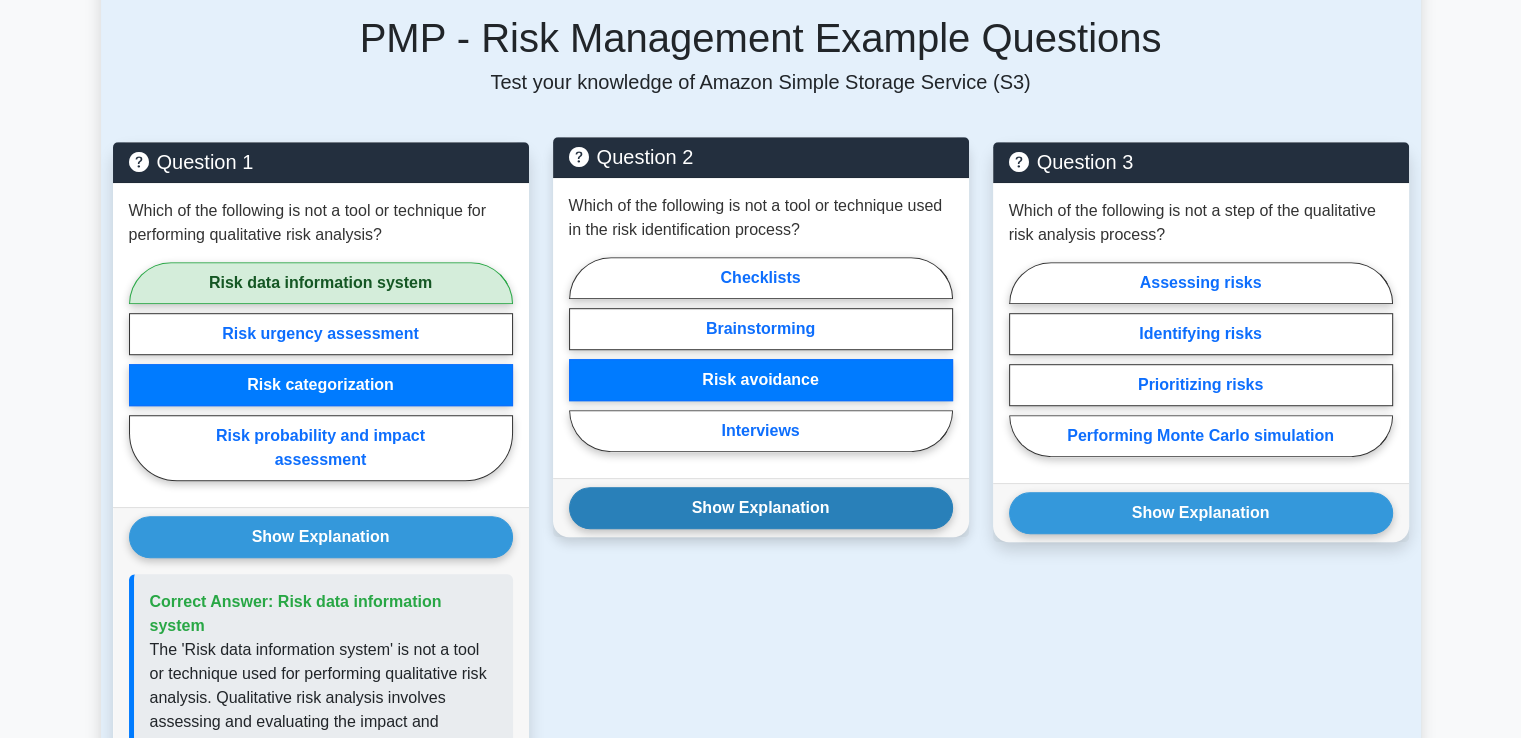 click on "Show Explanation" at bounding box center [761, 508] 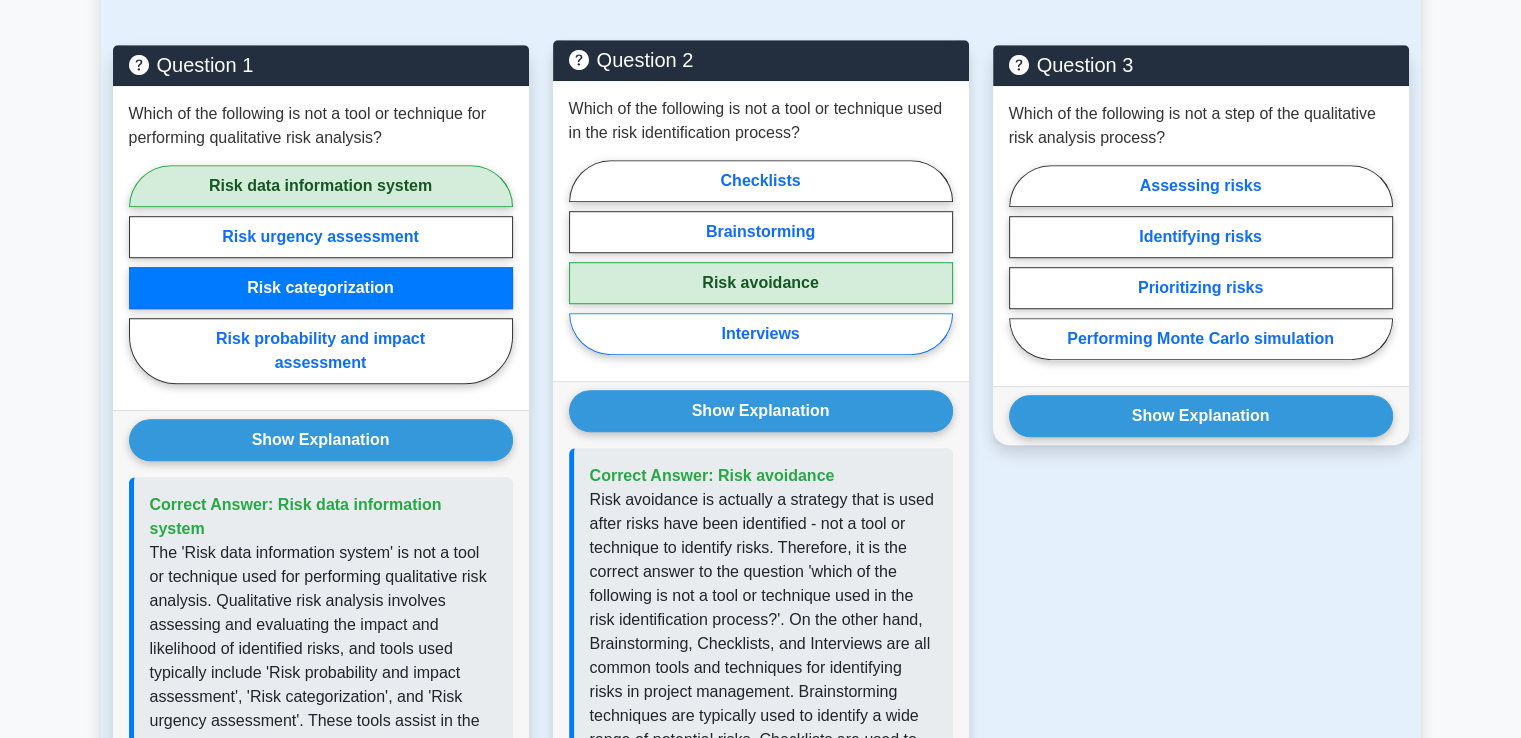 scroll, scrollTop: 1333, scrollLeft: 0, axis: vertical 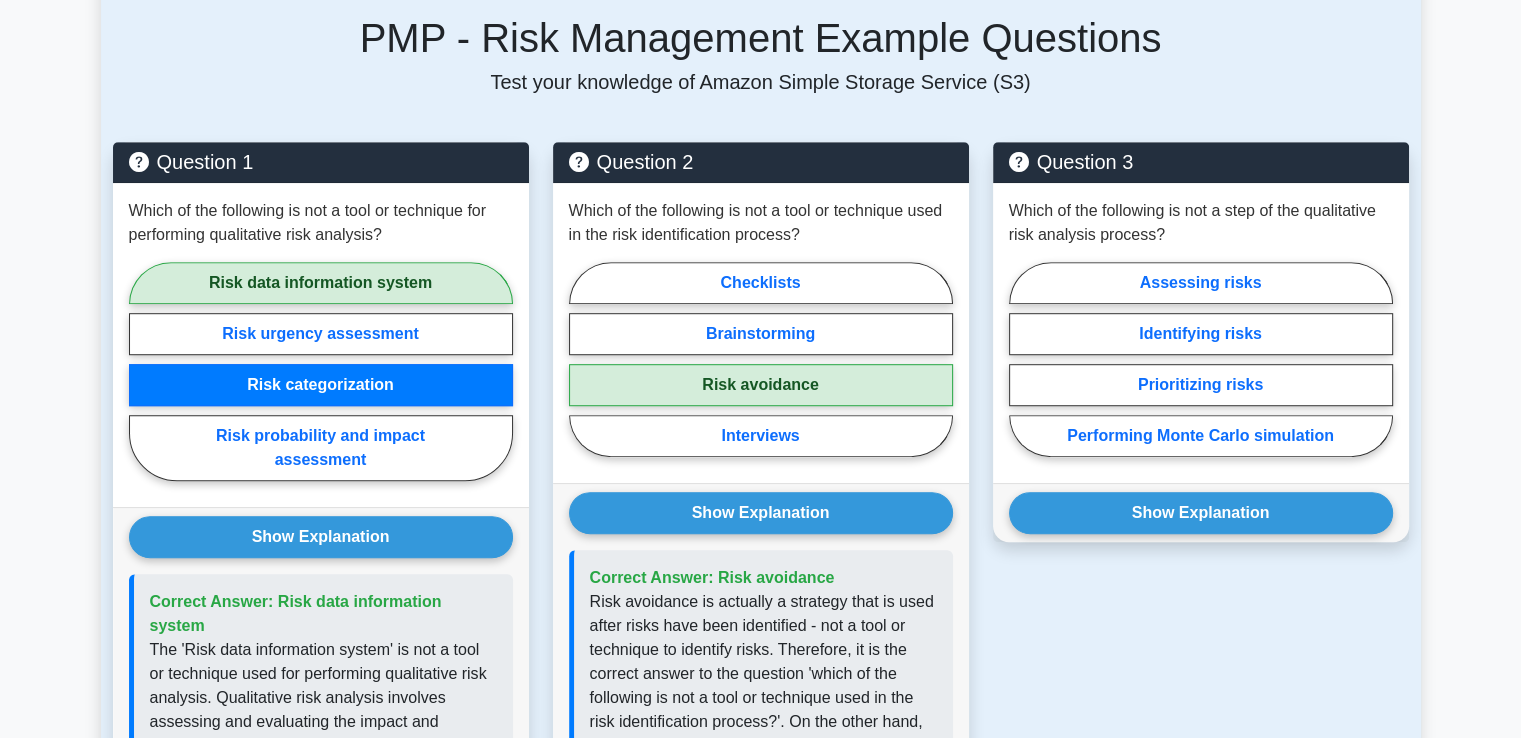 drag, startPoint x: 832, startPoint y: 417, endPoint x: 769, endPoint y: 83, distance: 339.88968 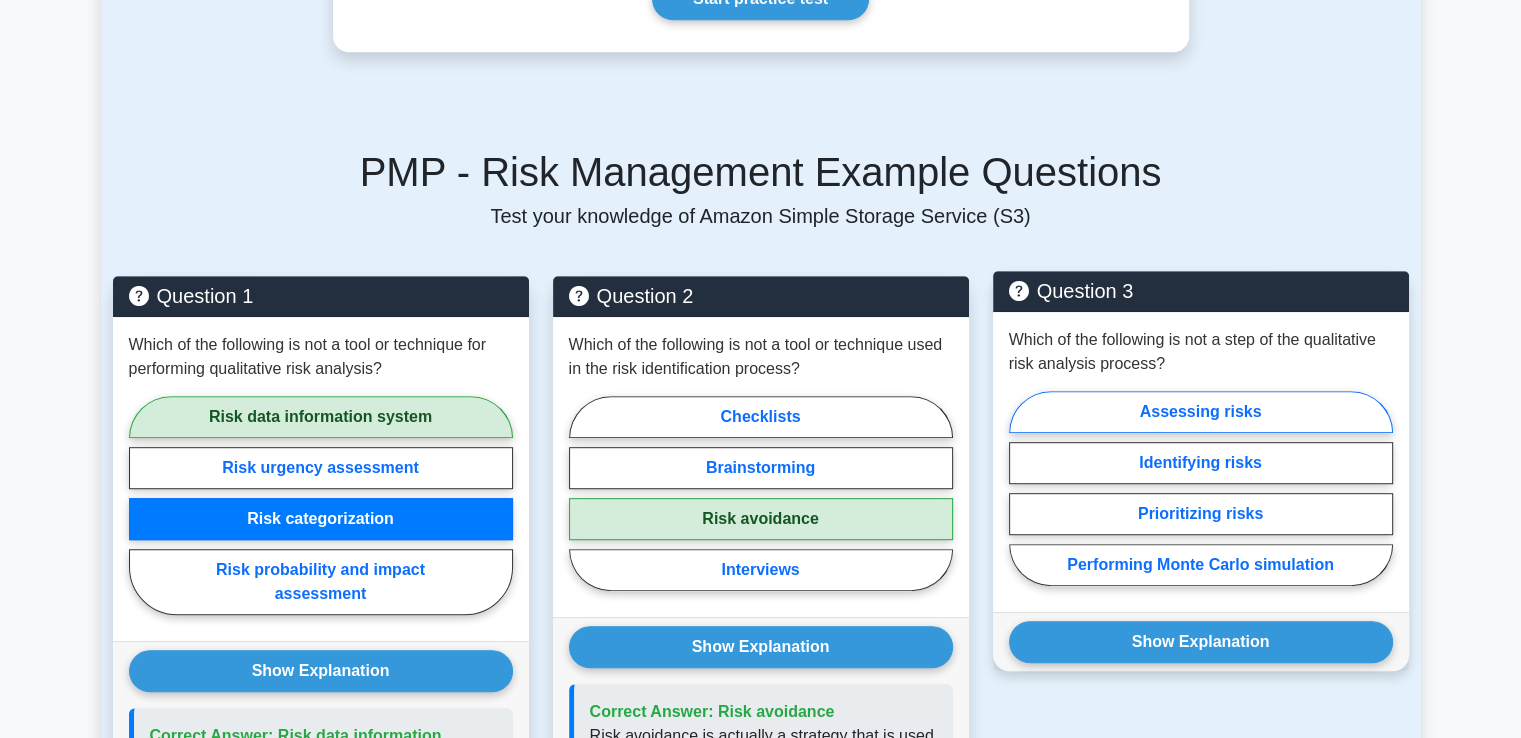 scroll, scrollTop: 1200, scrollLeft: 0, axis: vertical 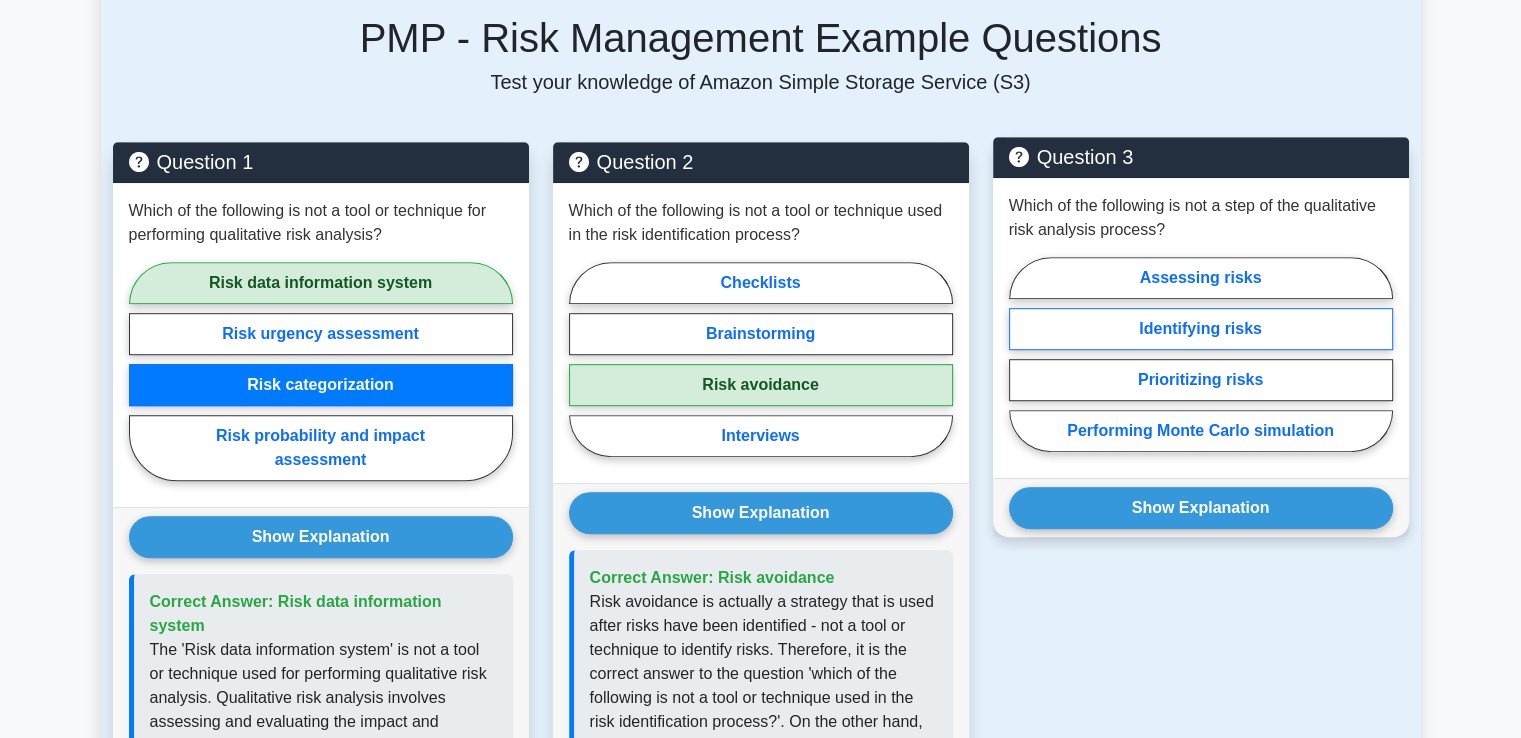 click on "Identifying risks" at bounding box center (1201, 329) 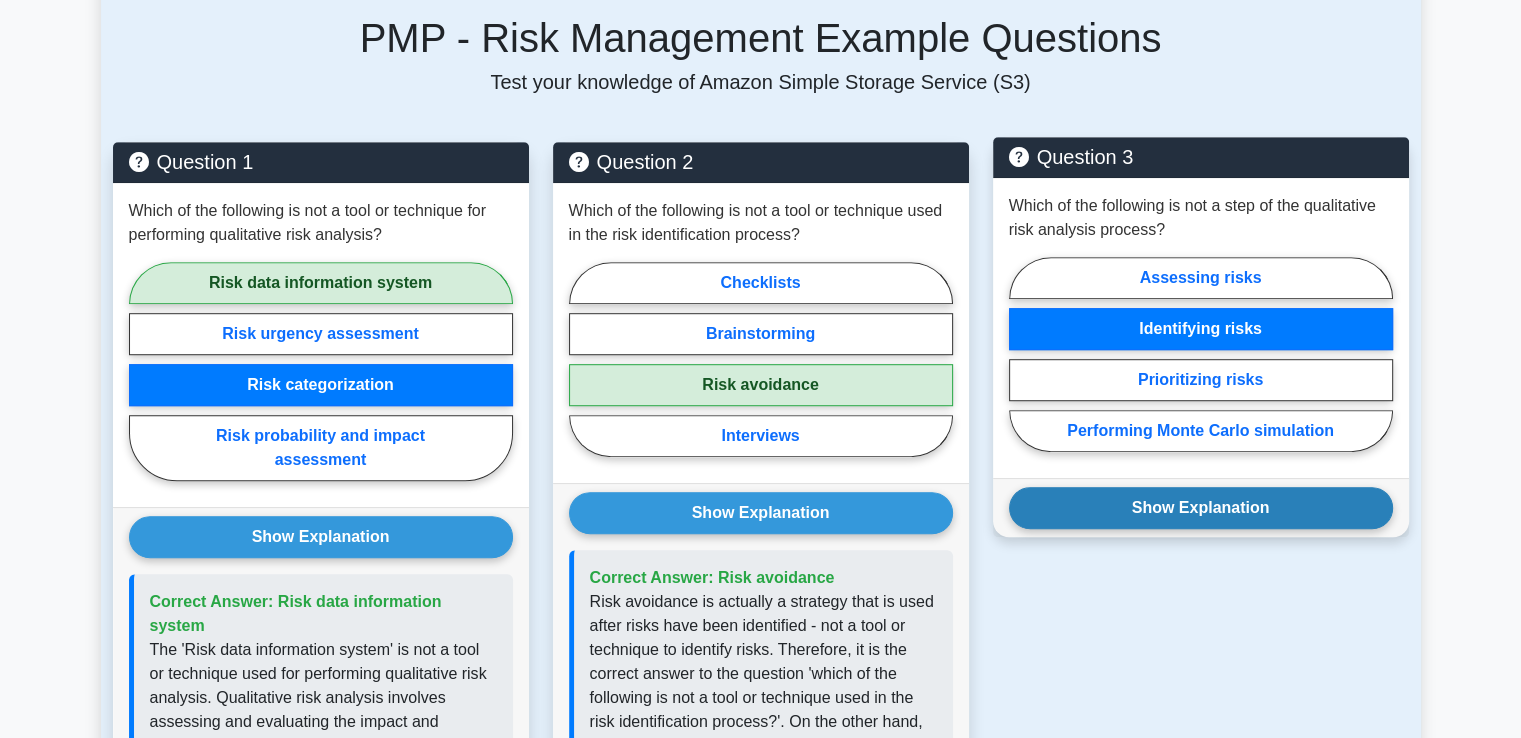 click on "Show Explanation" at bounding box center (1201, 508) 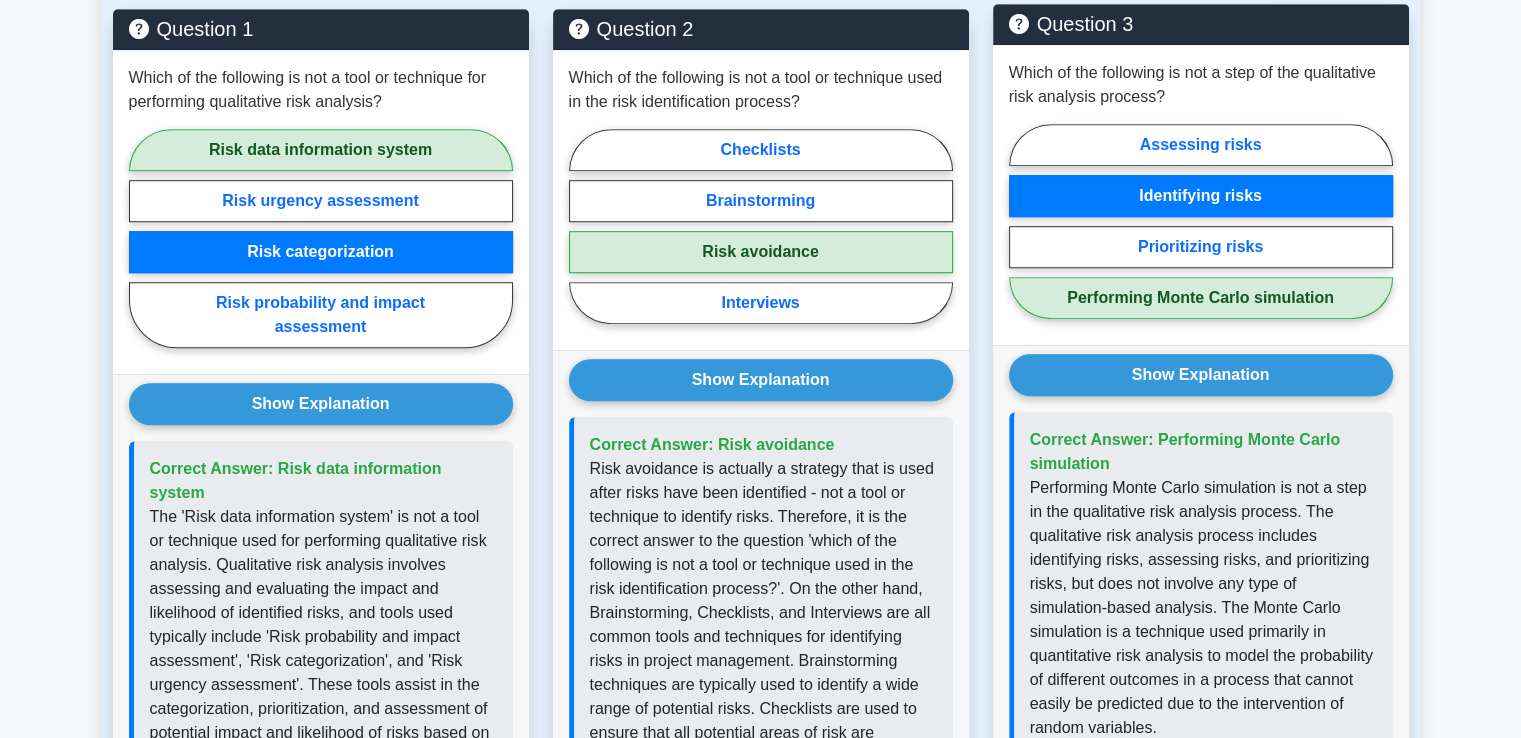 scroll, scrollTop: 1200, scrollLeft: 0, axis: vertical 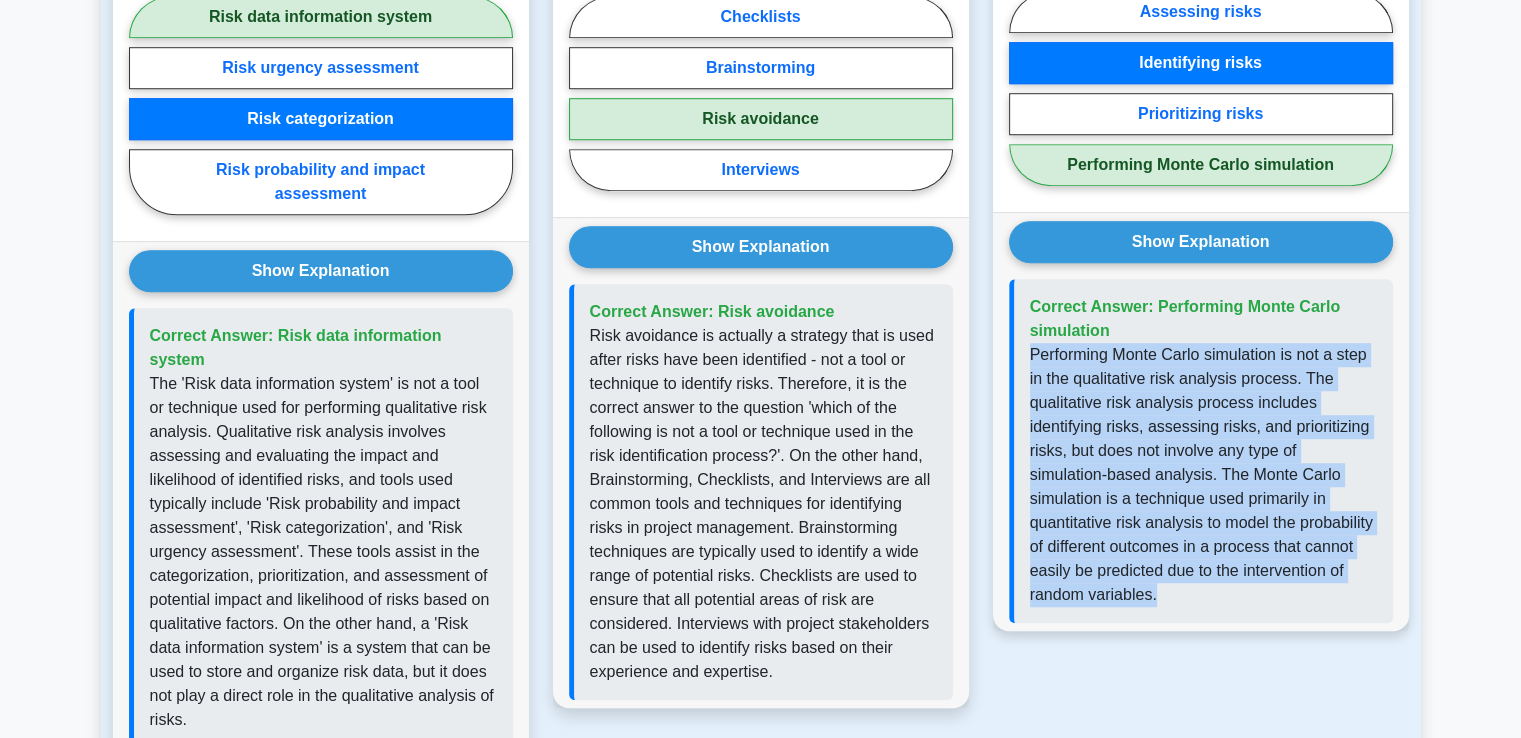 drag, startPoint x: 1030, startPoint y: 333, endPoint x: 1275, endPoint y: 593, distance: 357.2464 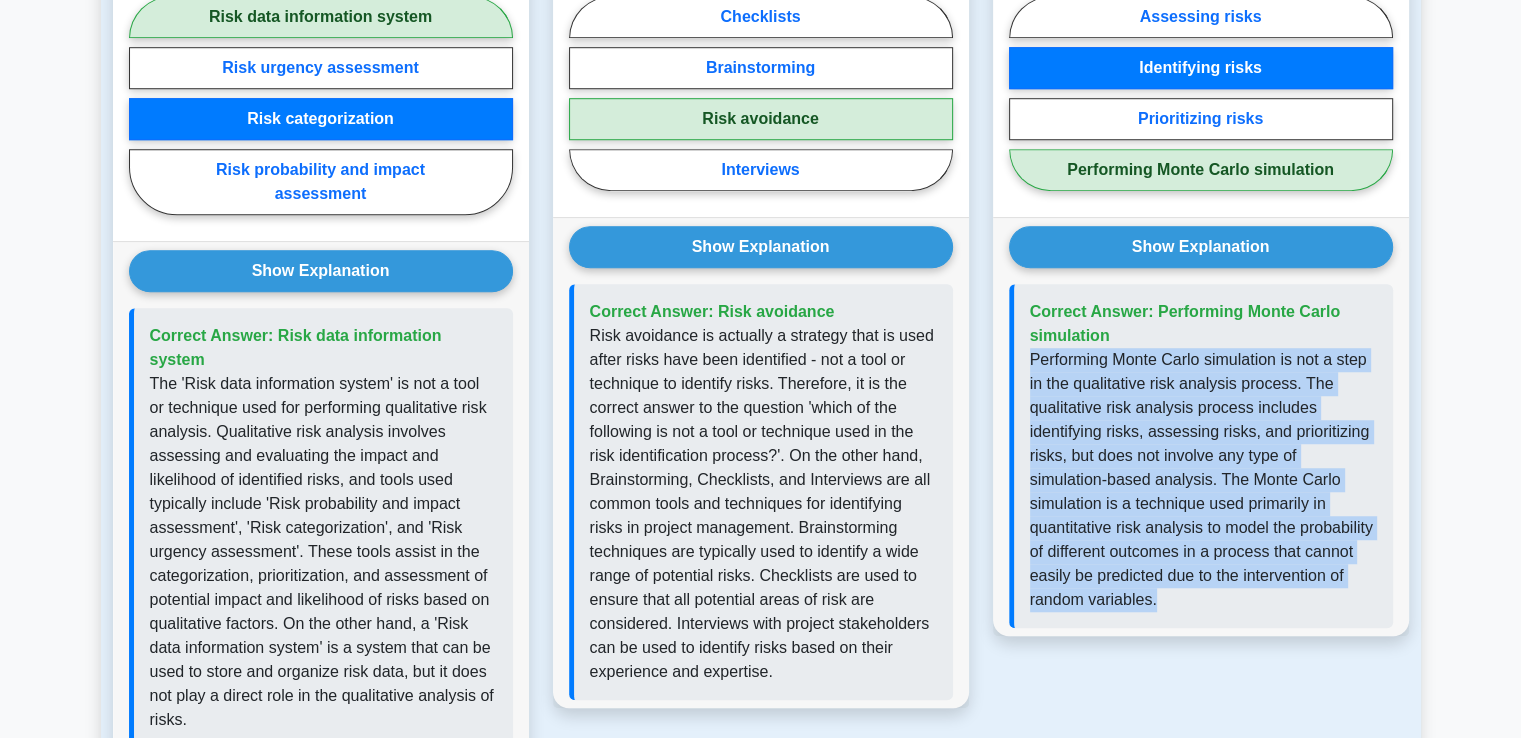 click on "Question 3
Which of the following is not a step of the qualitative risk analysis process?
Assessing risks
Identifying risks
Prioritizing risks
Performing Monte Carlo simulation" at bounding box center (1201, 328) 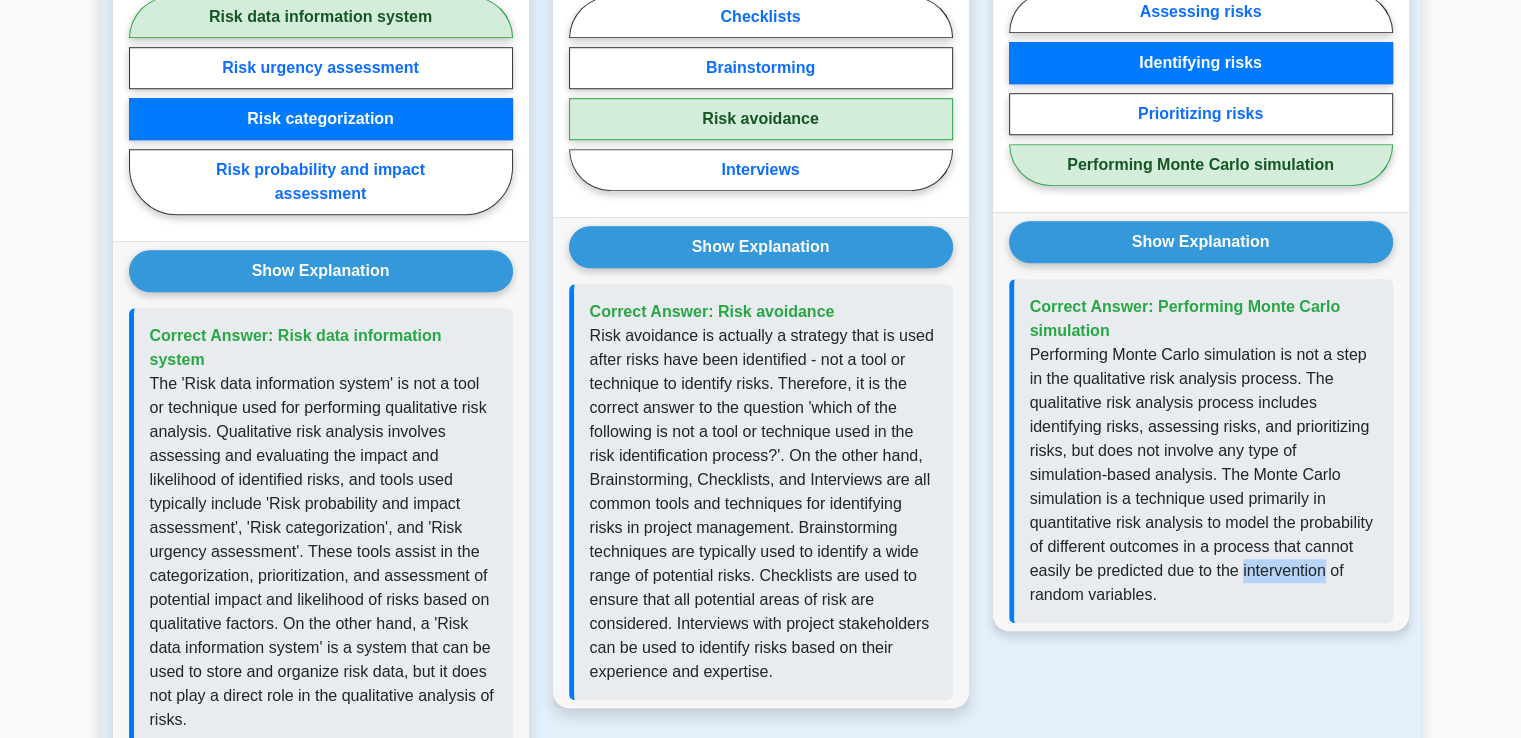 drag, startPoint x: 1028, startPoint y: 571, endPoint x: 1110, endPoint y: 569, distance: 82.02438 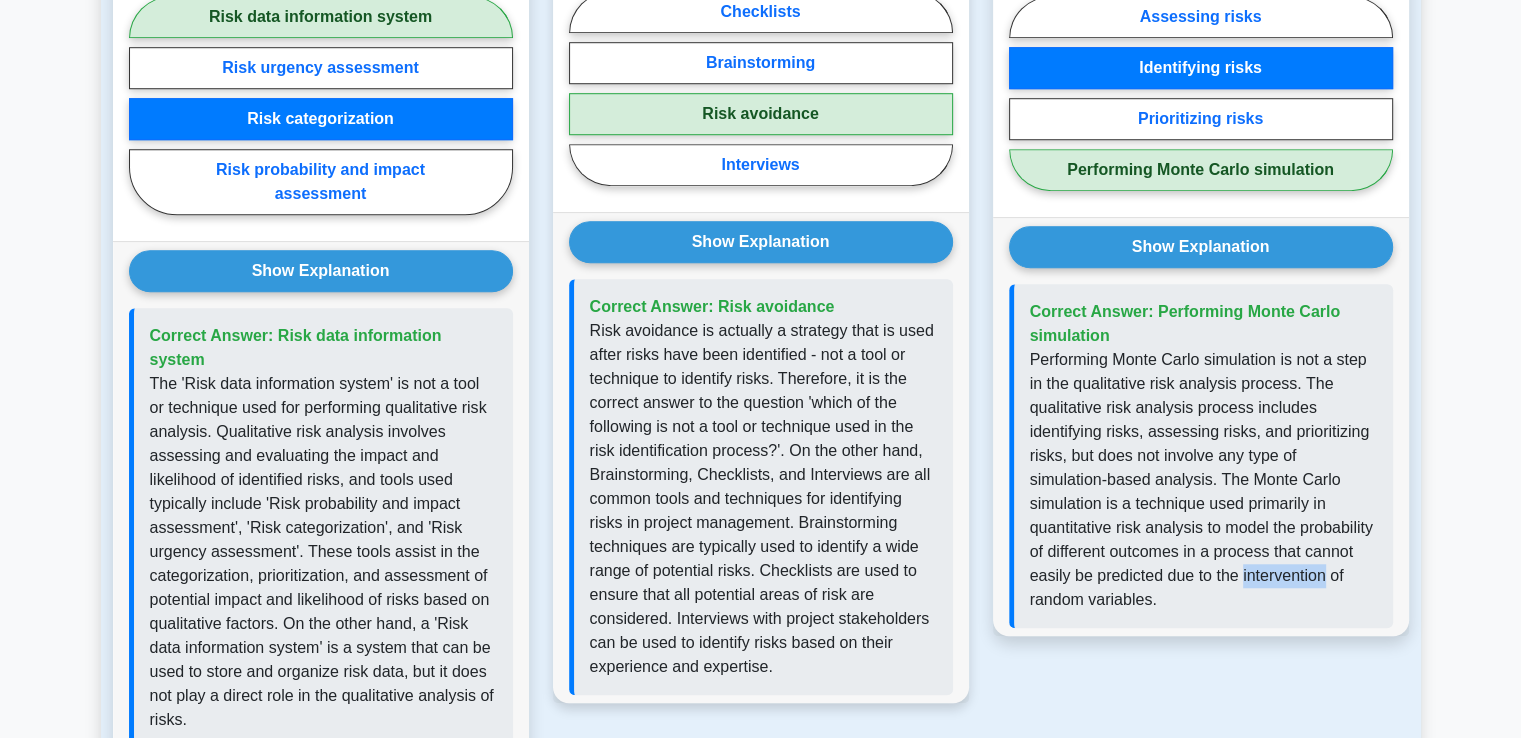copy on "intervention" 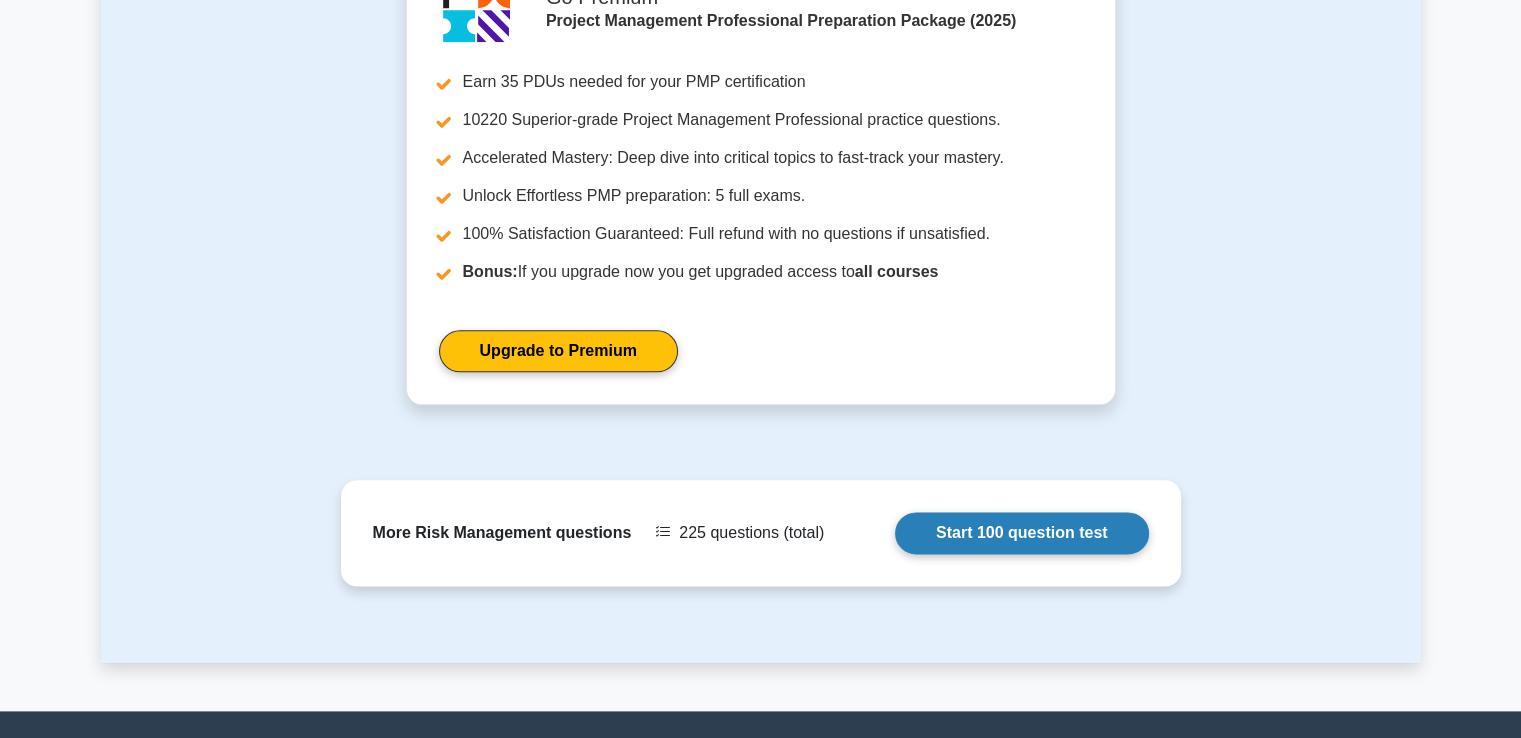 scroll, scrollTop: 2489, scrollLeft: 0, axis: vertical 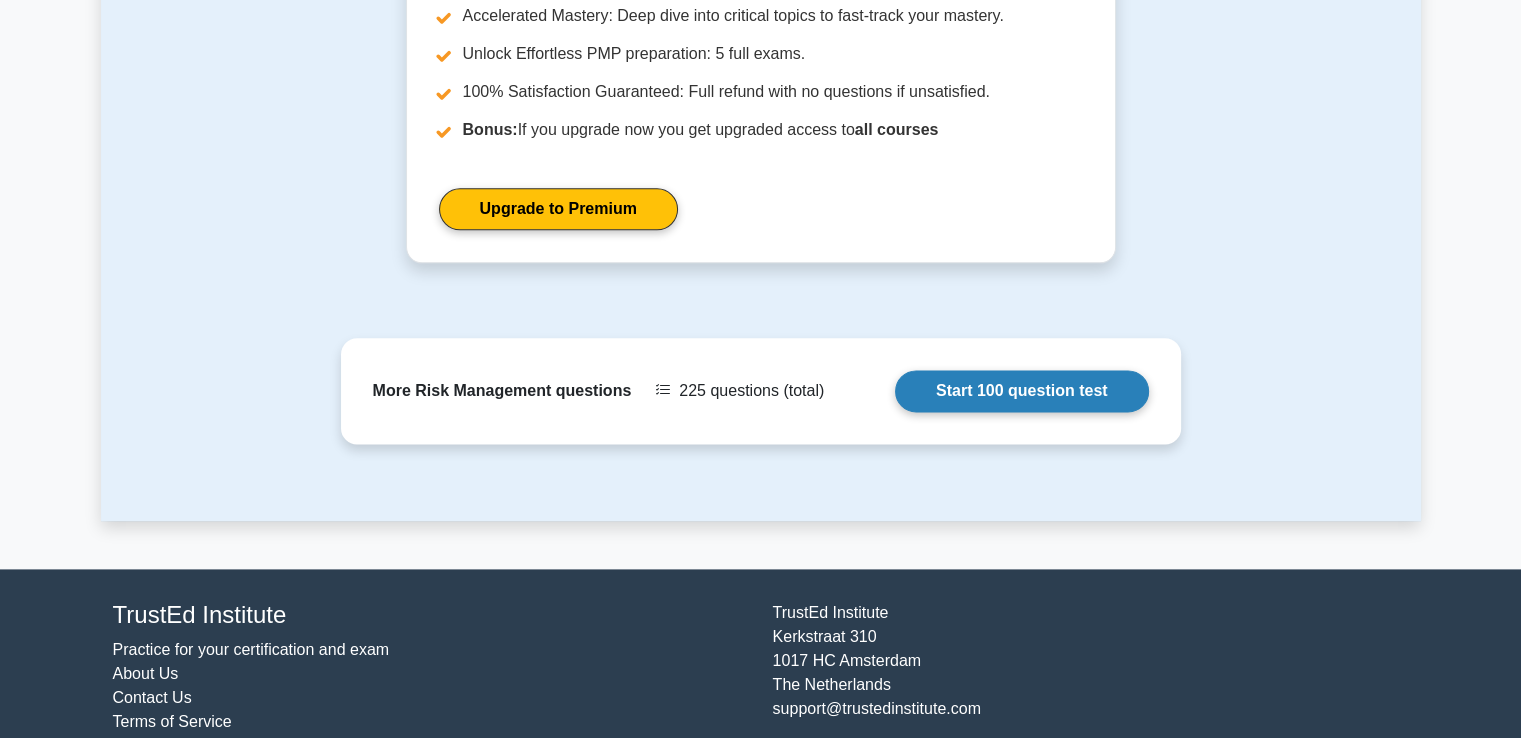 click on "Start 100 question test" at bounding box center (1022, 391) 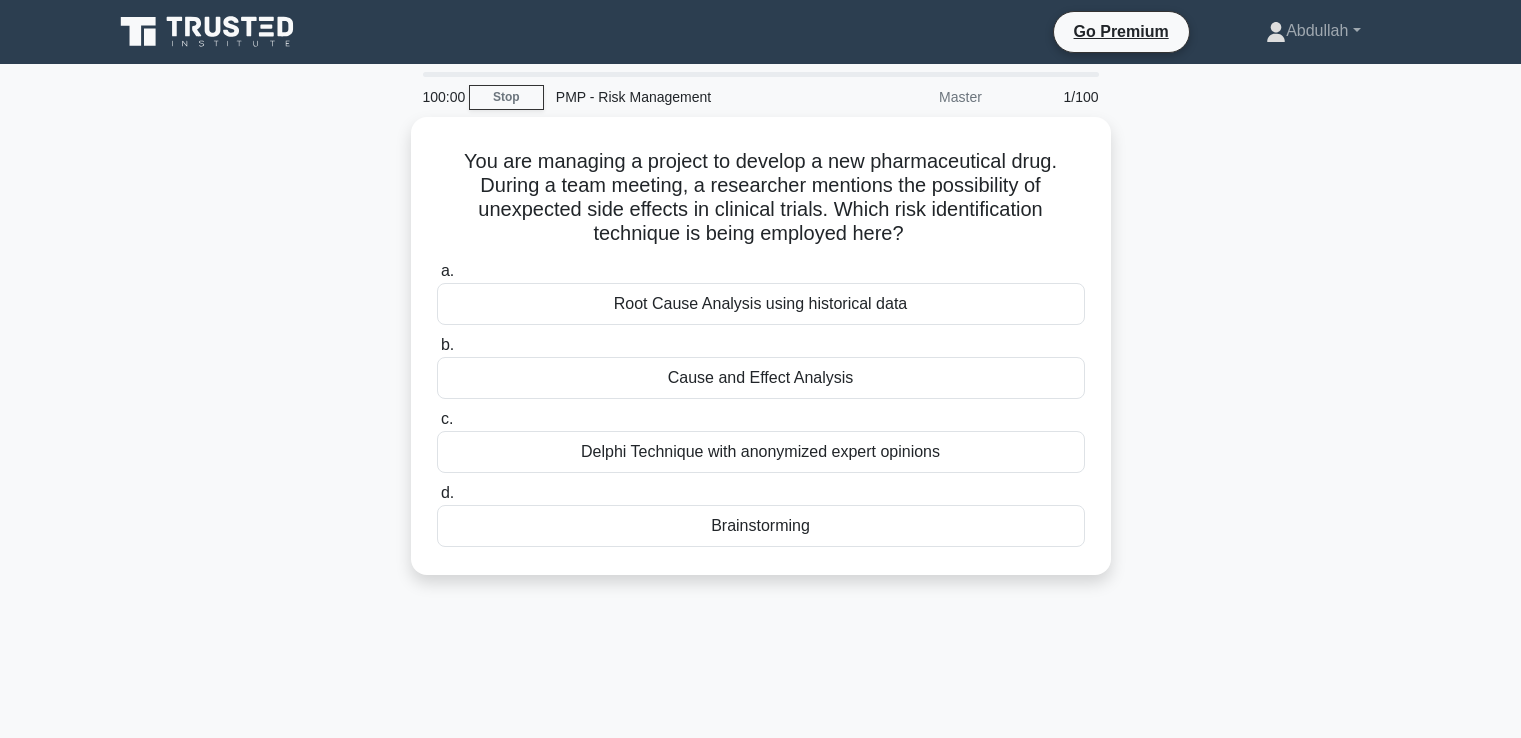 scroll, scrollTop: 0, scrollLeft: 0, axis: both 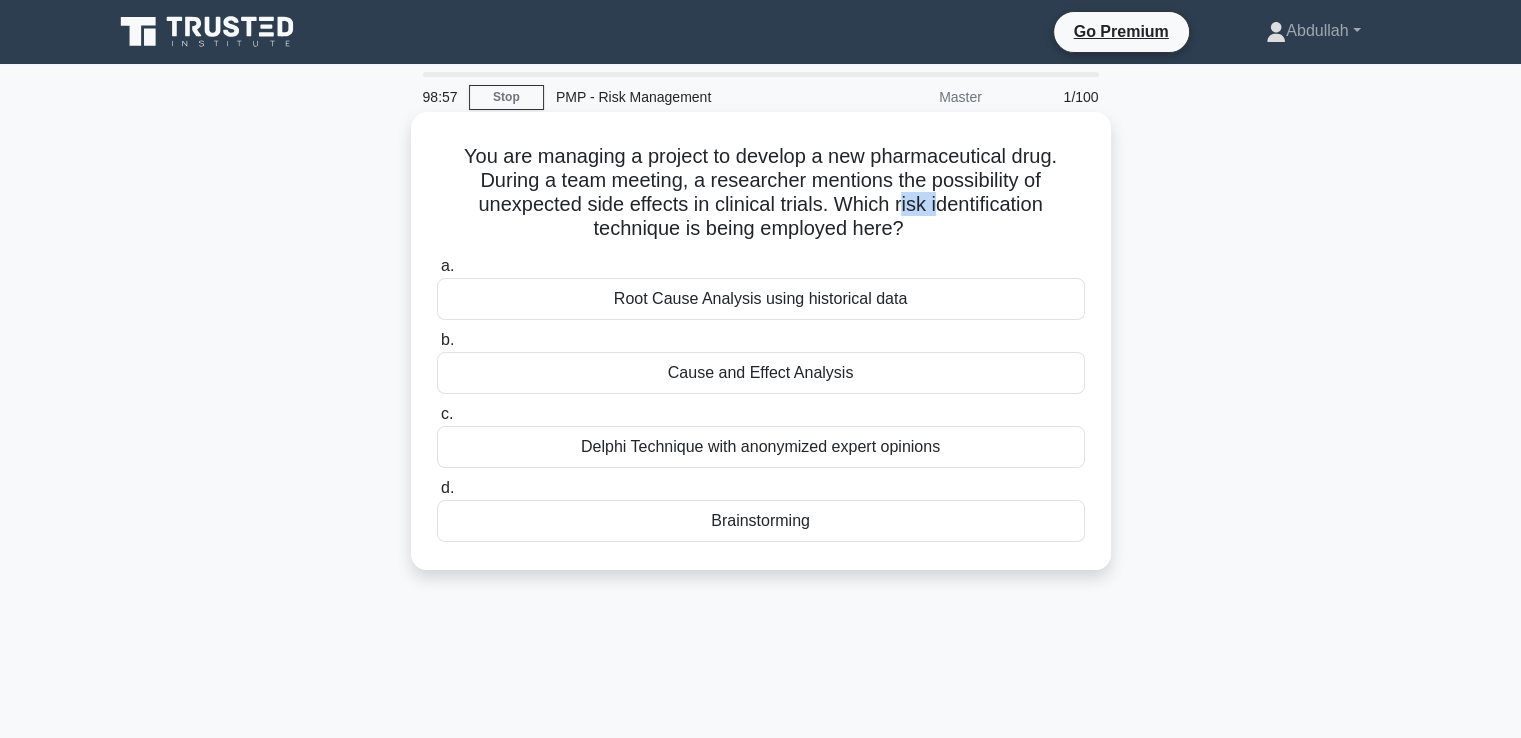 drag, startPoint x: 900, startPoint y: 200, endPoint x: 940, endPoint y: 205, distance: 40.311287 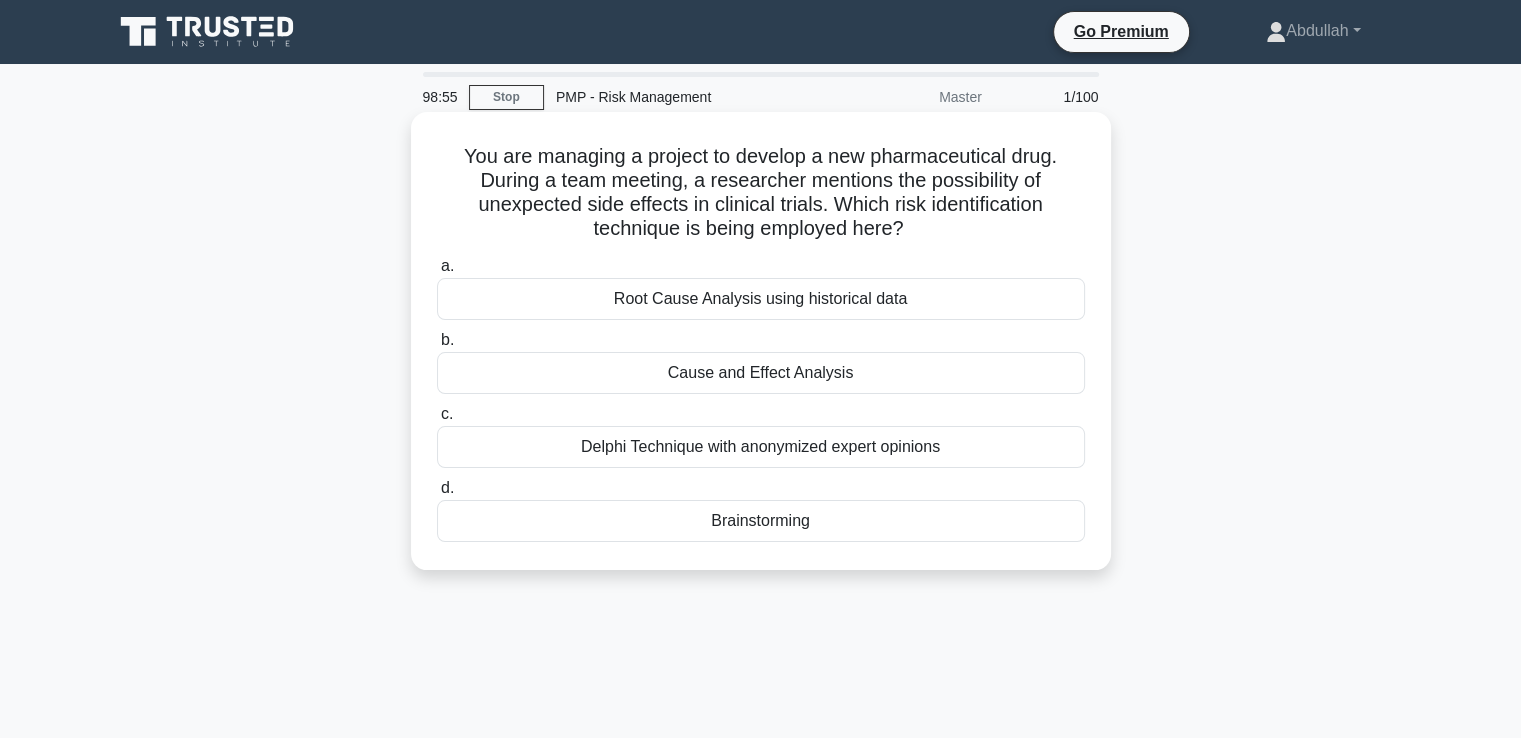 click on "a.
Root Cause Analysis using historical data
b.
Cause and Effect Analysis
c. d." at bounding box center (761, 398) 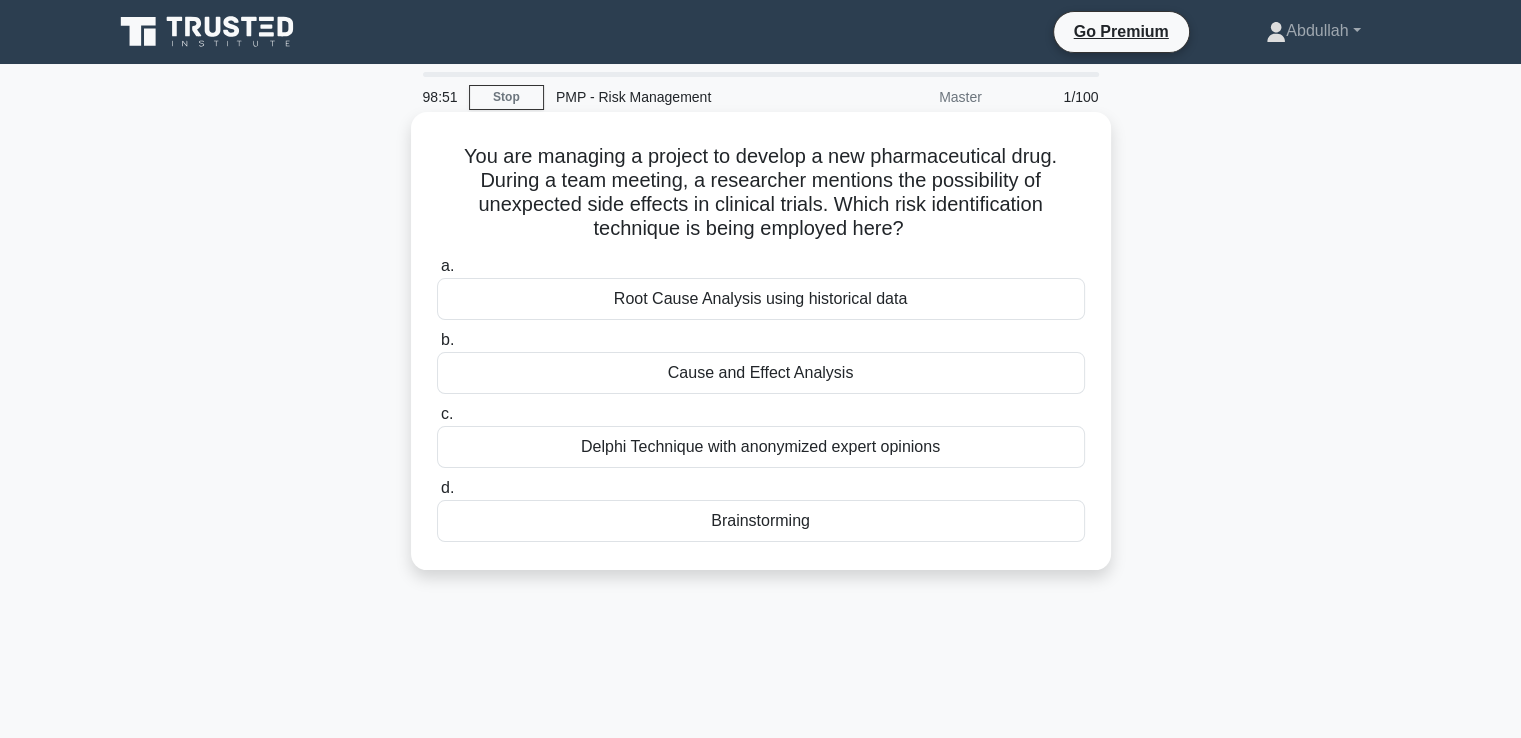 click on "Cause and Effect Analysis" at bounding box center [761, 373] 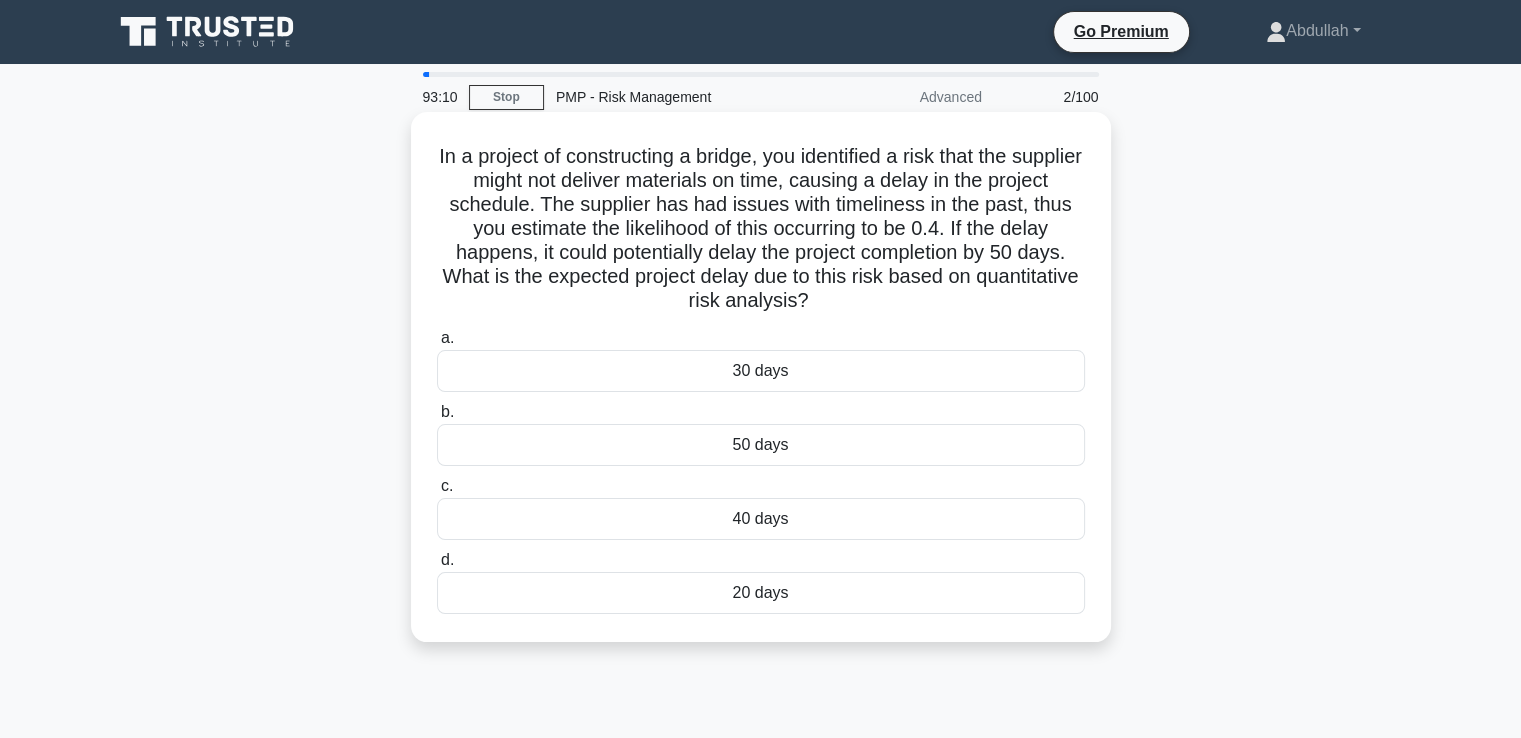 click on "50 days" at bounding box center [761, 445] 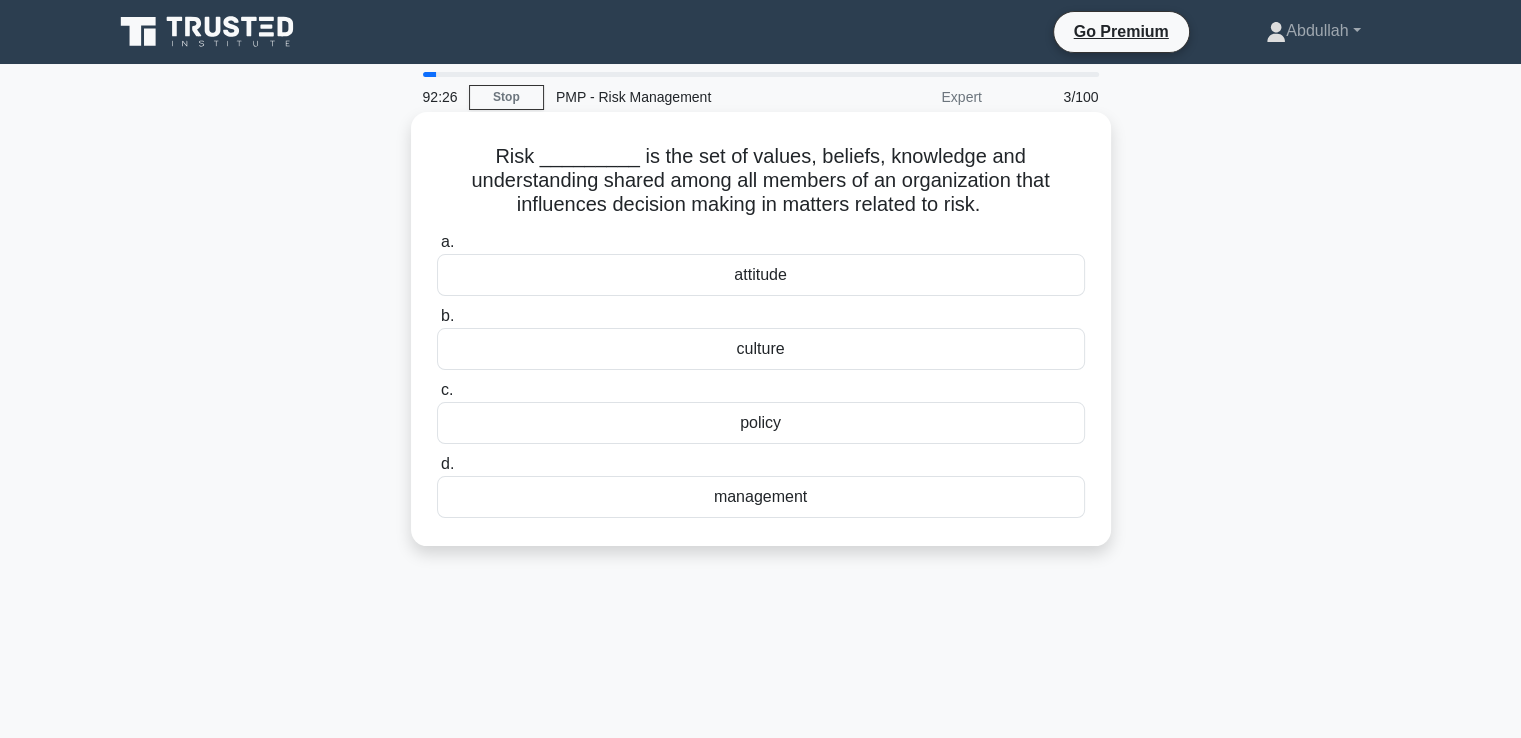 click on "culture" at bounding box center [761, 349] 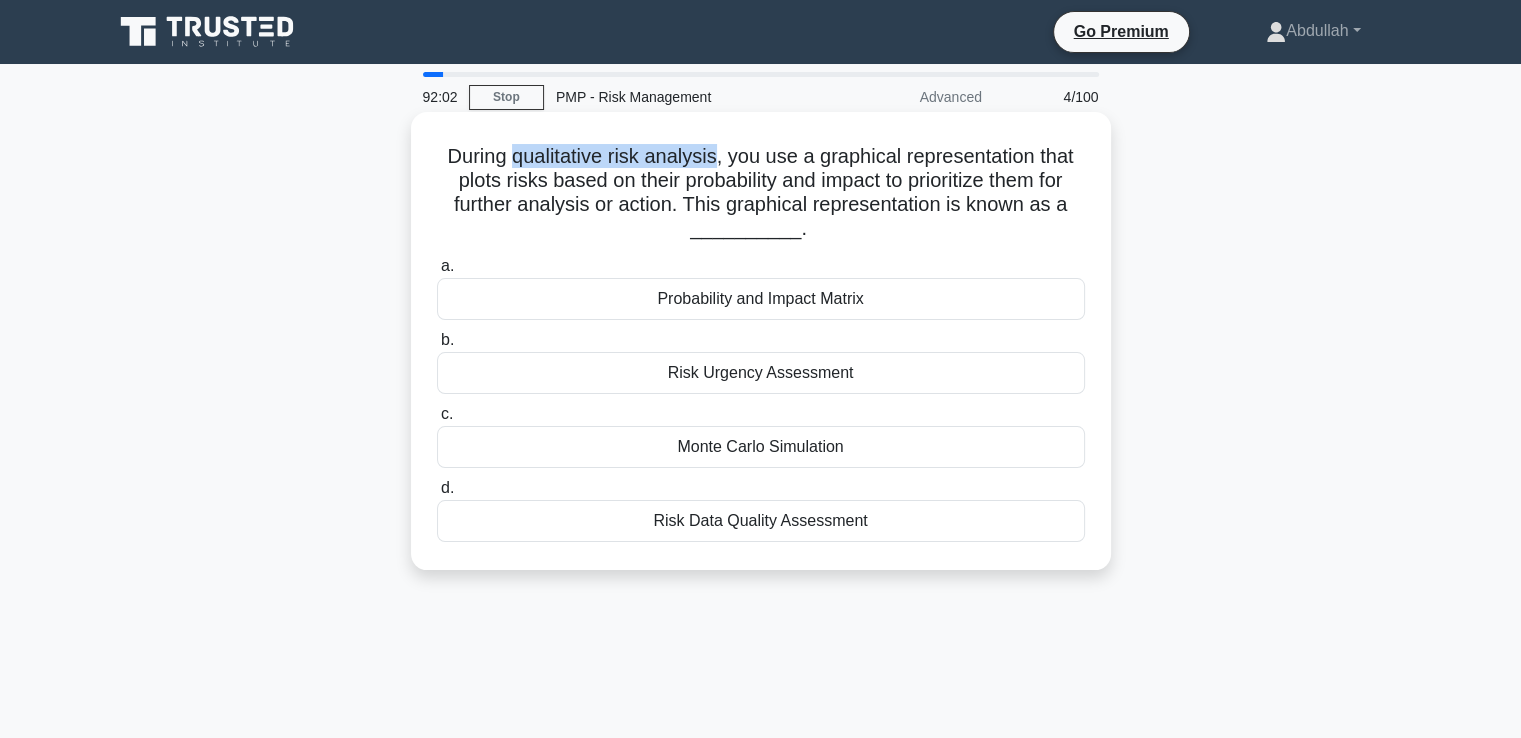 drag, startPoint x: 507, startPoint y: 156, endPoint x: 716, endPoint y: 164, distance: 209.15306 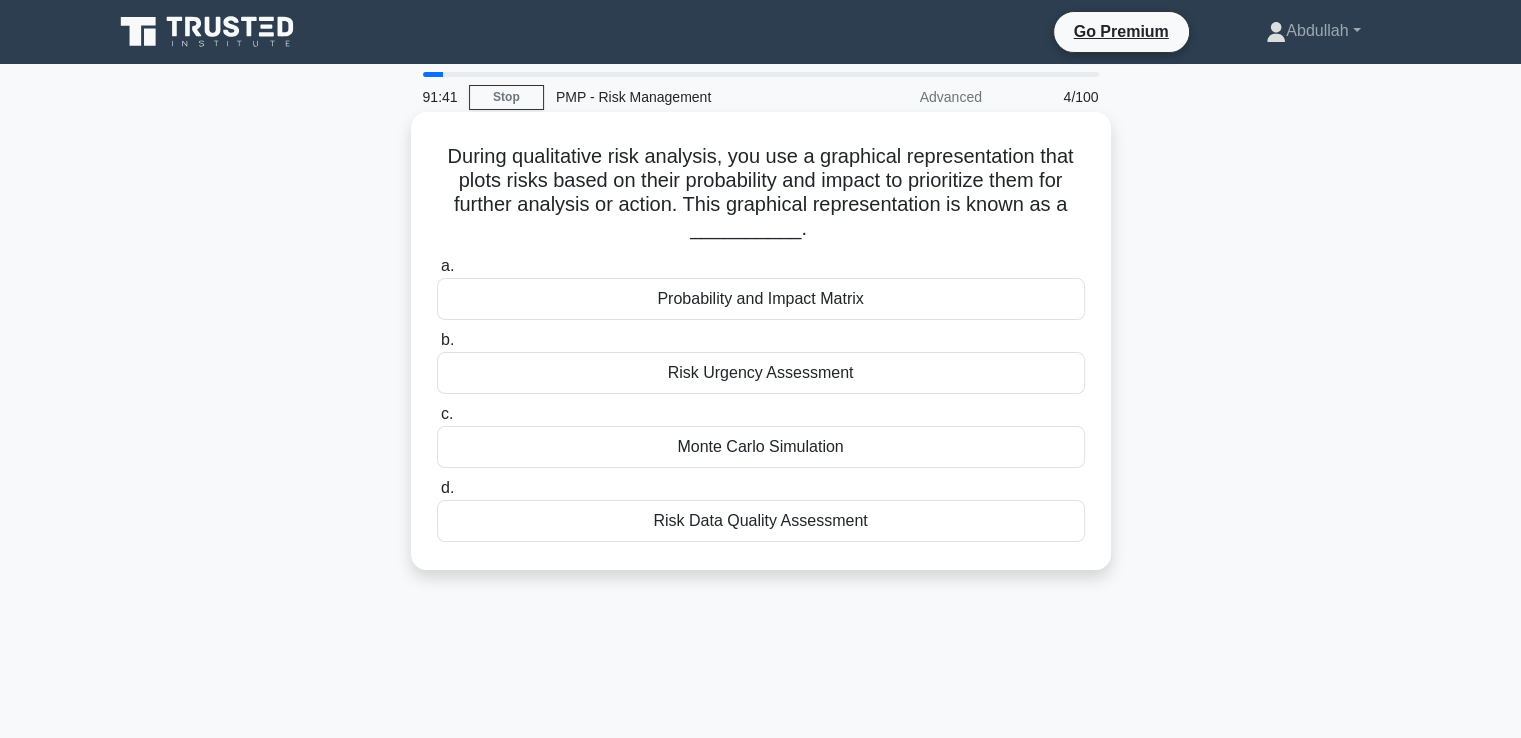 click on "Probability and Impact Matrix" at bounding box center [761, 299] 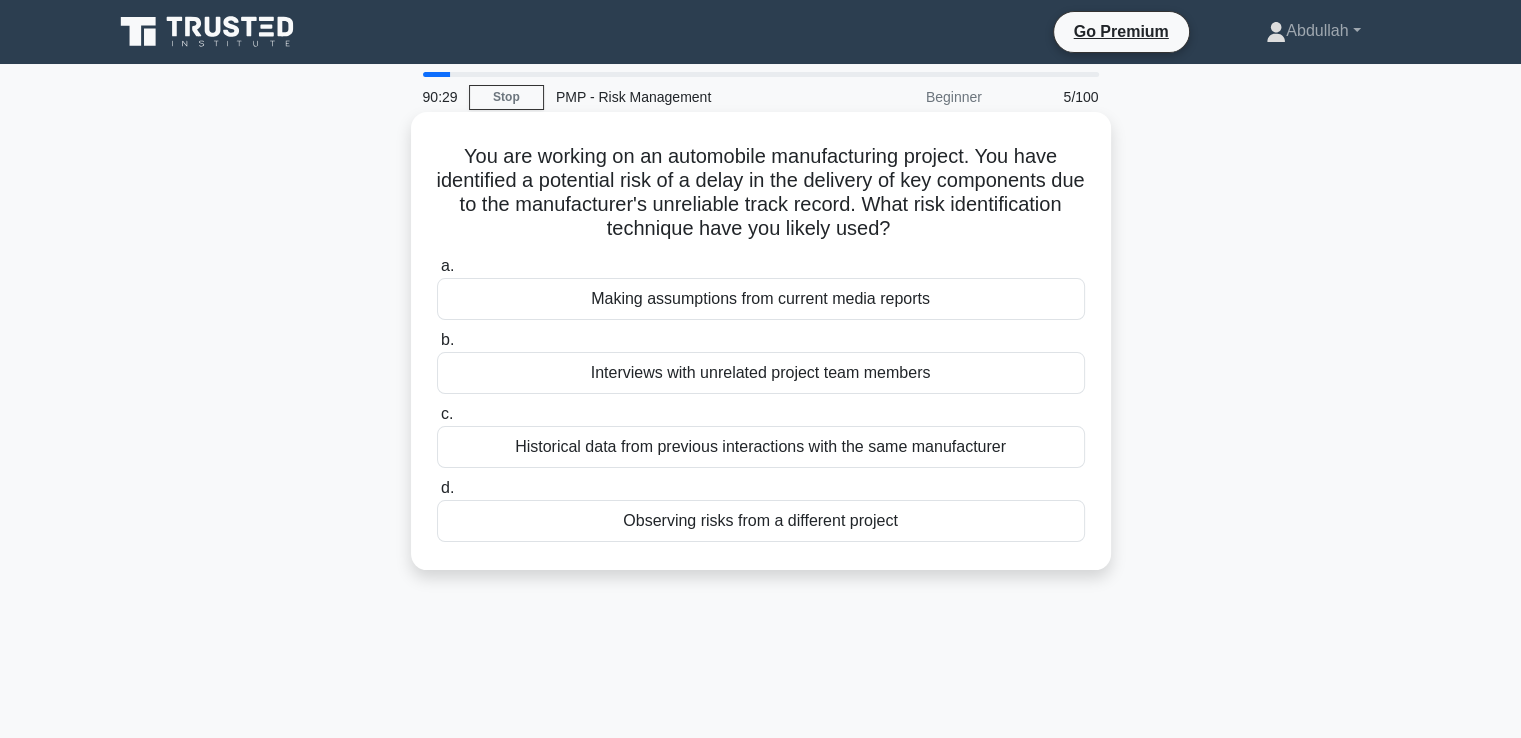 click on "Historical data from previous interactions with the same manufacturer" at bounding box center [761, 447] 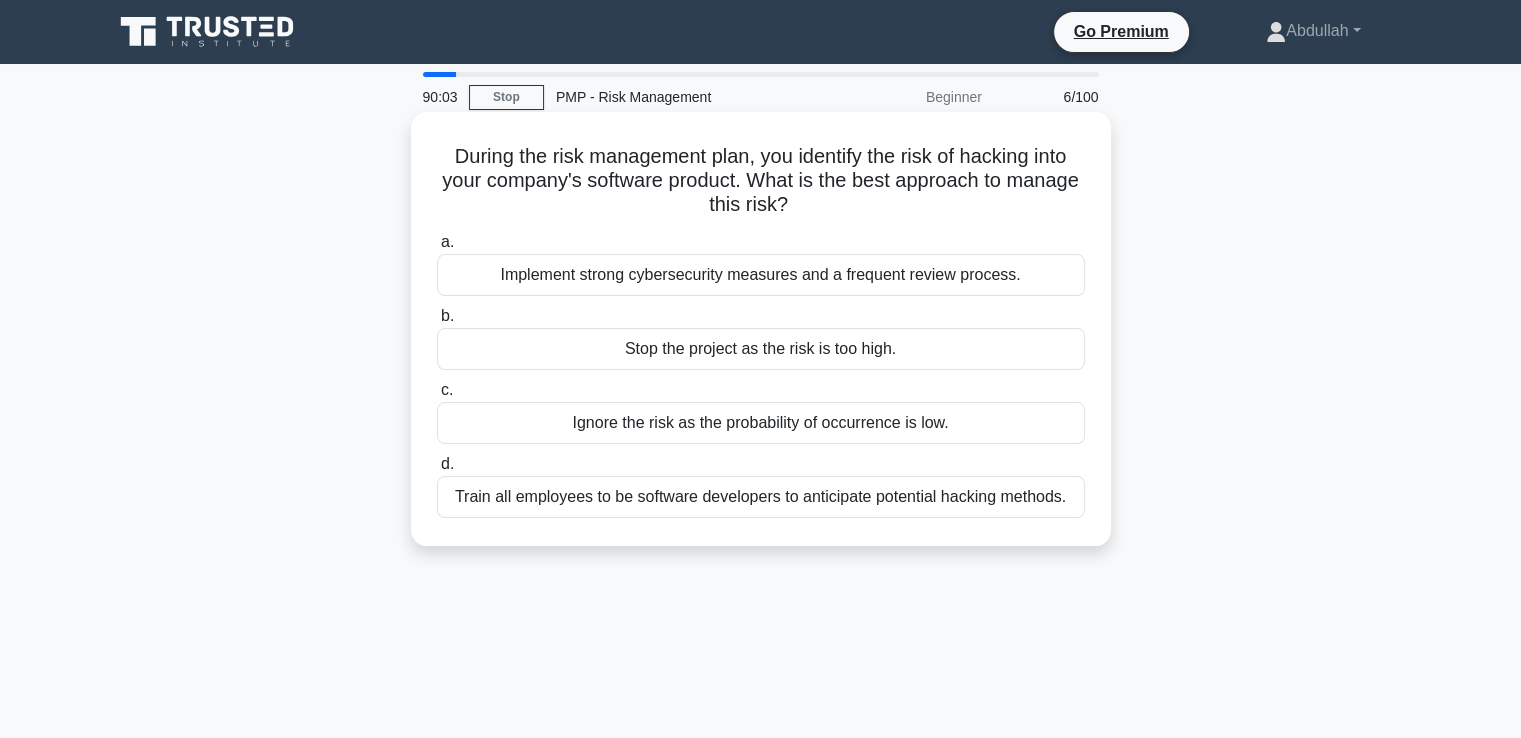 click on "Implement strong cybersecurity measures and a frequent review process." at bounding box center (761, 275) 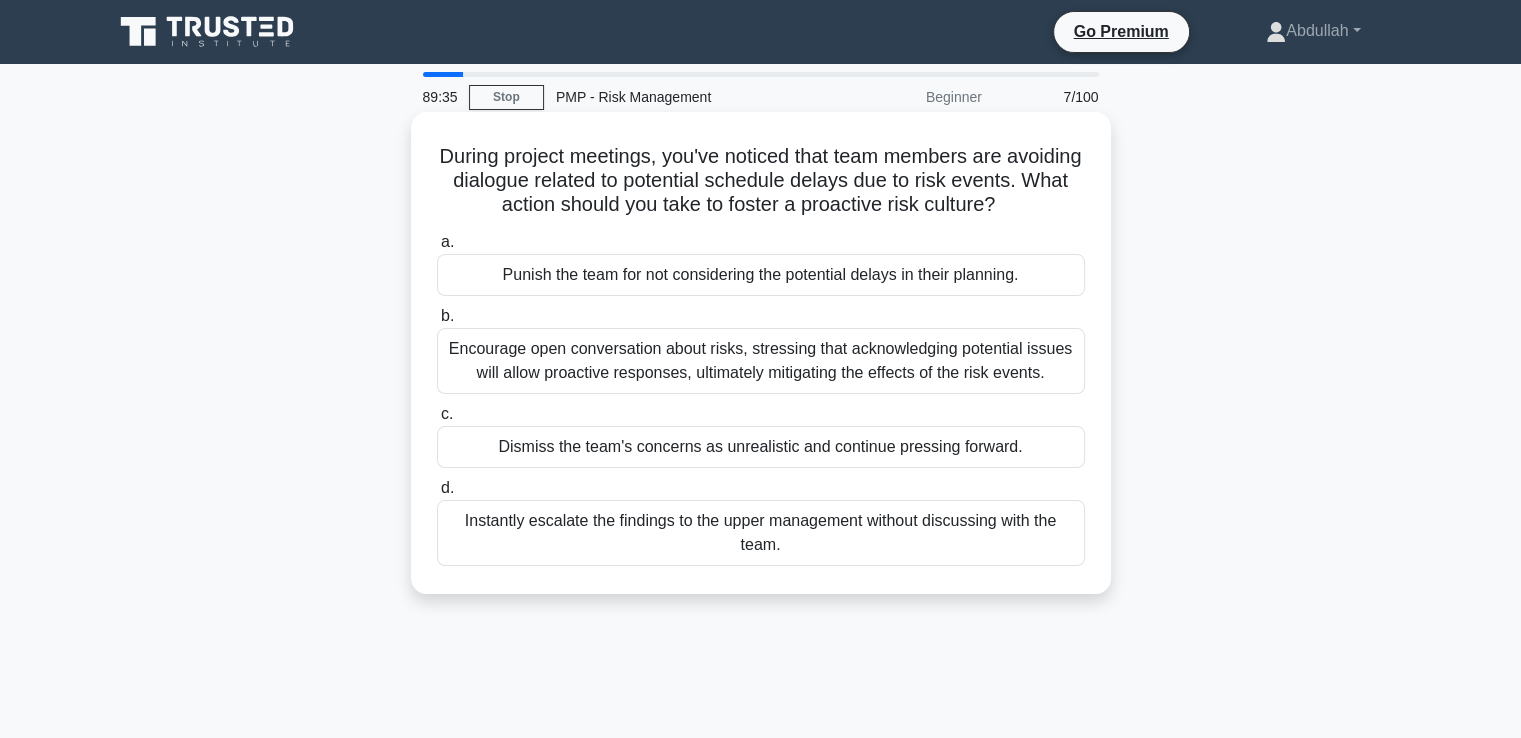 click on "Encourage open conversation about risks, stressing that acknowledging potential issues will allow proactive responses, ultimately mitigating the effects of the risk events." at bounding box center (761, 361) 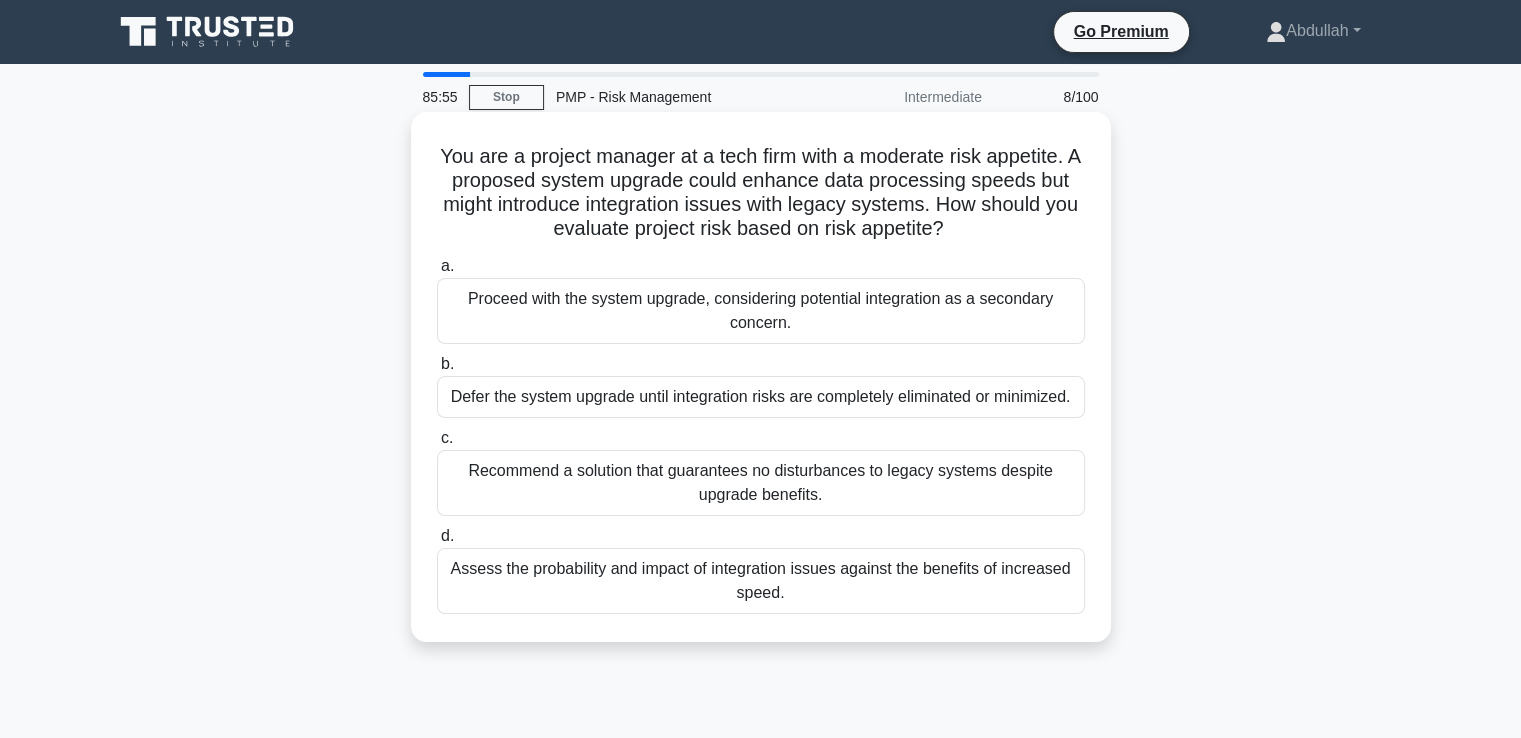 click on "Assess the probability and impact of integration issues against the benefits of increased speed." at bounding box center [761, 581] 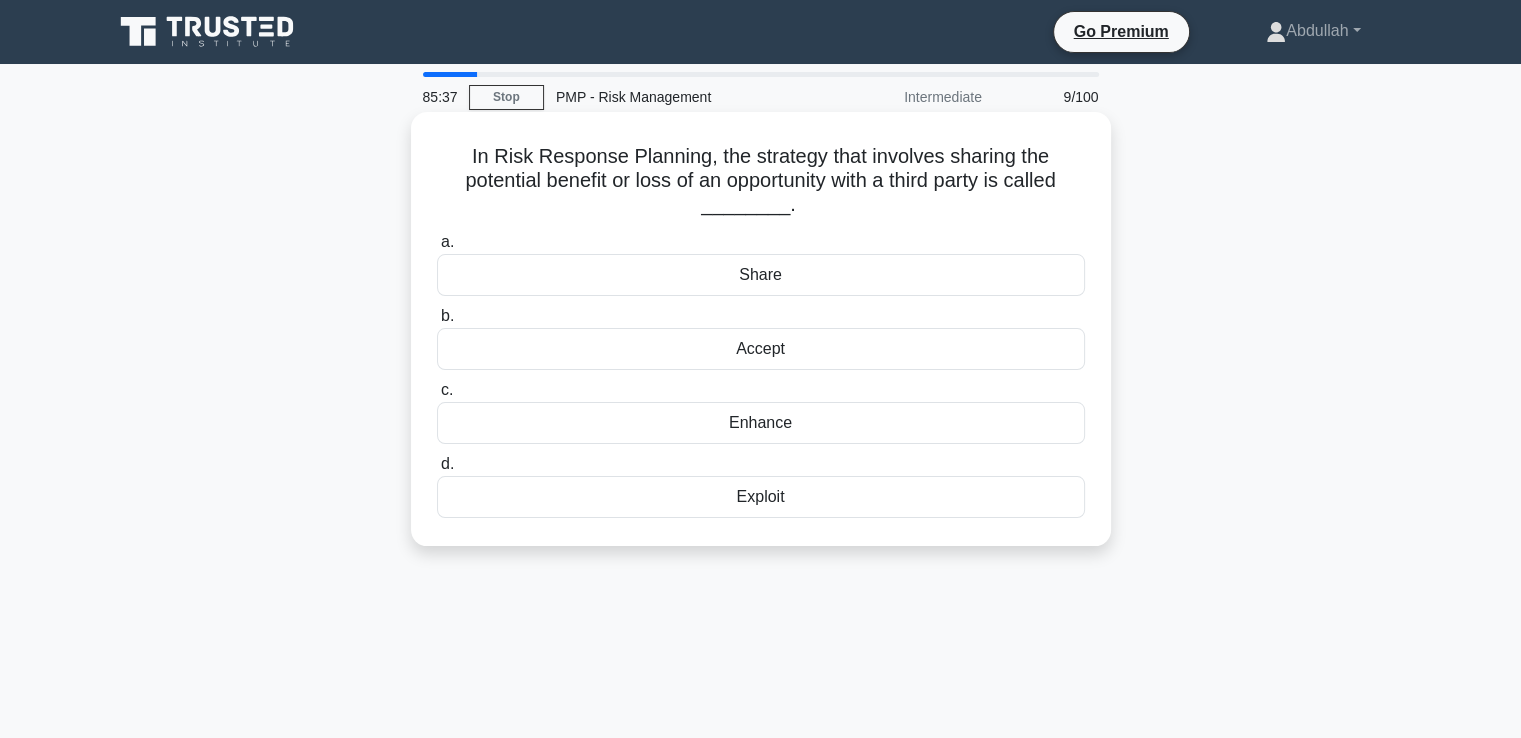click on "Share" at bounding box center (761, 275) 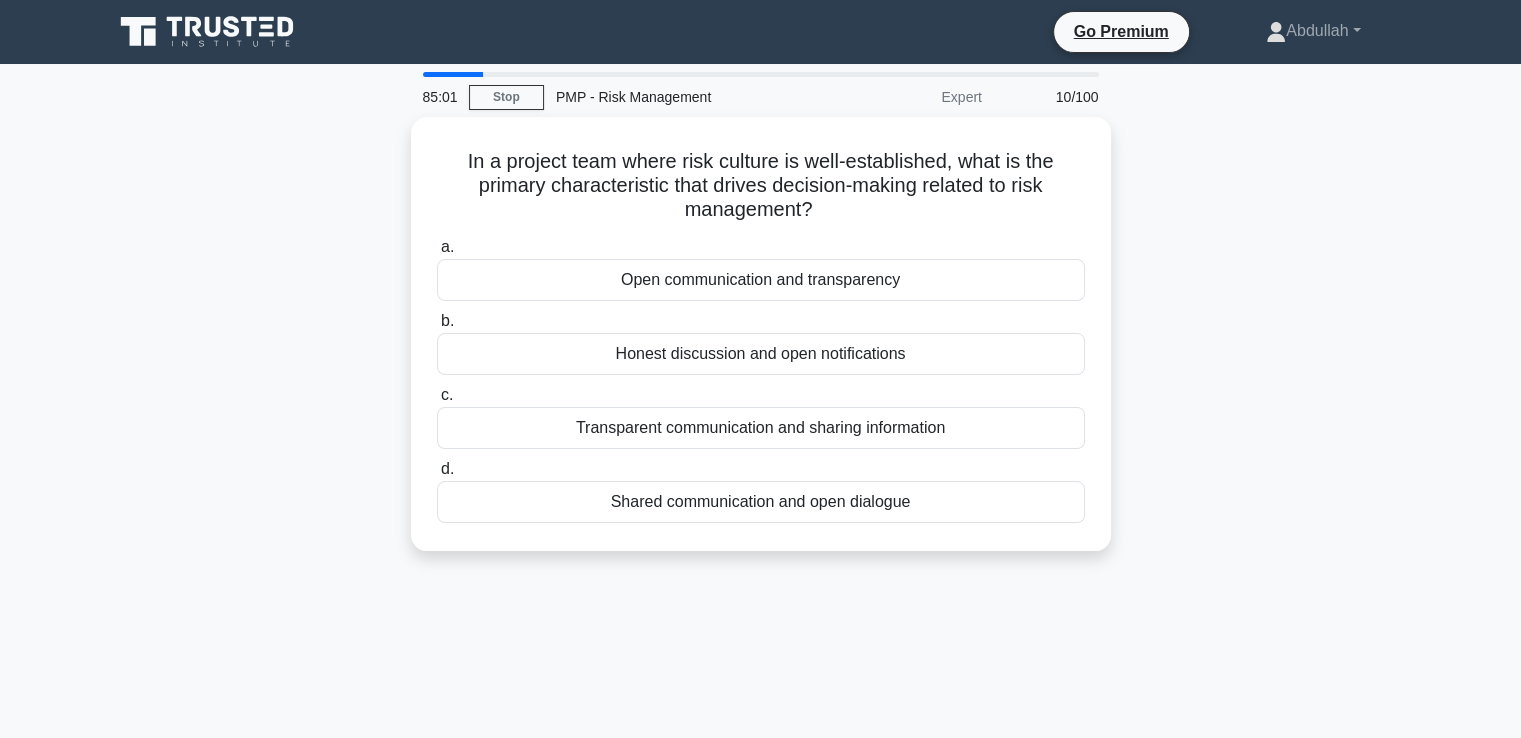 click on "Open communication and transparency" at bounding box center [761, 280] 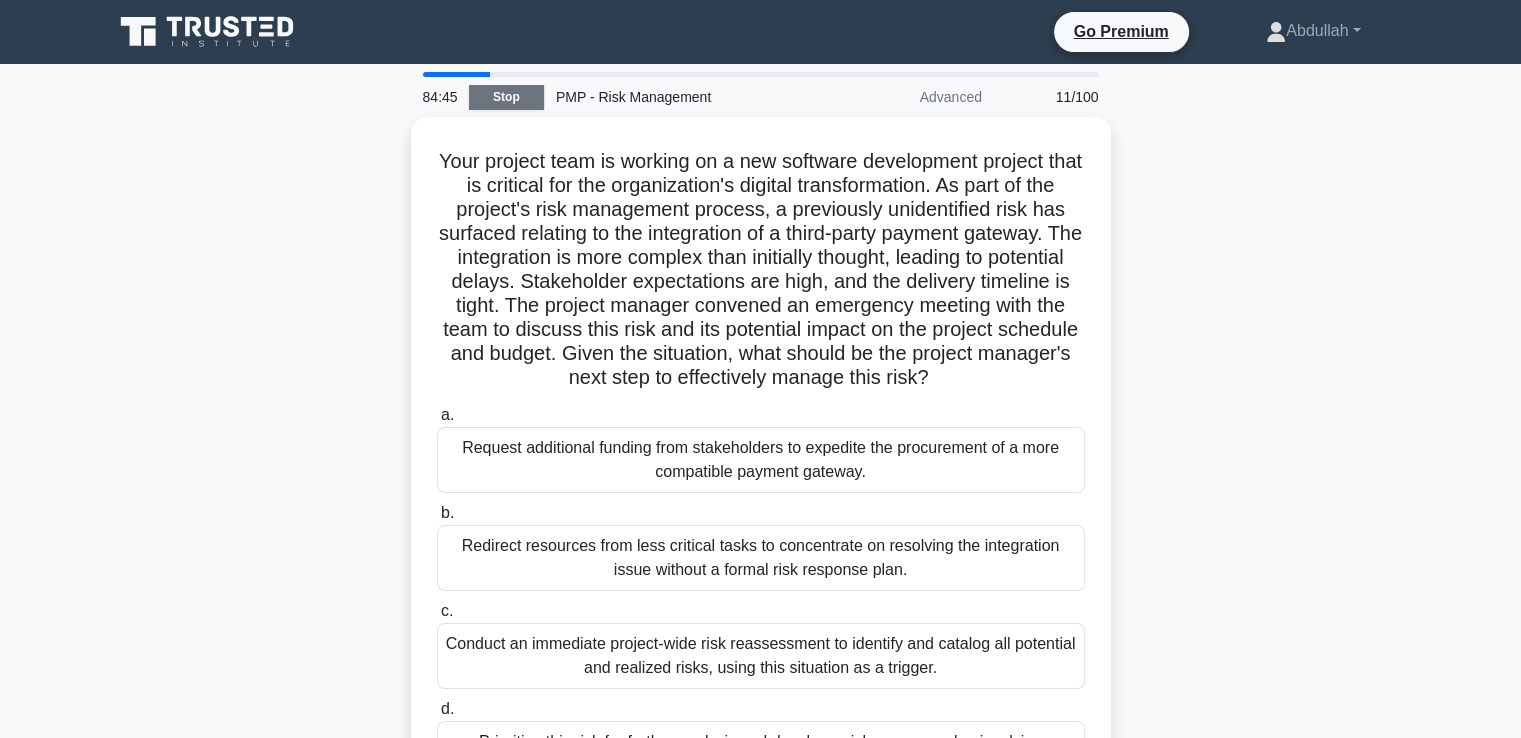 click on "Stop" at bounding box center [506, 97] 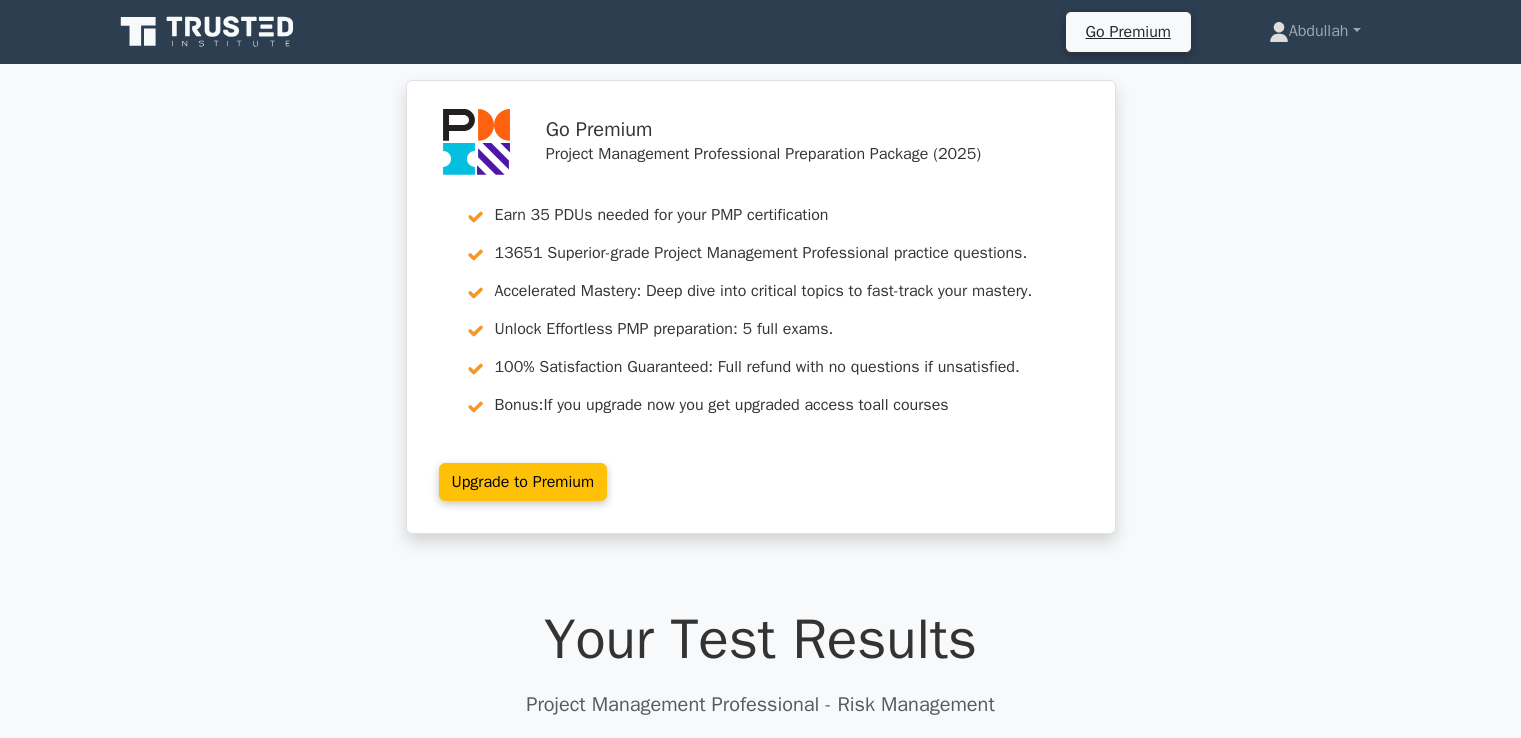scroll, scrollTop: 0, scrollLeft: 0, axis: both 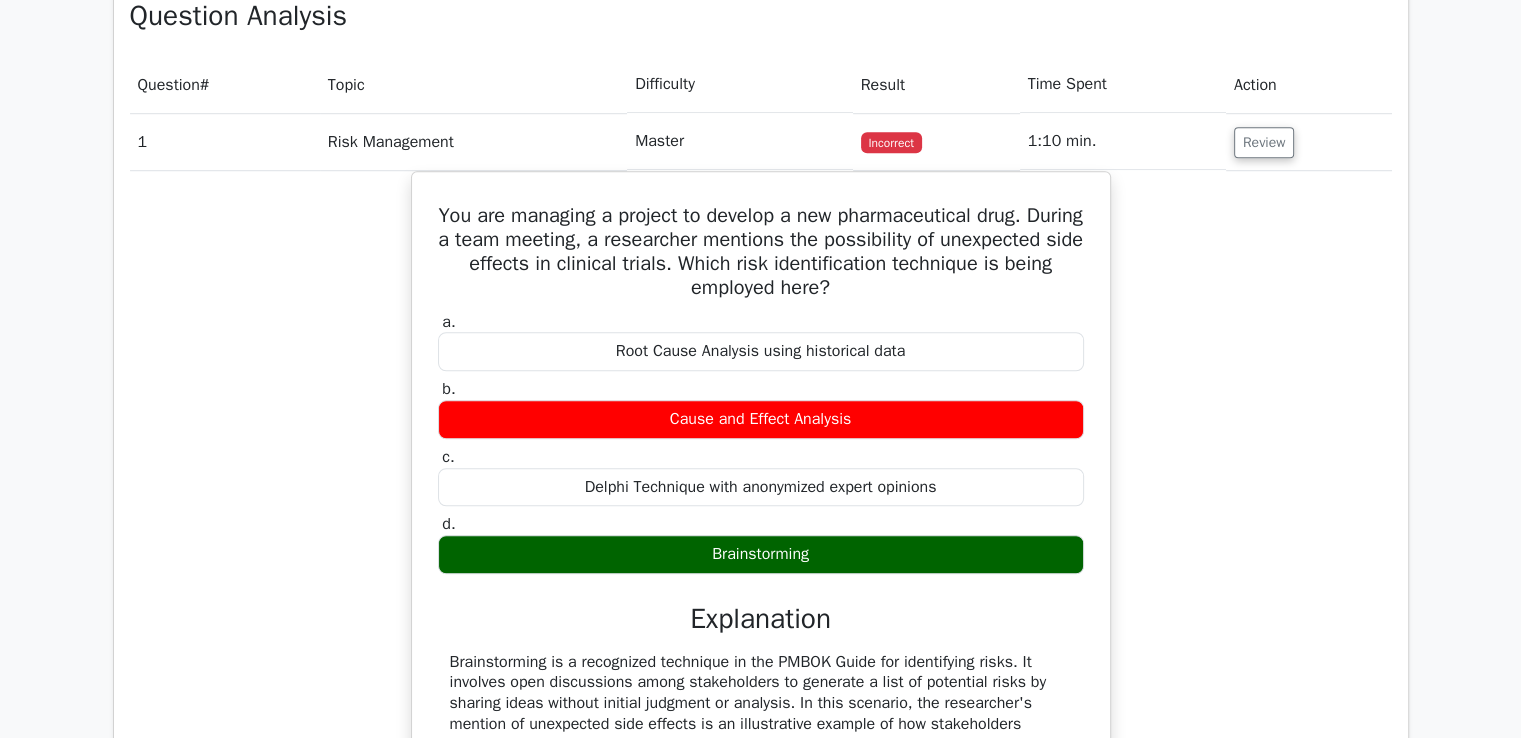 click on "You are managing a project to develop a new pharmaceutical drug. During a team meeting, a researcher mentions the possibility of unexpected side effects in clinical trials. Which risk identification technique is being employed here?
a.
Root Cause Analysis using historical data
b.
c. d." at bounding box center (761, 548) 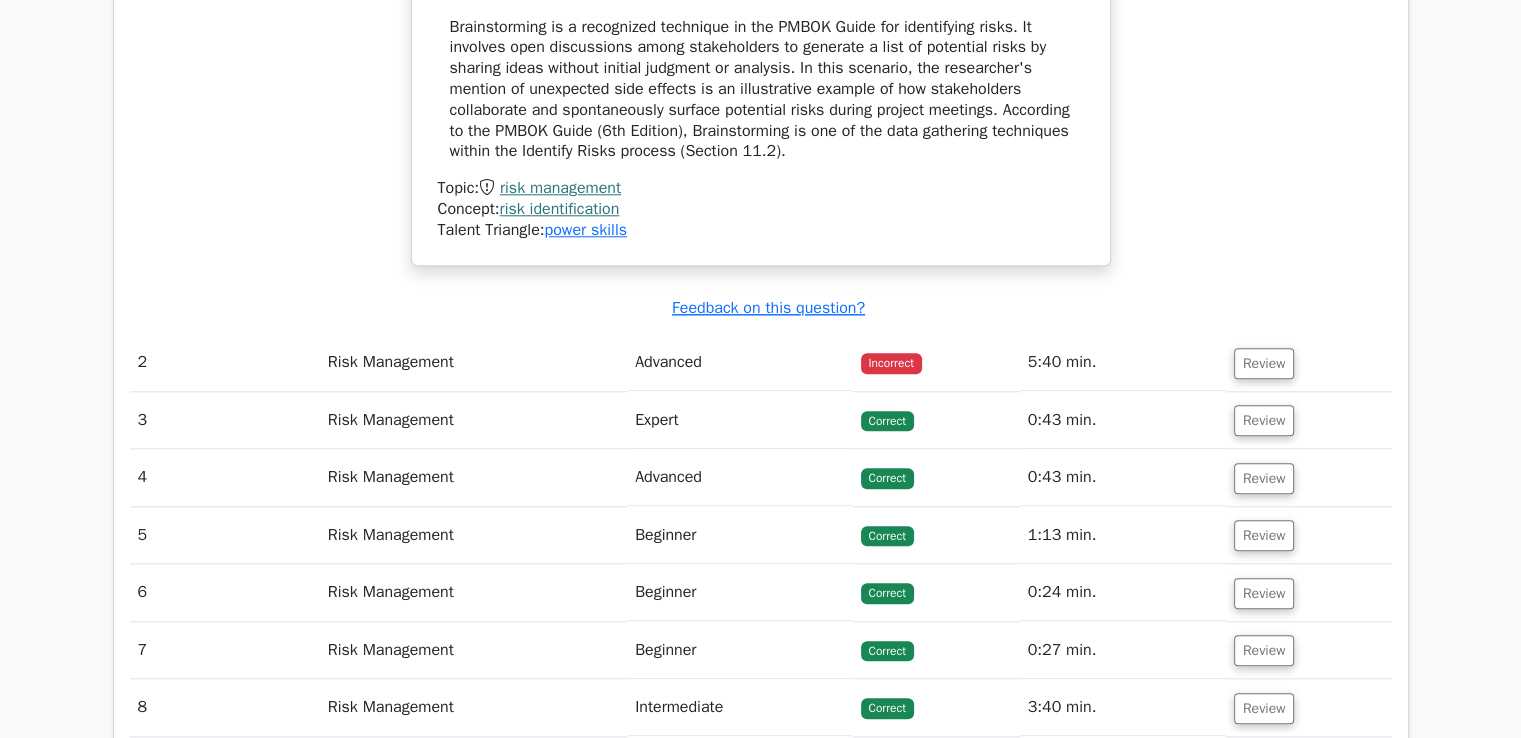 scroll, scrollTop: 2147, scrollLeft: 0, axis: vertical 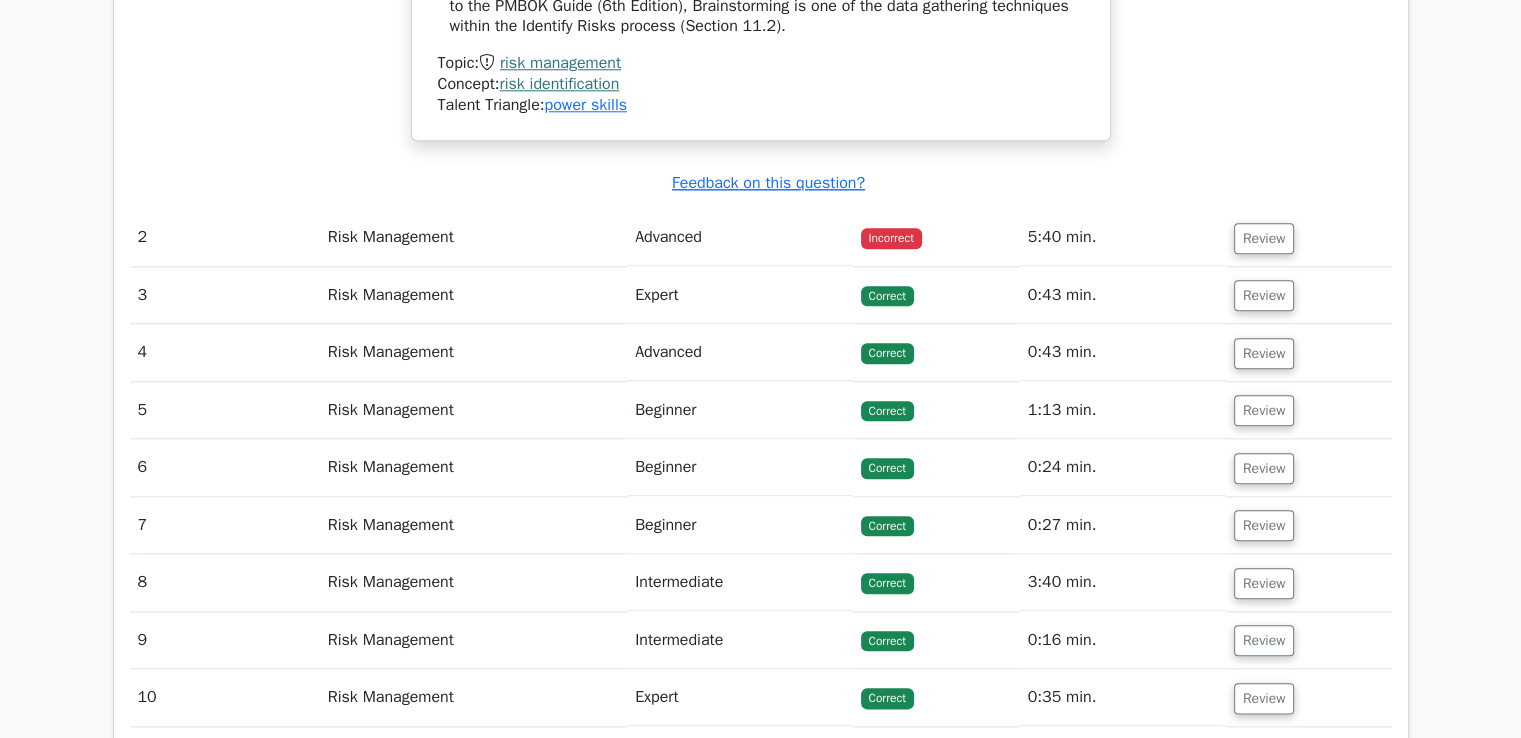 click on "5:40 min." at bounding box center [1123, 237] 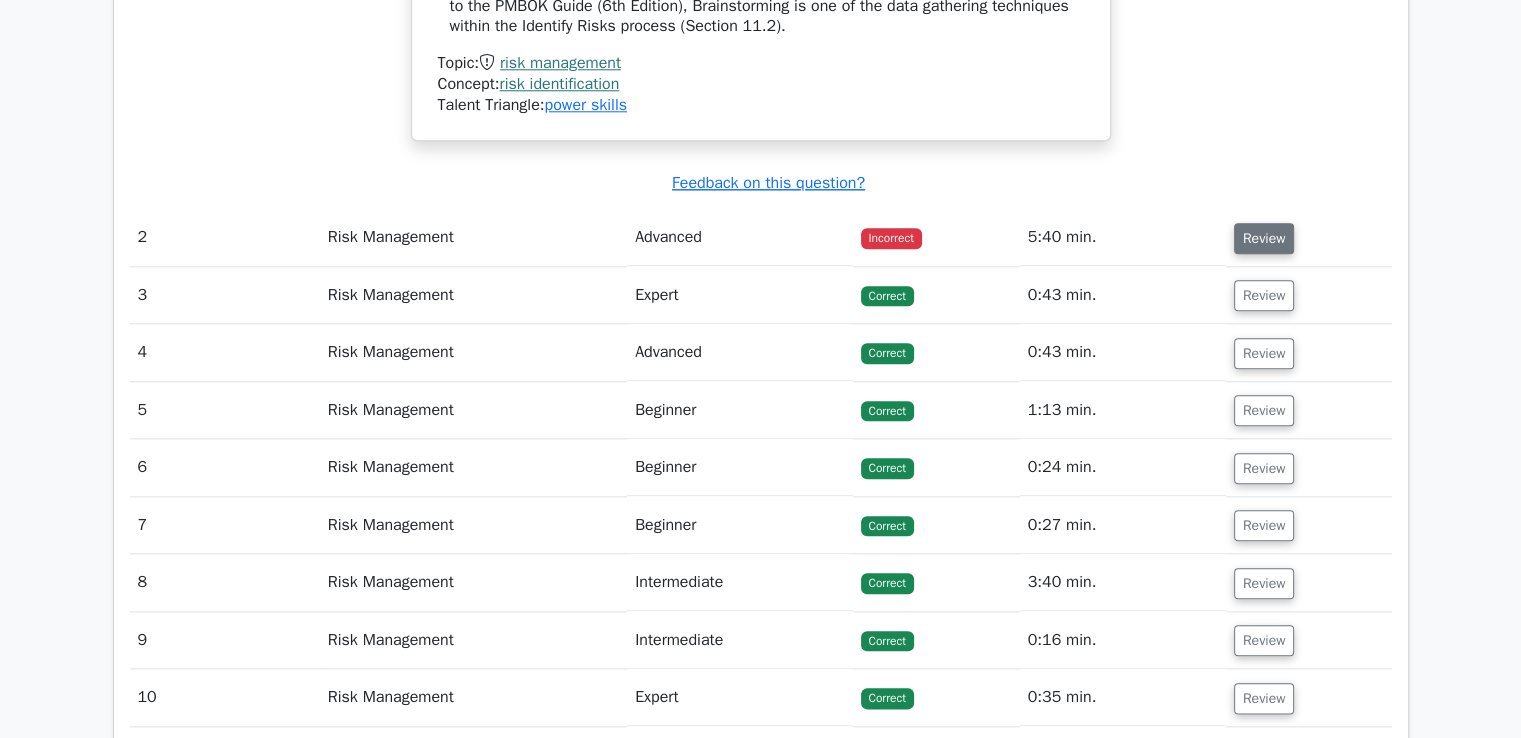 drag, startPoint x: 896, startPoint y: 240, endPoint x: 1289, endPoint y: 225, distance: 393.28616 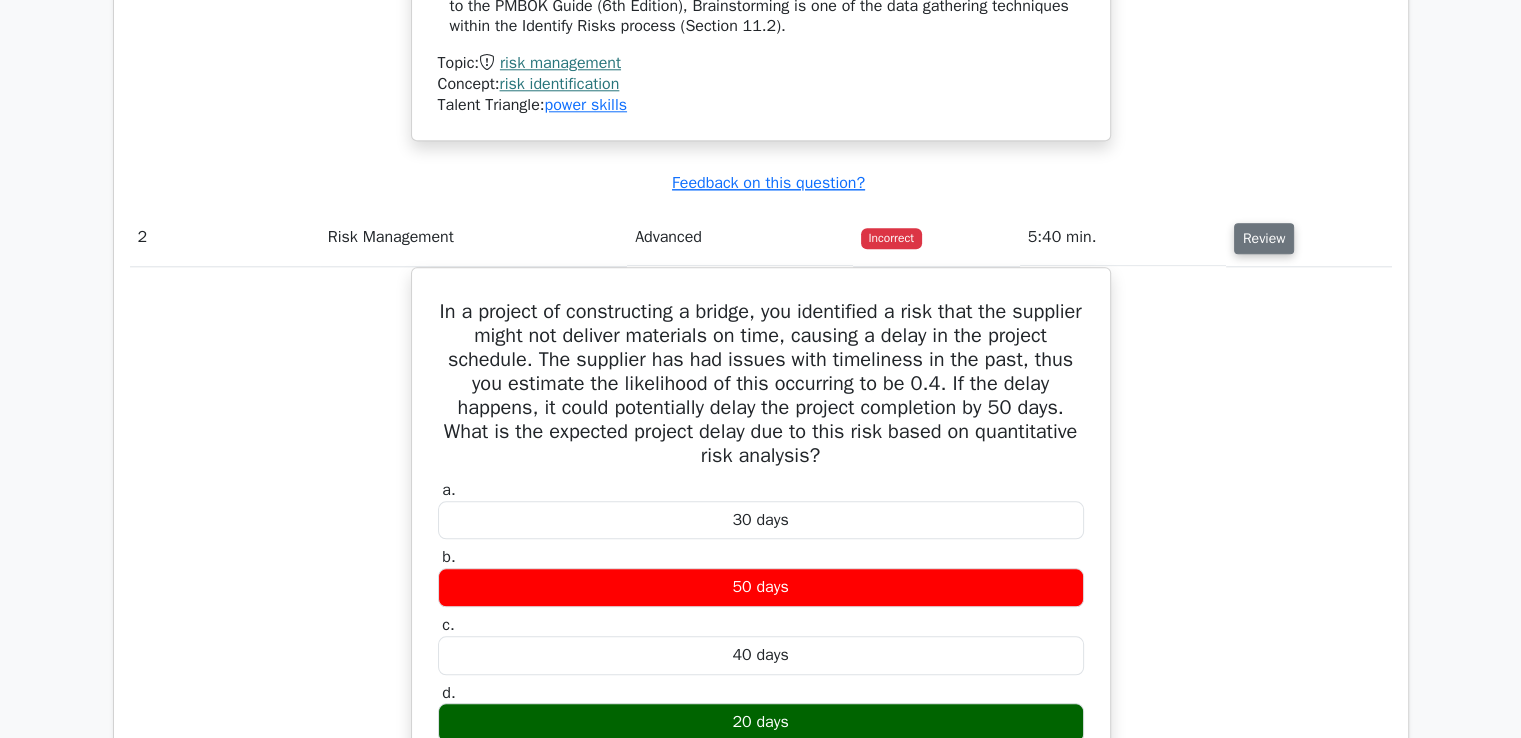 type 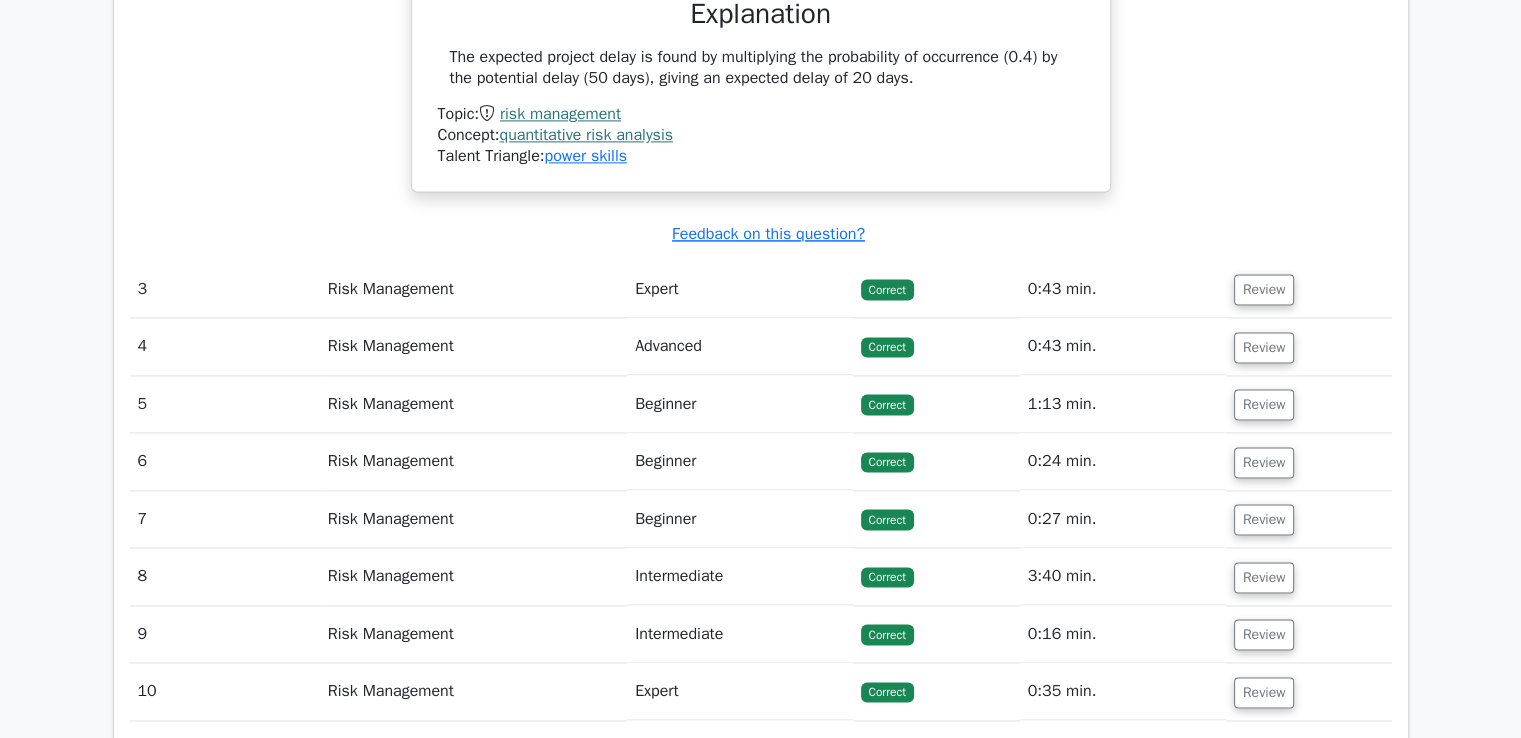 scroll, scrollTop: 2945, scrollLeft: 0, axis: vertical 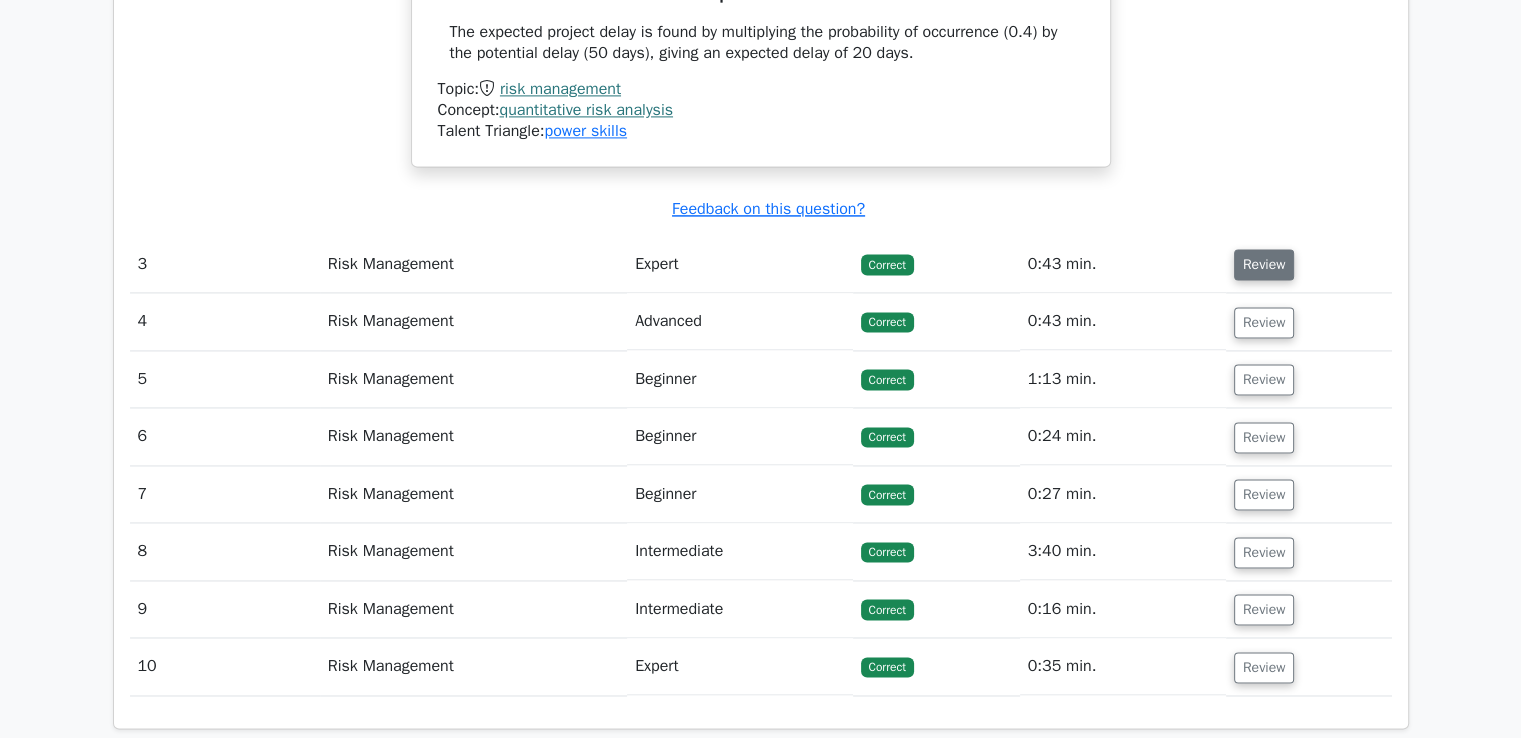 click on "Review" at bounding box center [1264, 264] 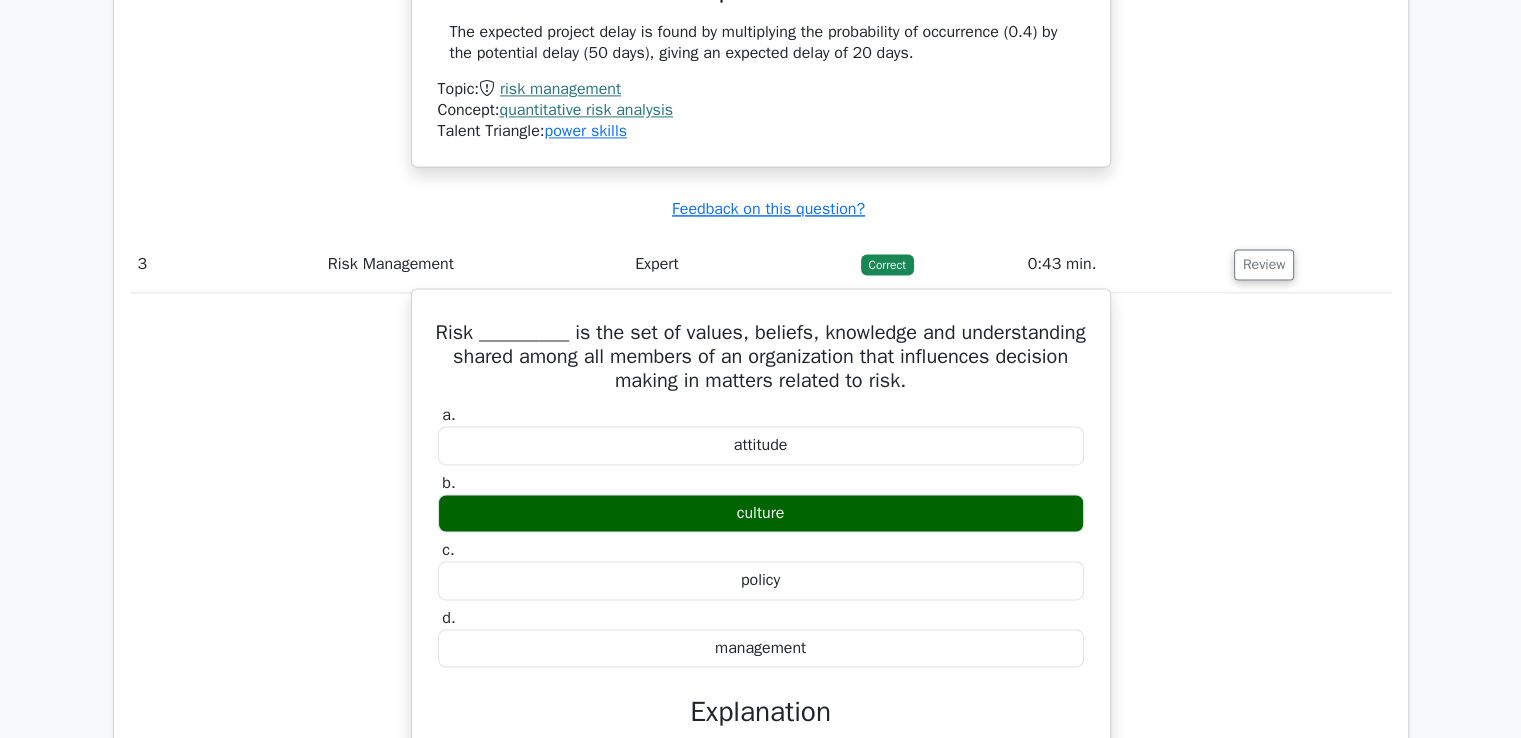 type 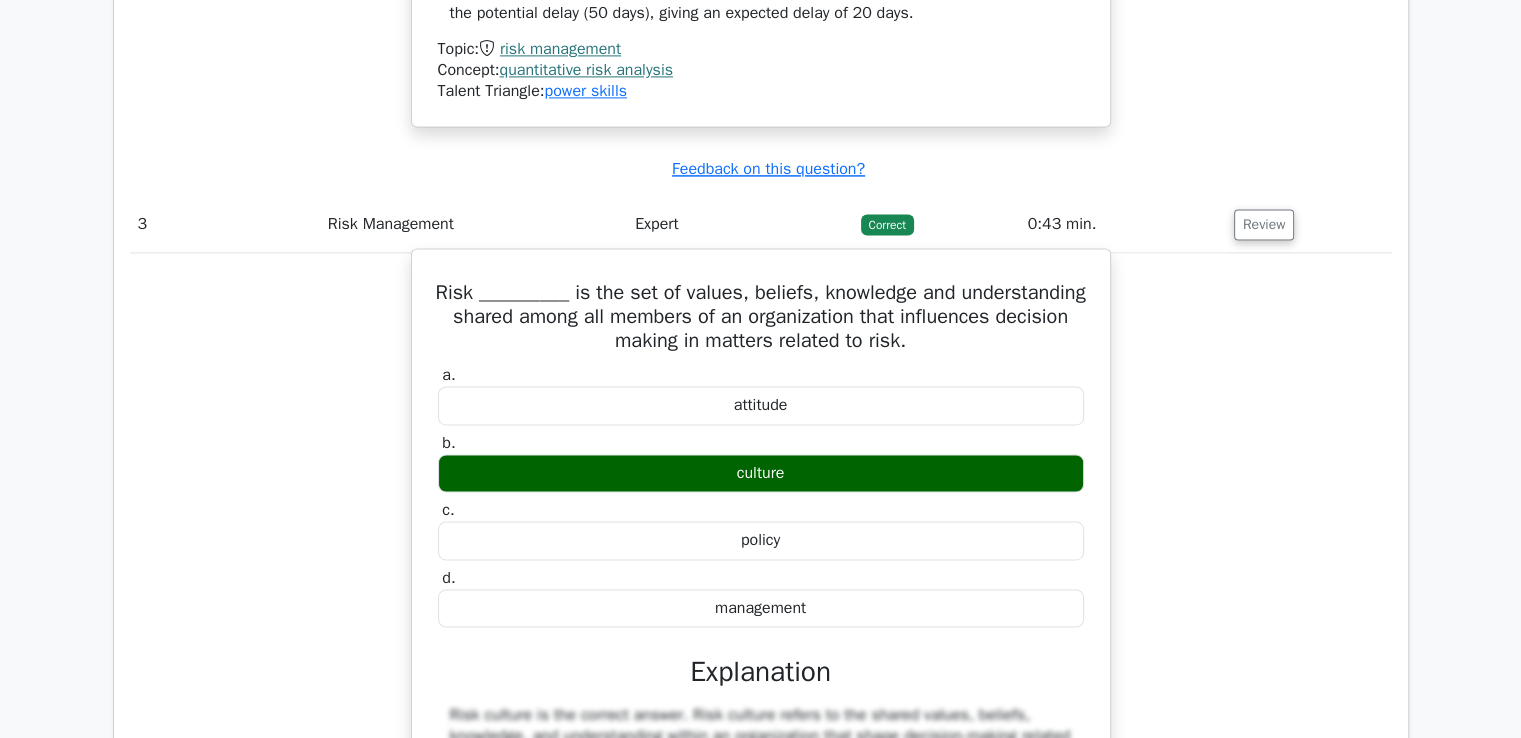 scroll, scrollTop: 3025, scrollLeft: 0, axis: vertical 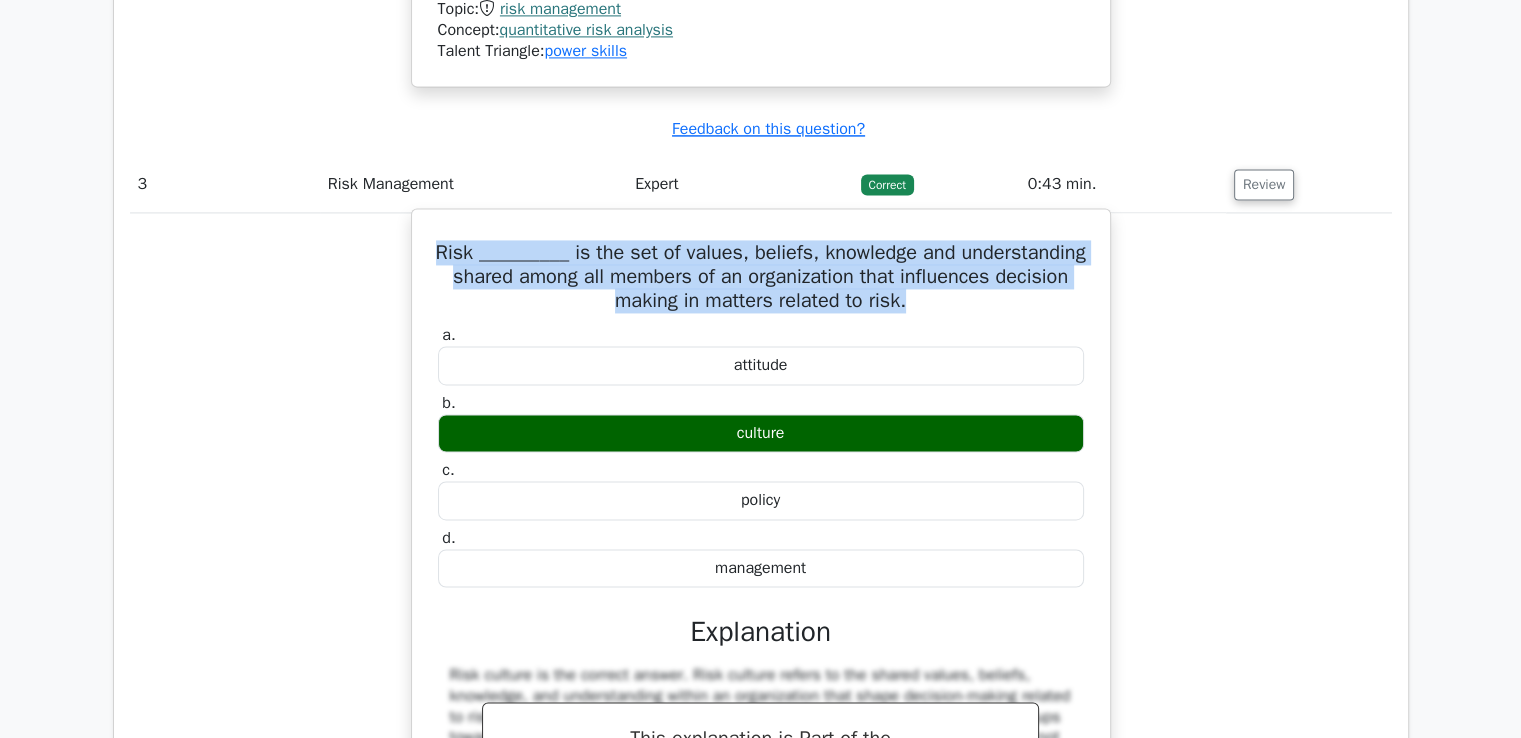drag, startPoint x: 440, startPoint y: 251, endPoint x: 919, endPoint y: 299, distance: 481.39902 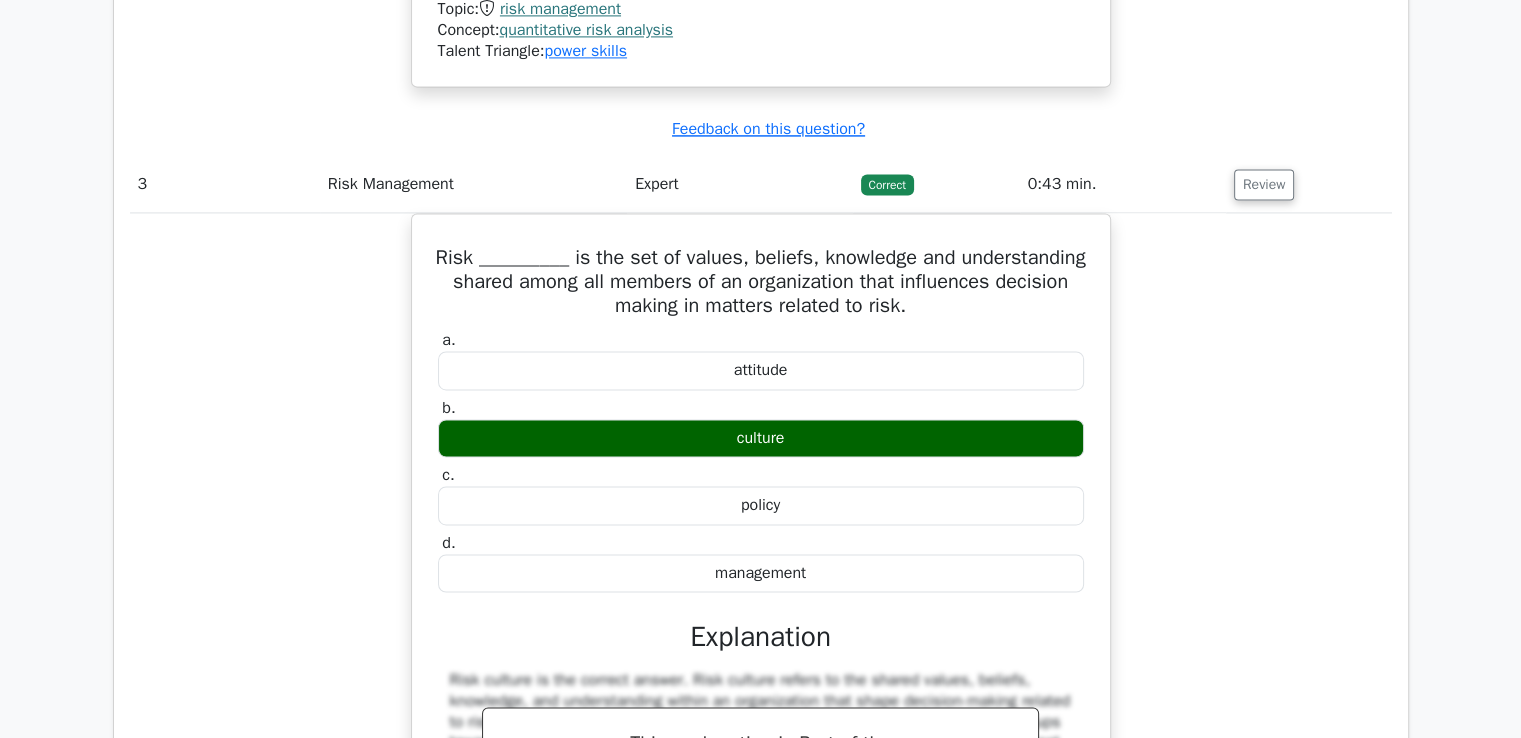 click on "Risk _________ is the set of values, beliefs, knowledge and understanding shared among all members of an organization that influences decision making in matters related to risk.
a.
attitude
b.
c. d." at bounding box center (761, 606) 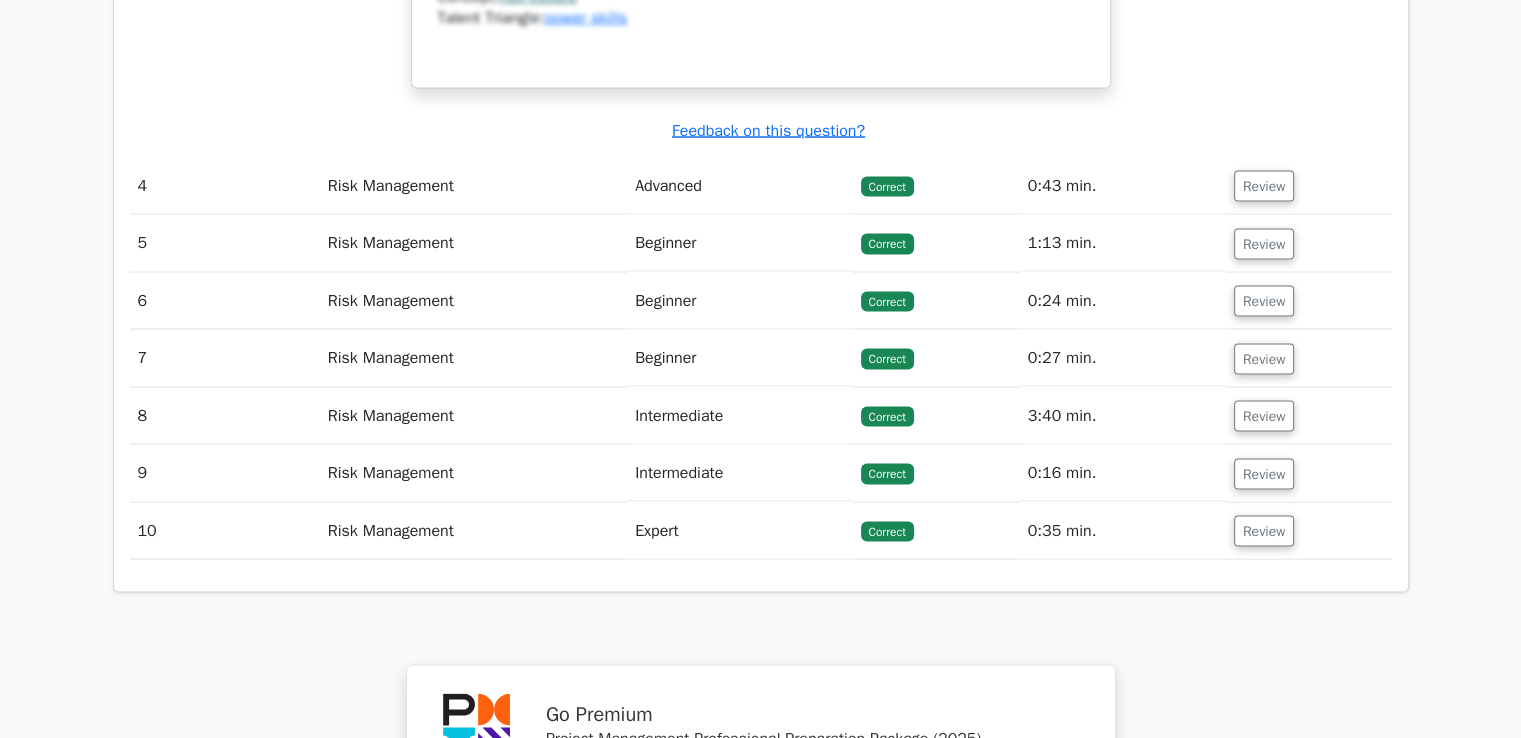 scroll, scrollTop: 3911, scrollLeft: 0, axis: vertical 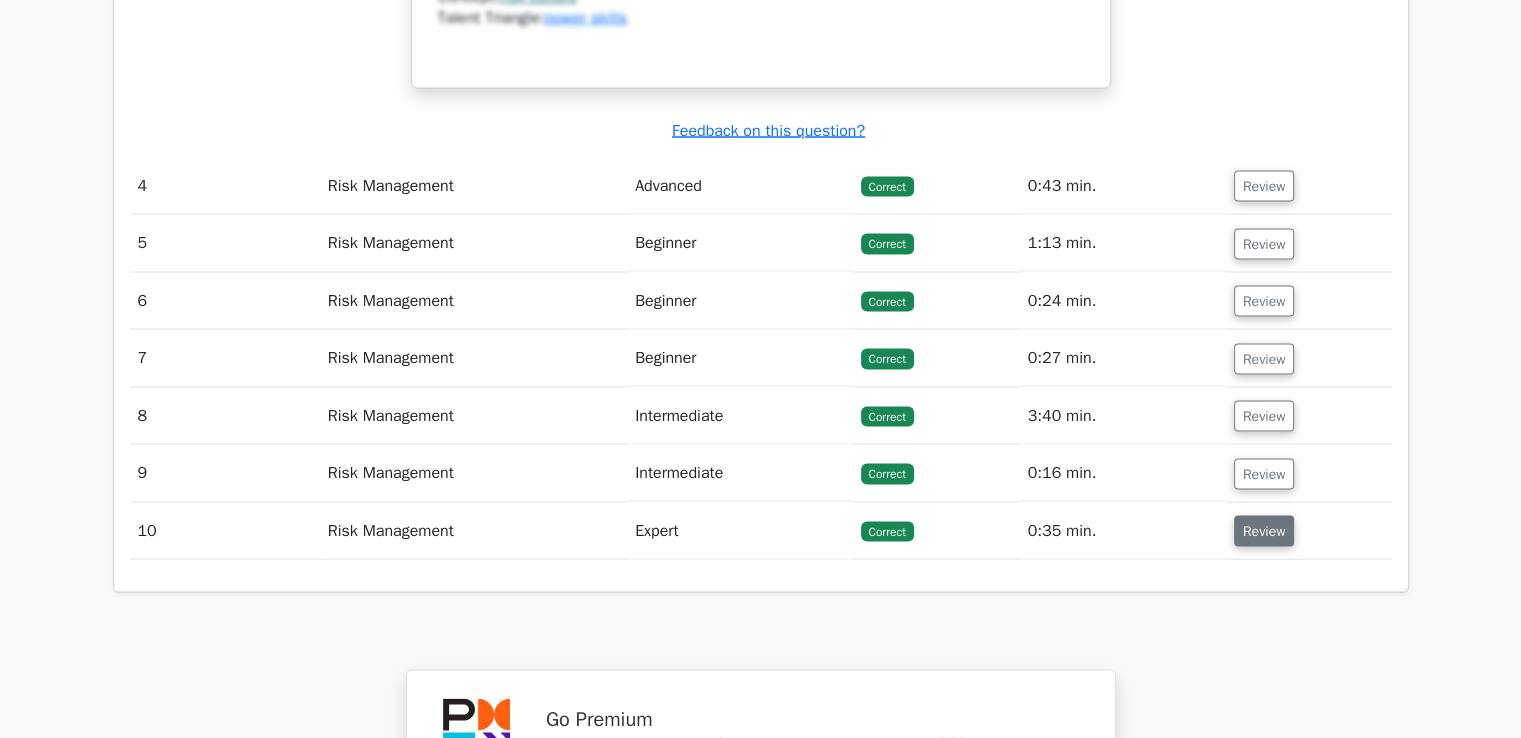 click on "Review" at bounding box center [1264, 531] 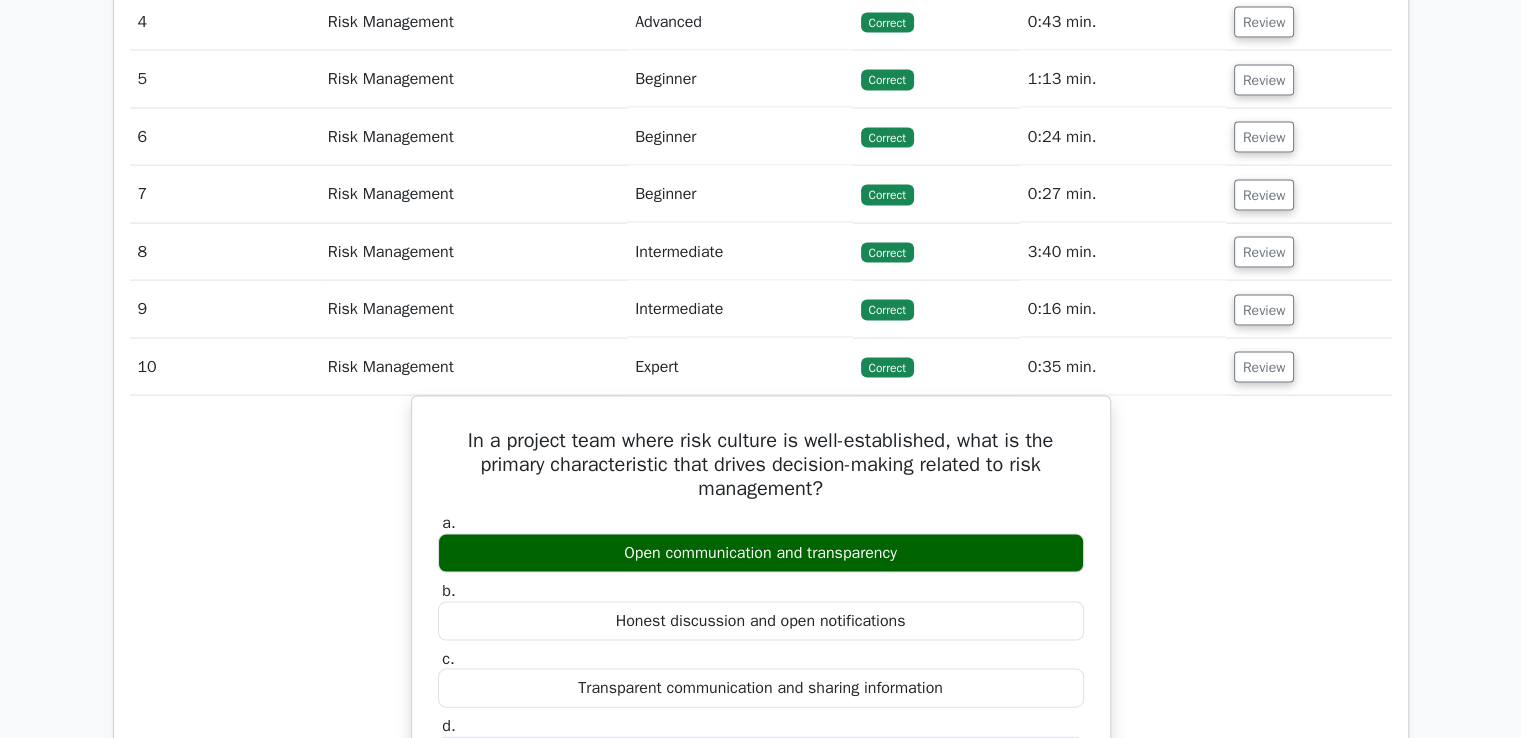 scroll, scrollTop: 4073, scrollLeft: 0, axis: vertical 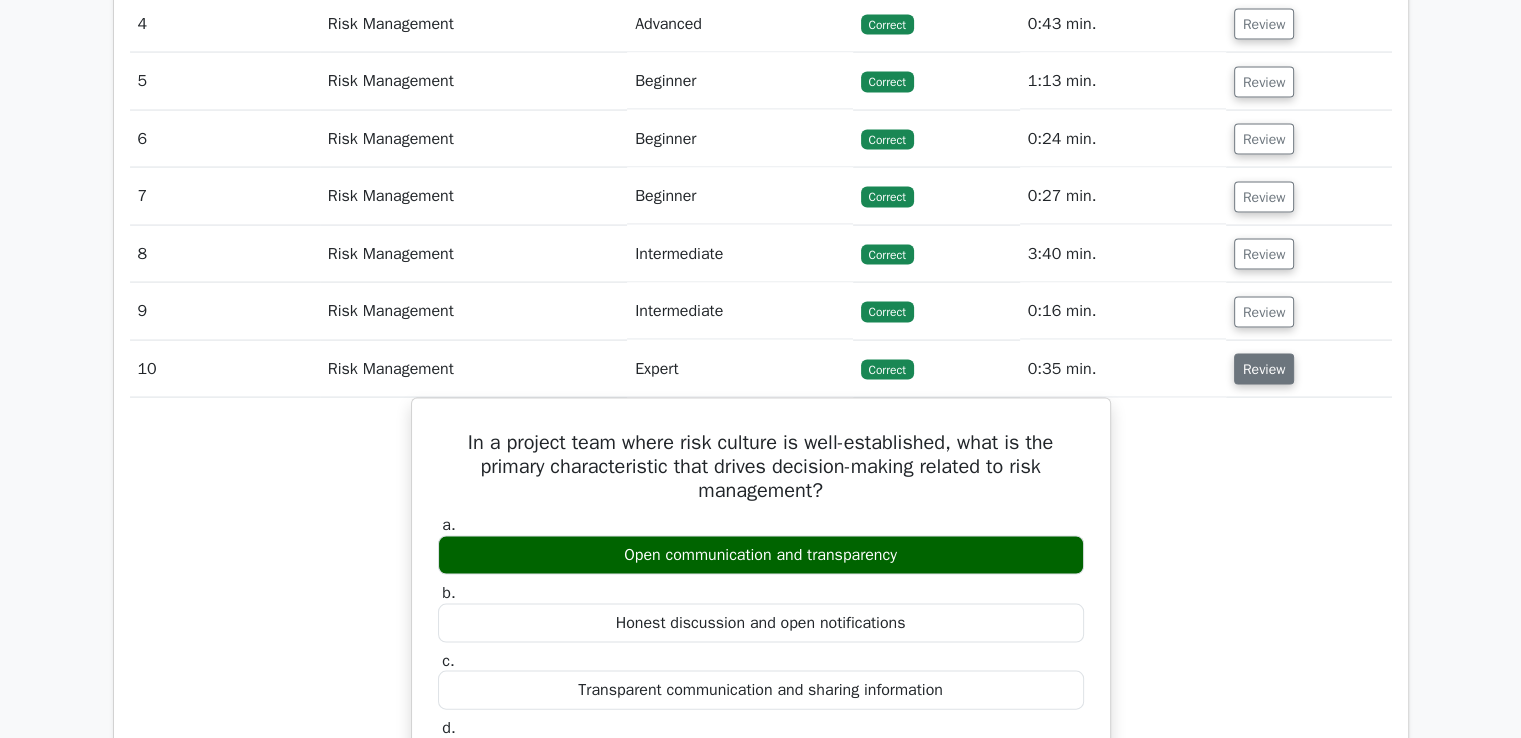 click on "Review" at bounding box center (1264, 369) 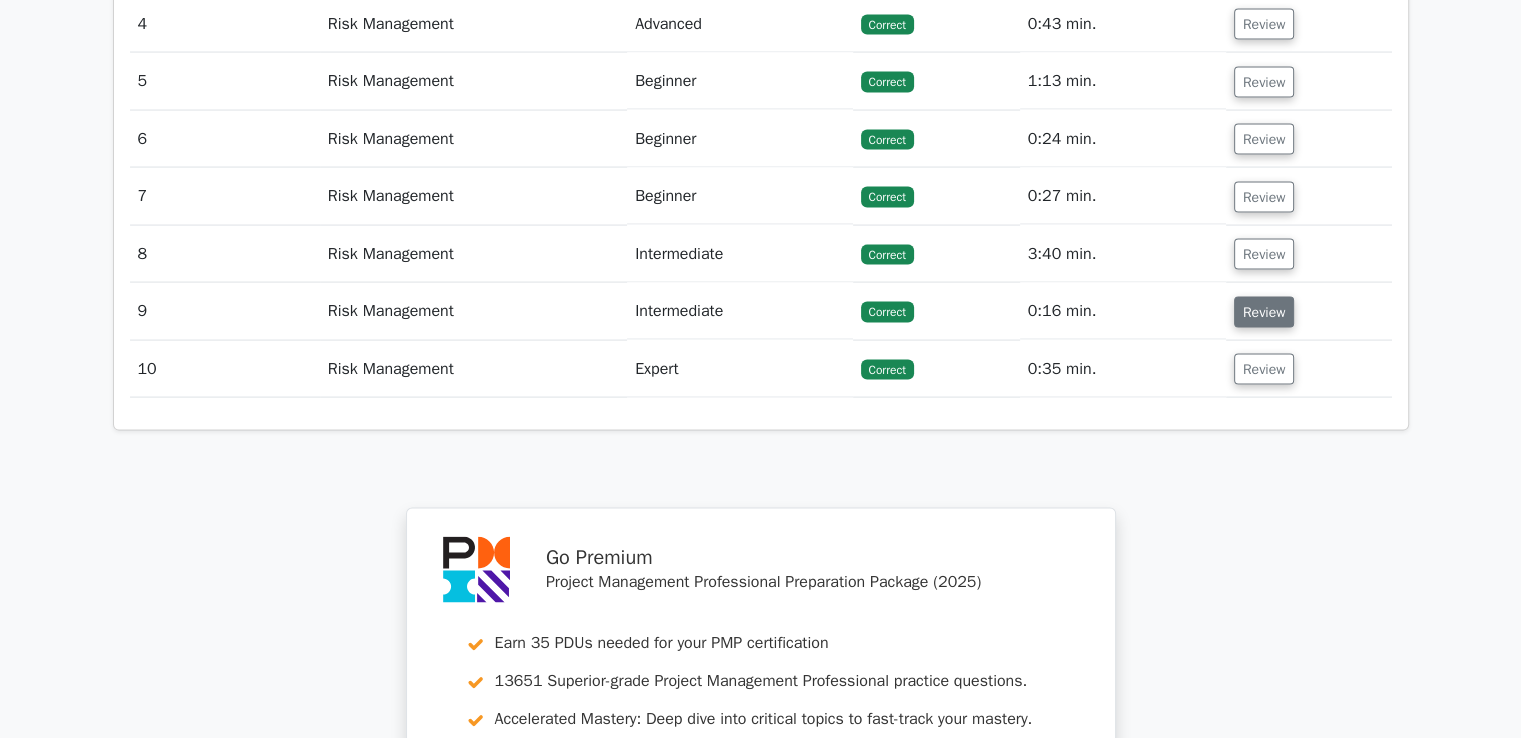 click on "Review" at bounding box center (1264, 312) 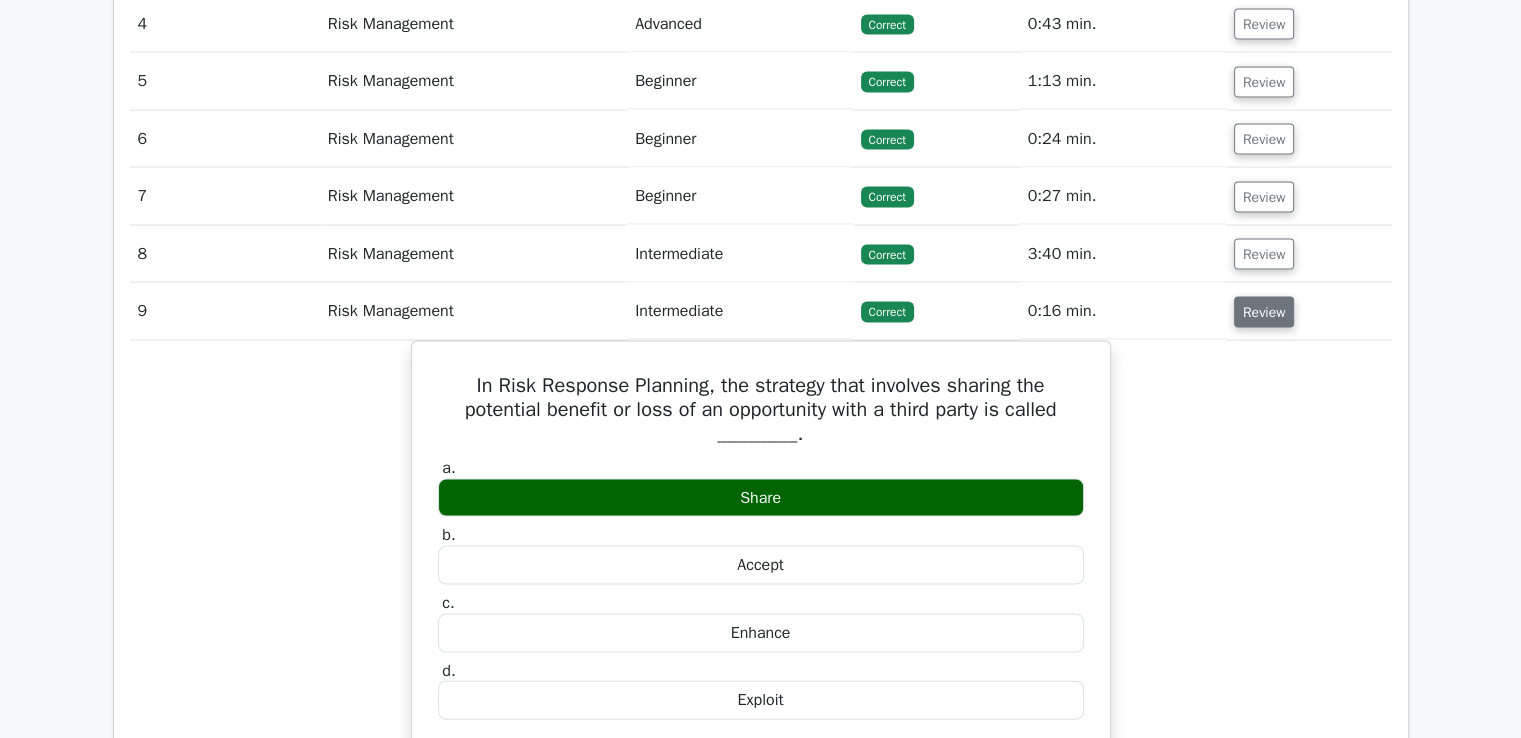 click on "Review" at bounding box center (1264, 312) 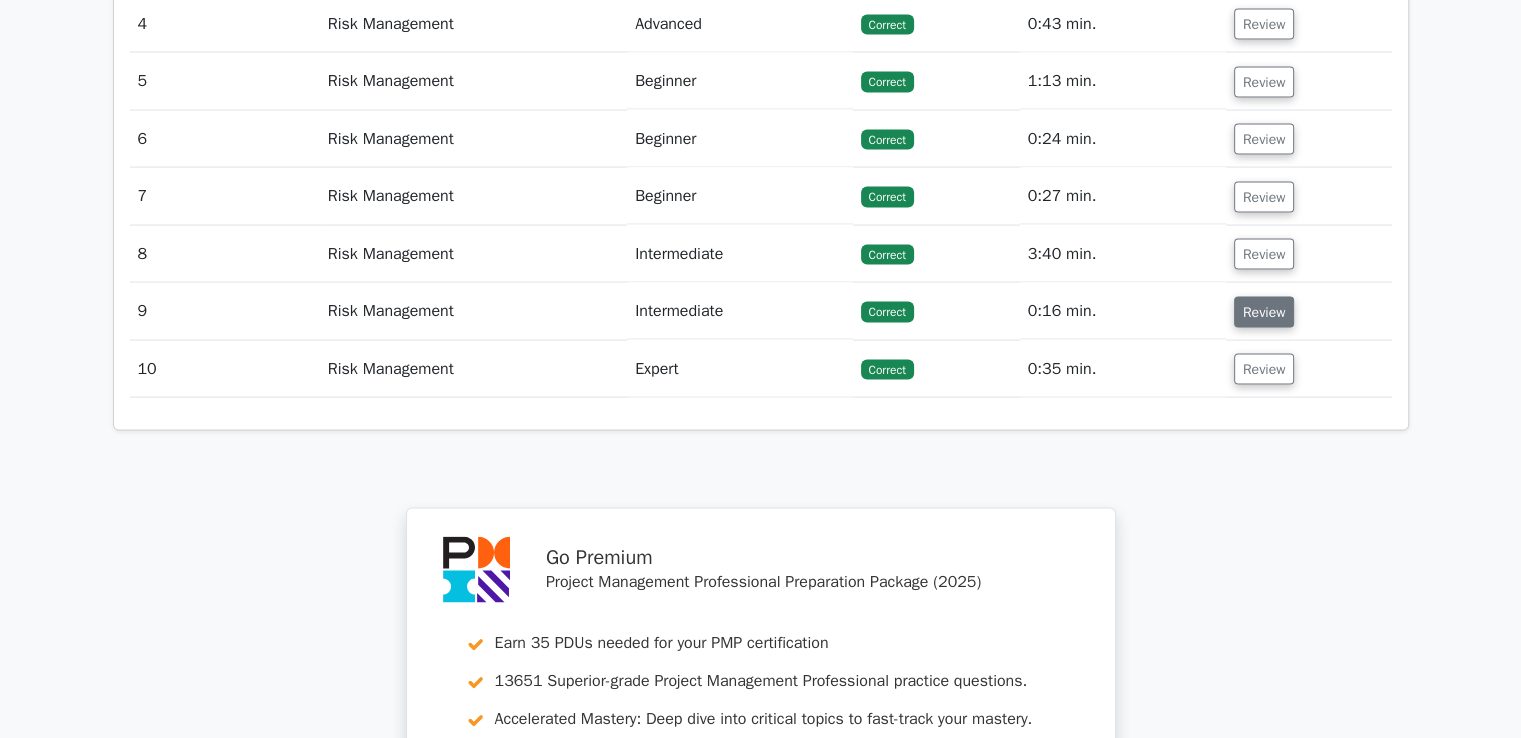 click on "Review" at bounding box center (1264, 312) 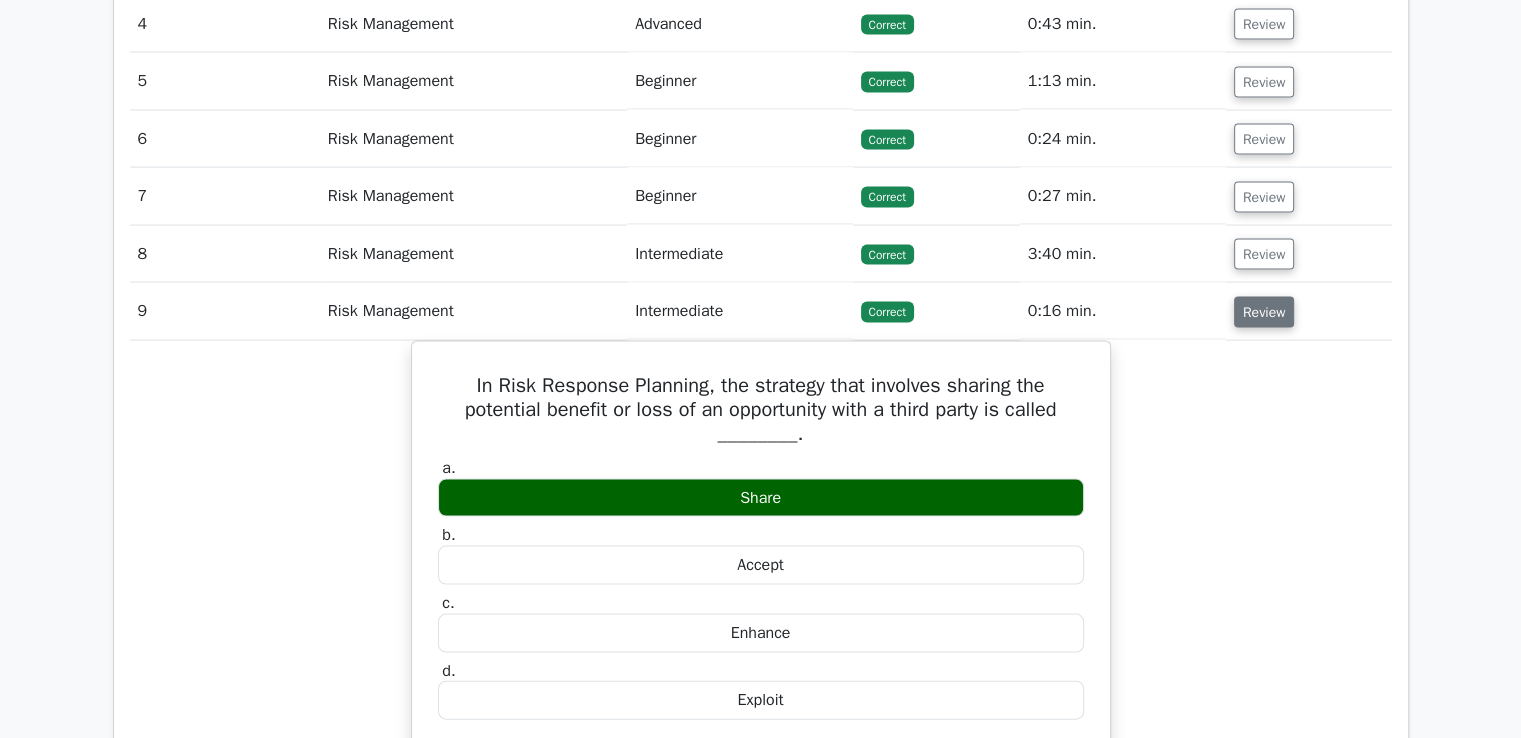click on "Review" at bounding box center (1264, 312) 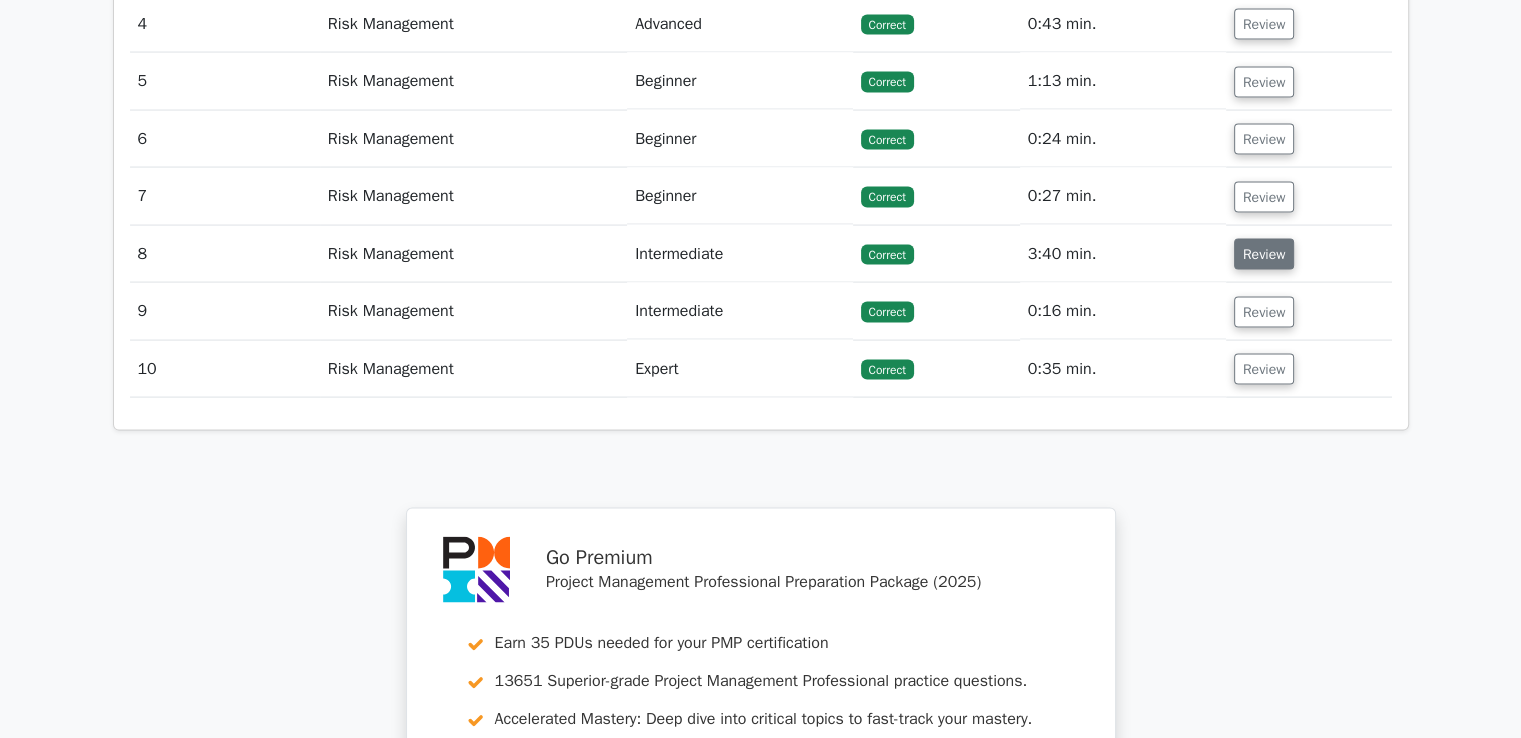 click on "Review" at bounding box center [1264, 254] 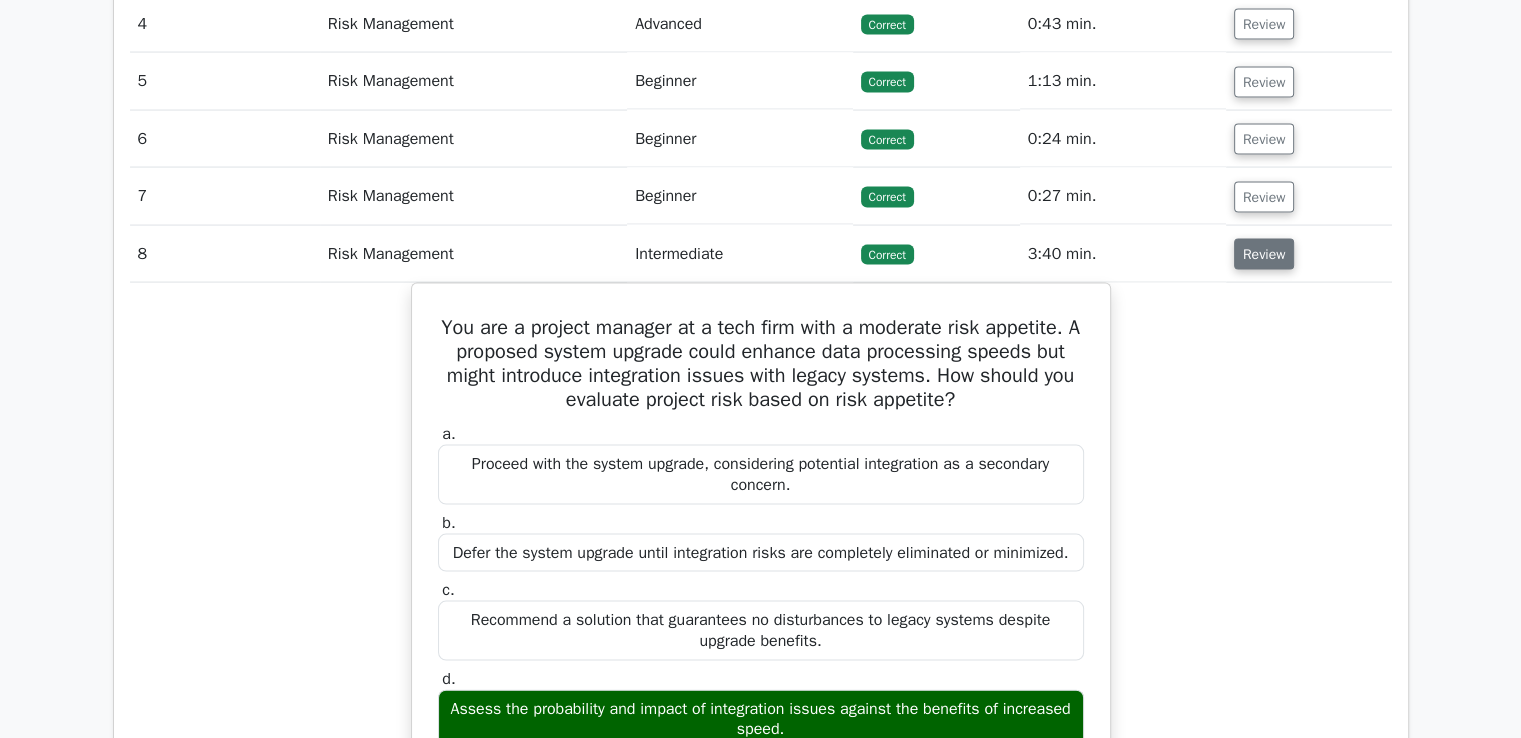click on "Review" at bounding box center [1264, 254] 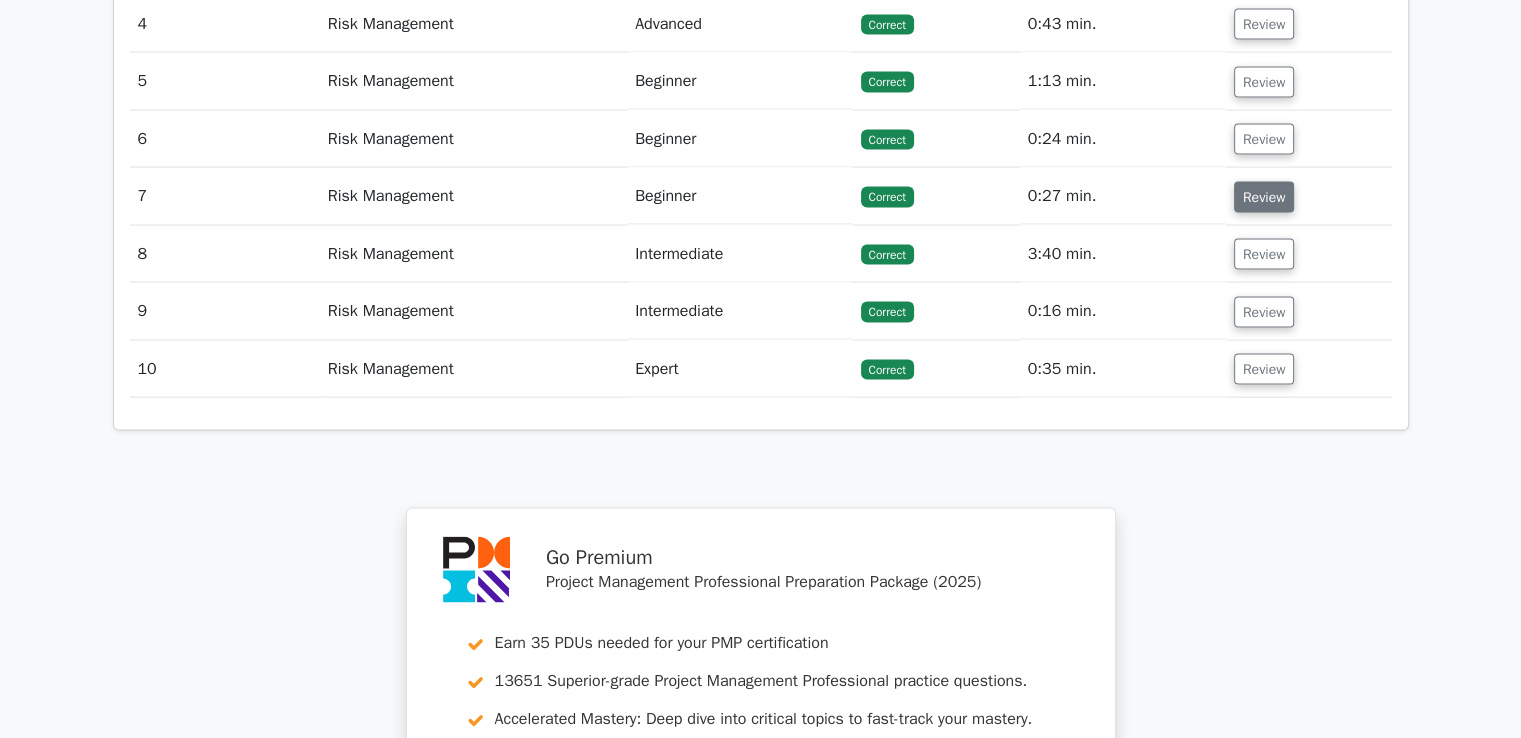 click on "Review" at bounding box center (1264, 197) 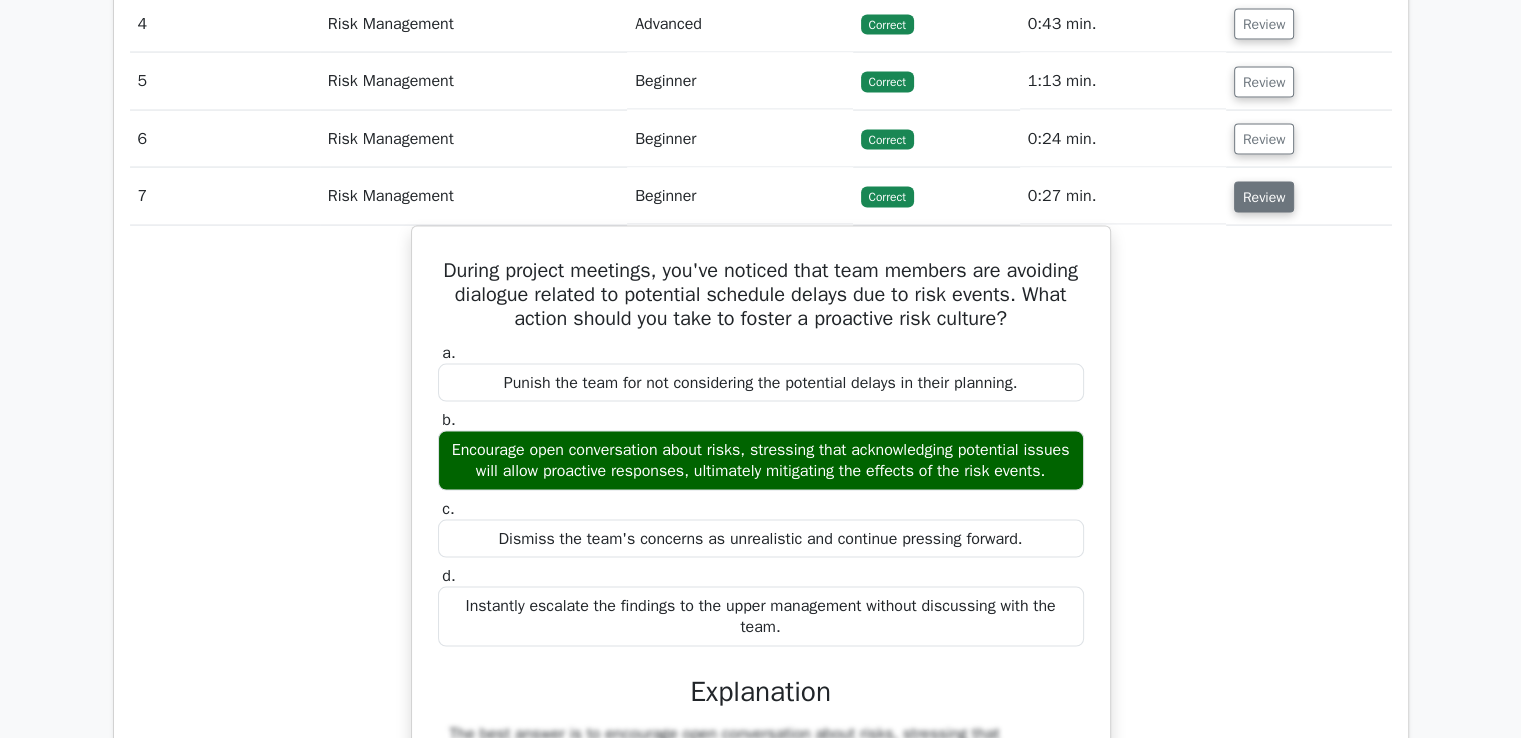 click on "Review" at bounding box center [1264, 197] 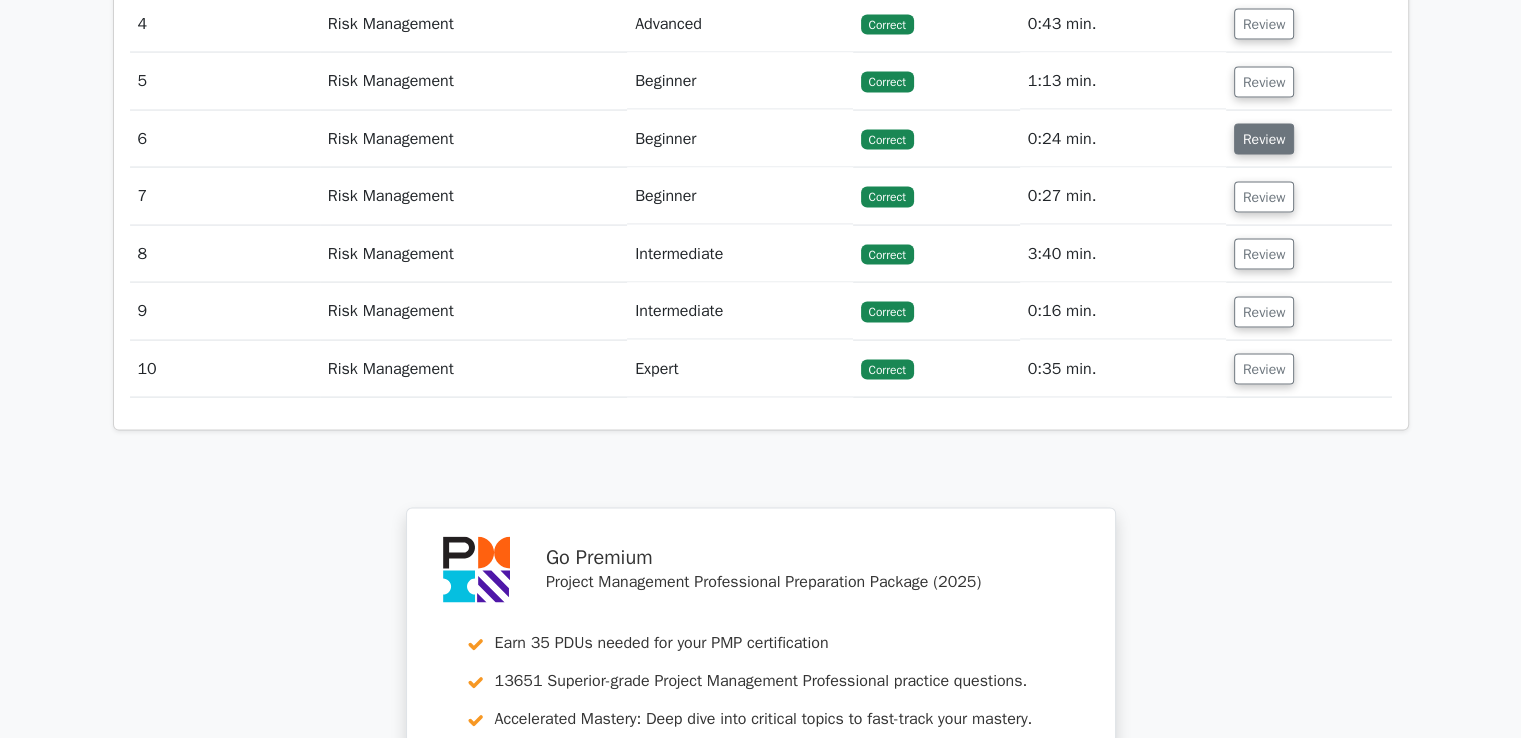 click on "Review" at bounding box center (1264, 139) 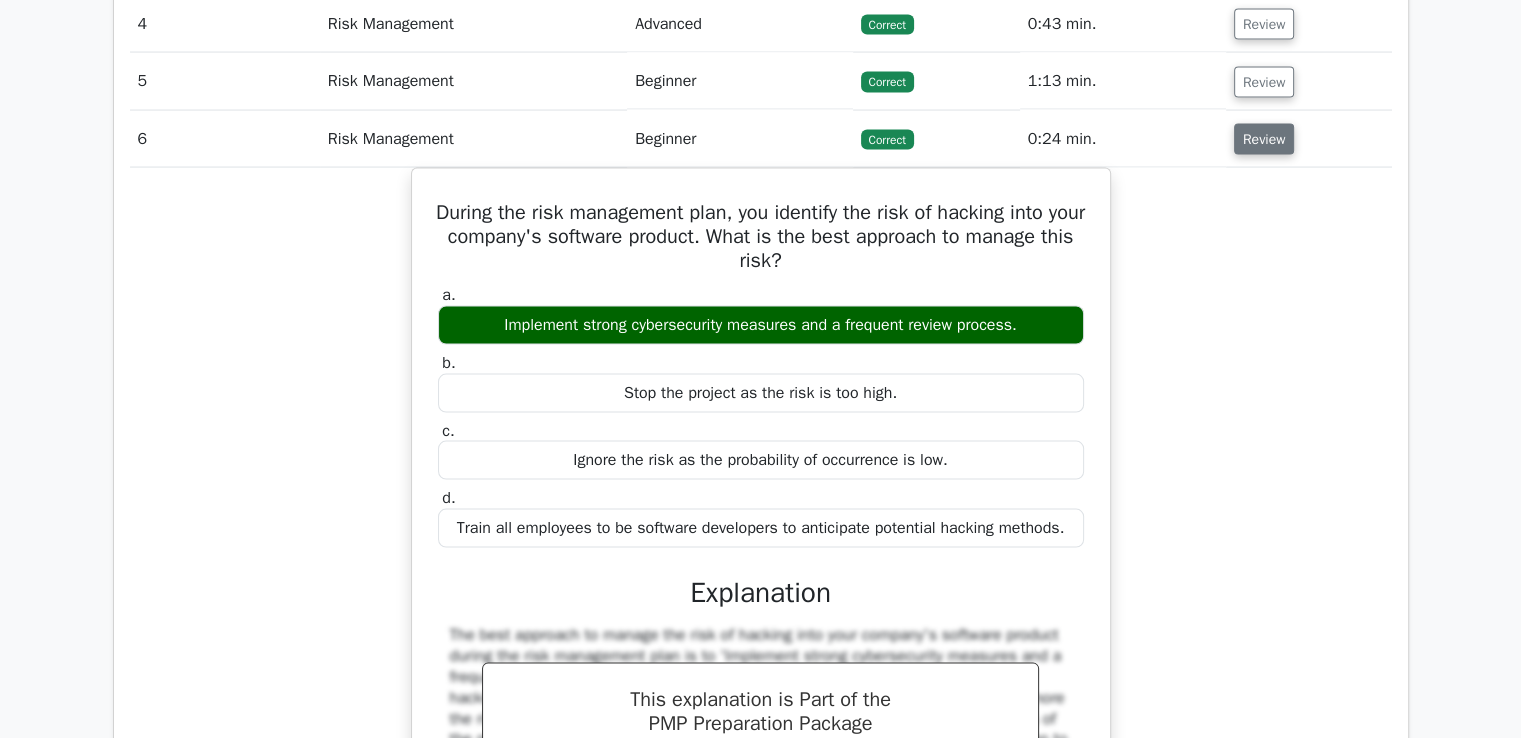 click on "Review" at bounding box center (1264, 139) 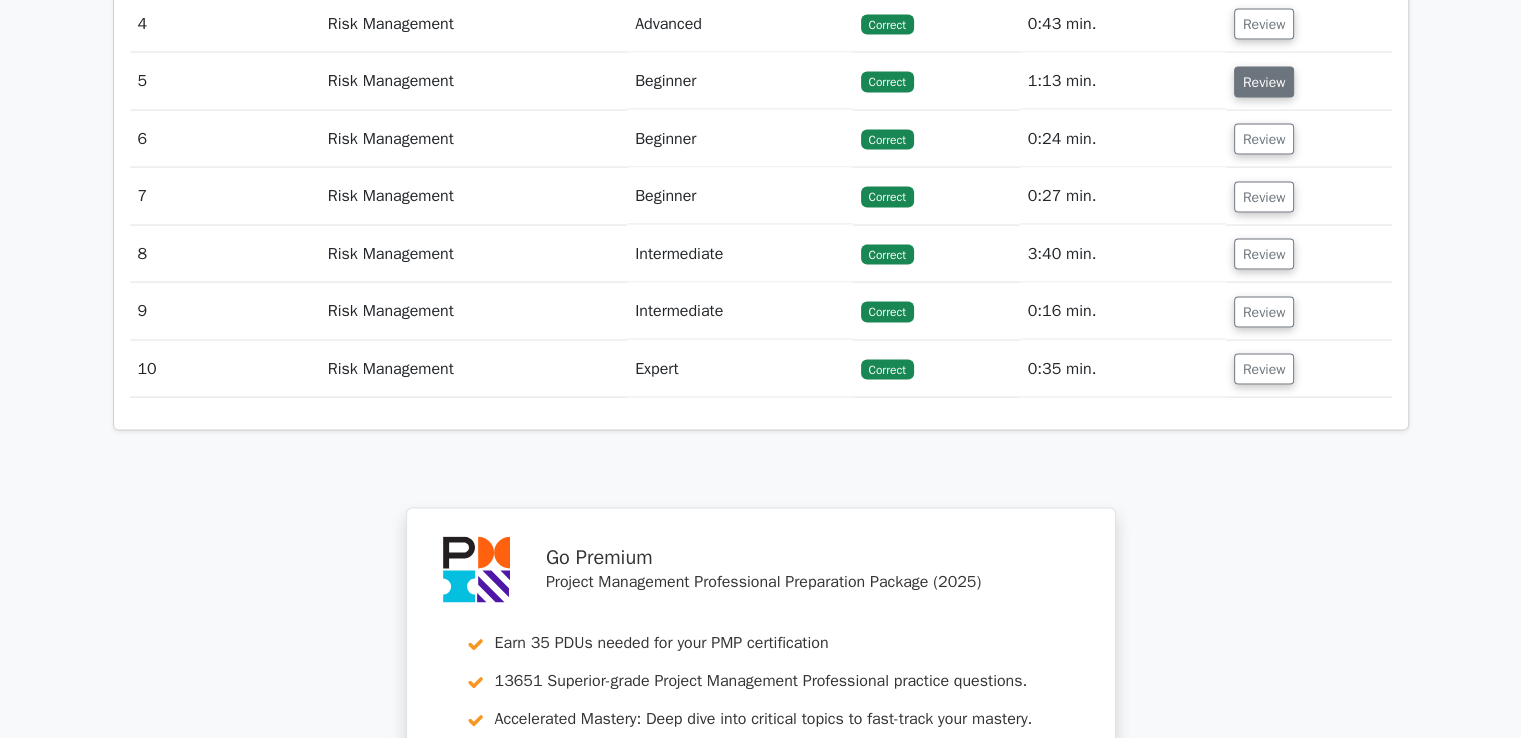click on "Review" at bounding box center [1264, 82] 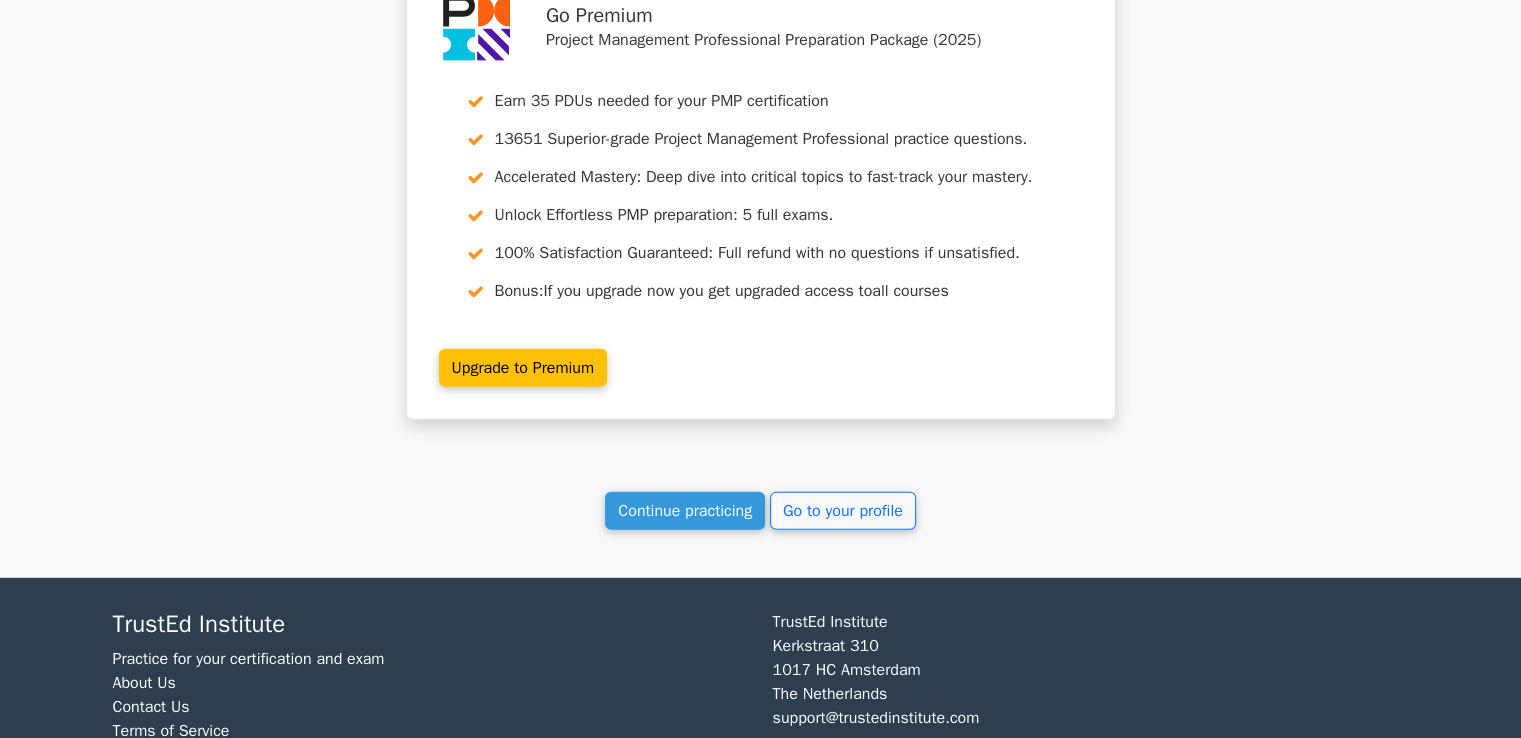 scroll, scrollTop: 5595, scrollLeft: 0, axis: vertical 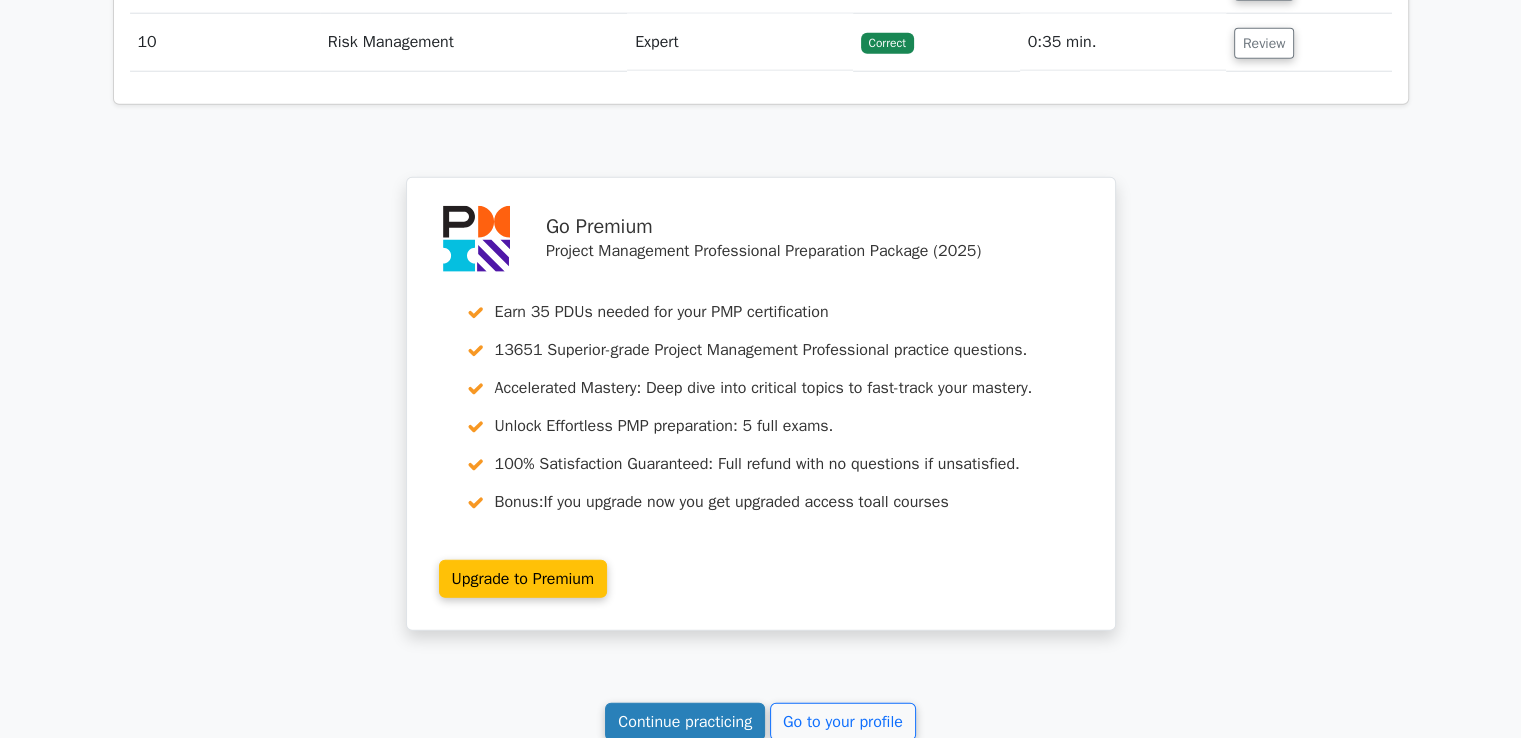 click on "Continue practicing" at bounding box center [685, 722] 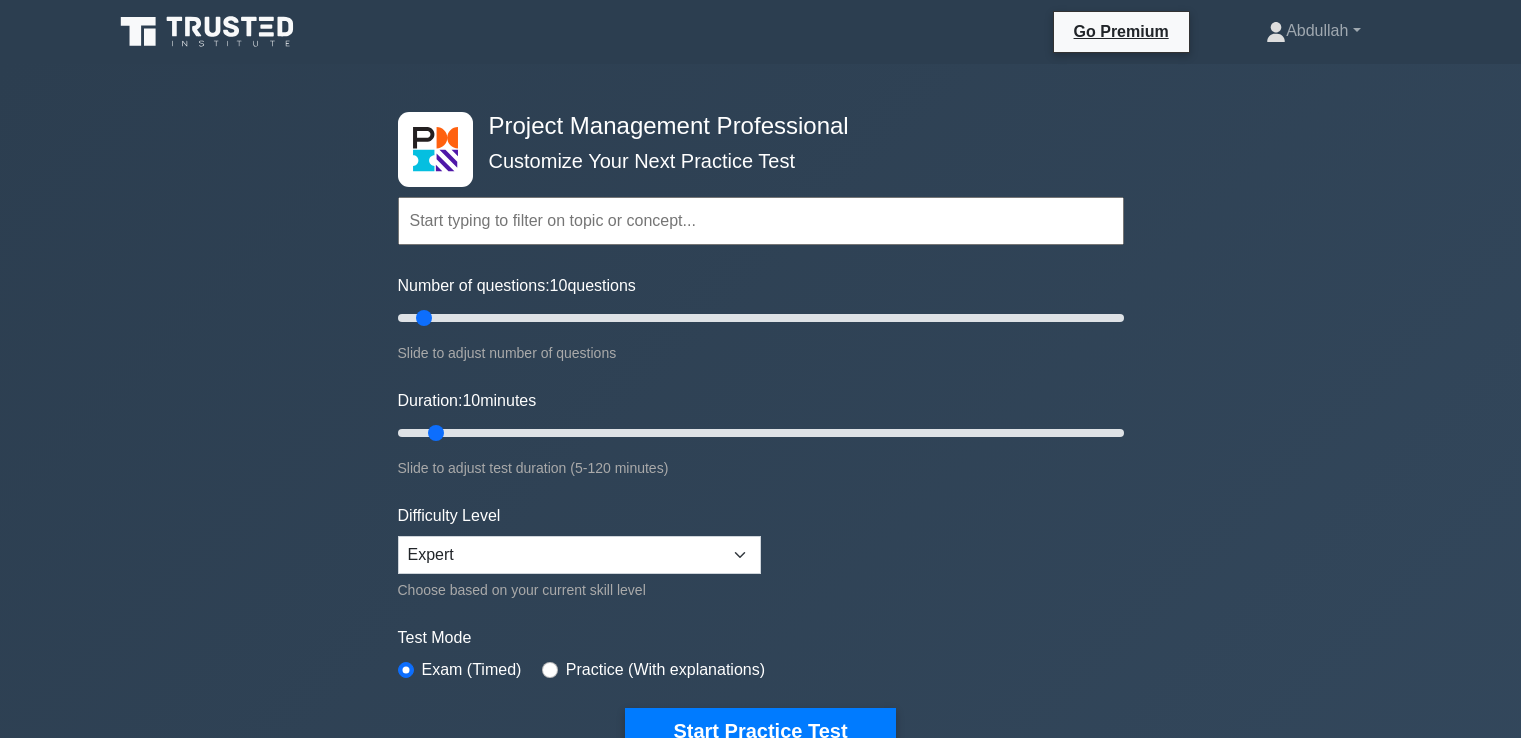scroll, scrollTop: 0, scrollLeft: 0, axis: both 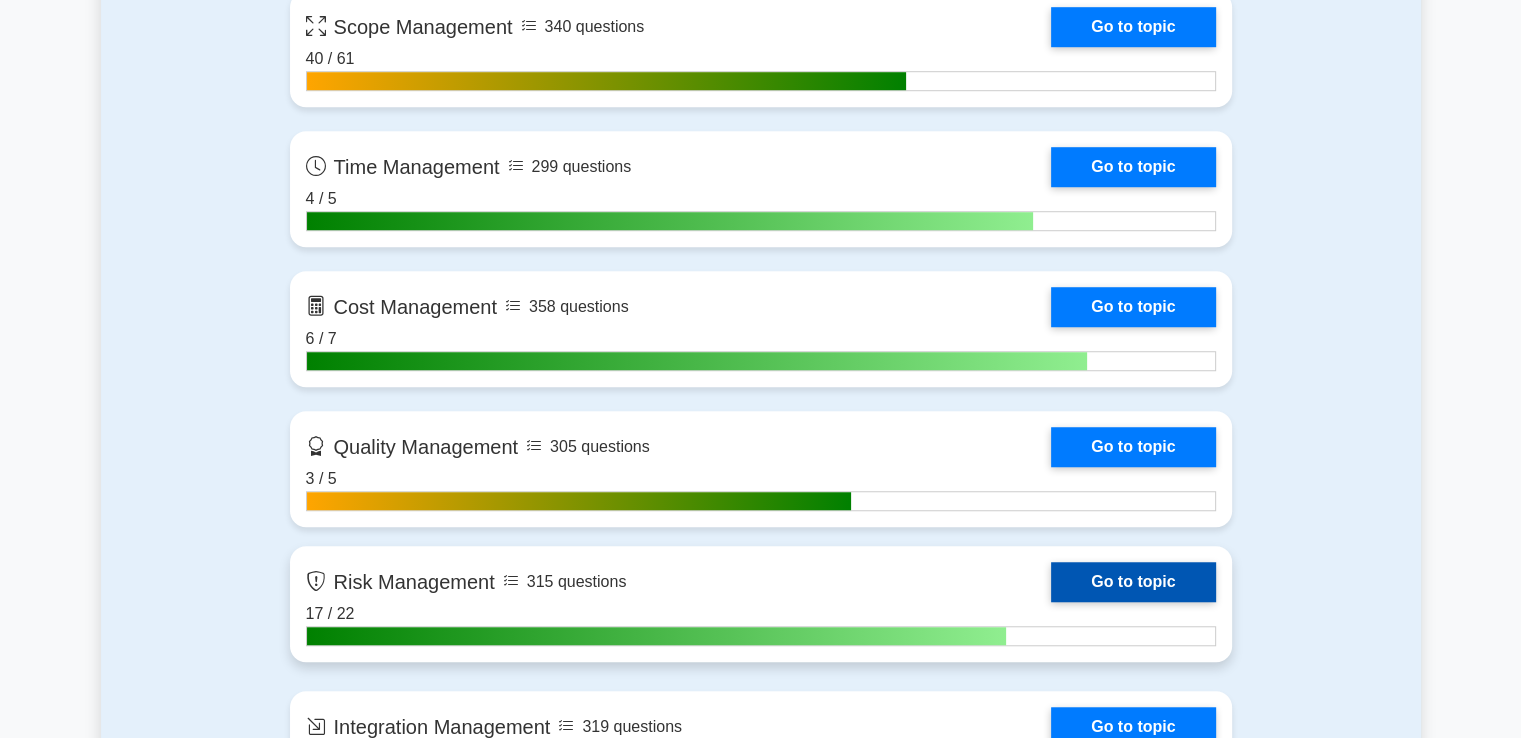 click on "Go to topic" at bounding box center [1133, 582] 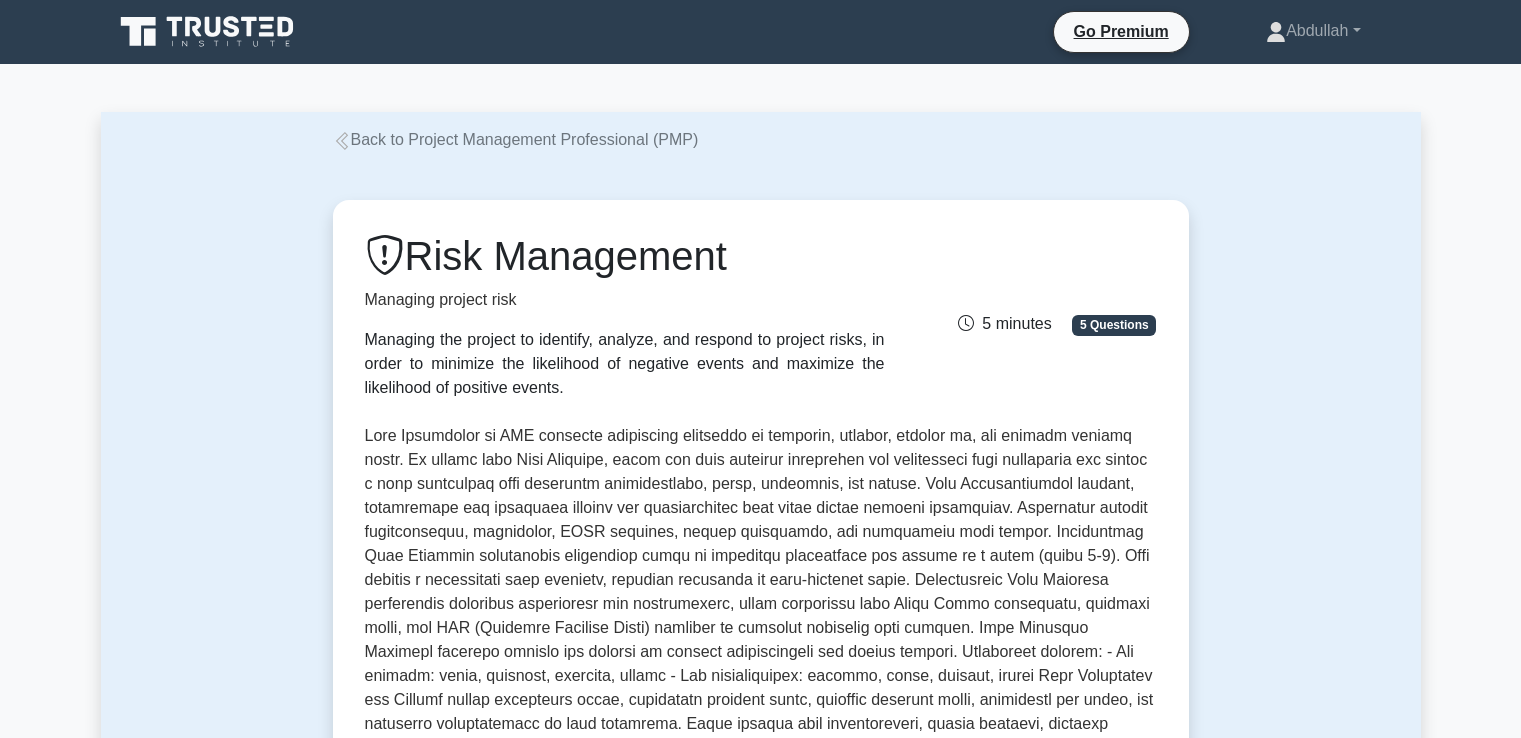 scroll, scrollTop: 0, scrollLeft: 0, axis: both 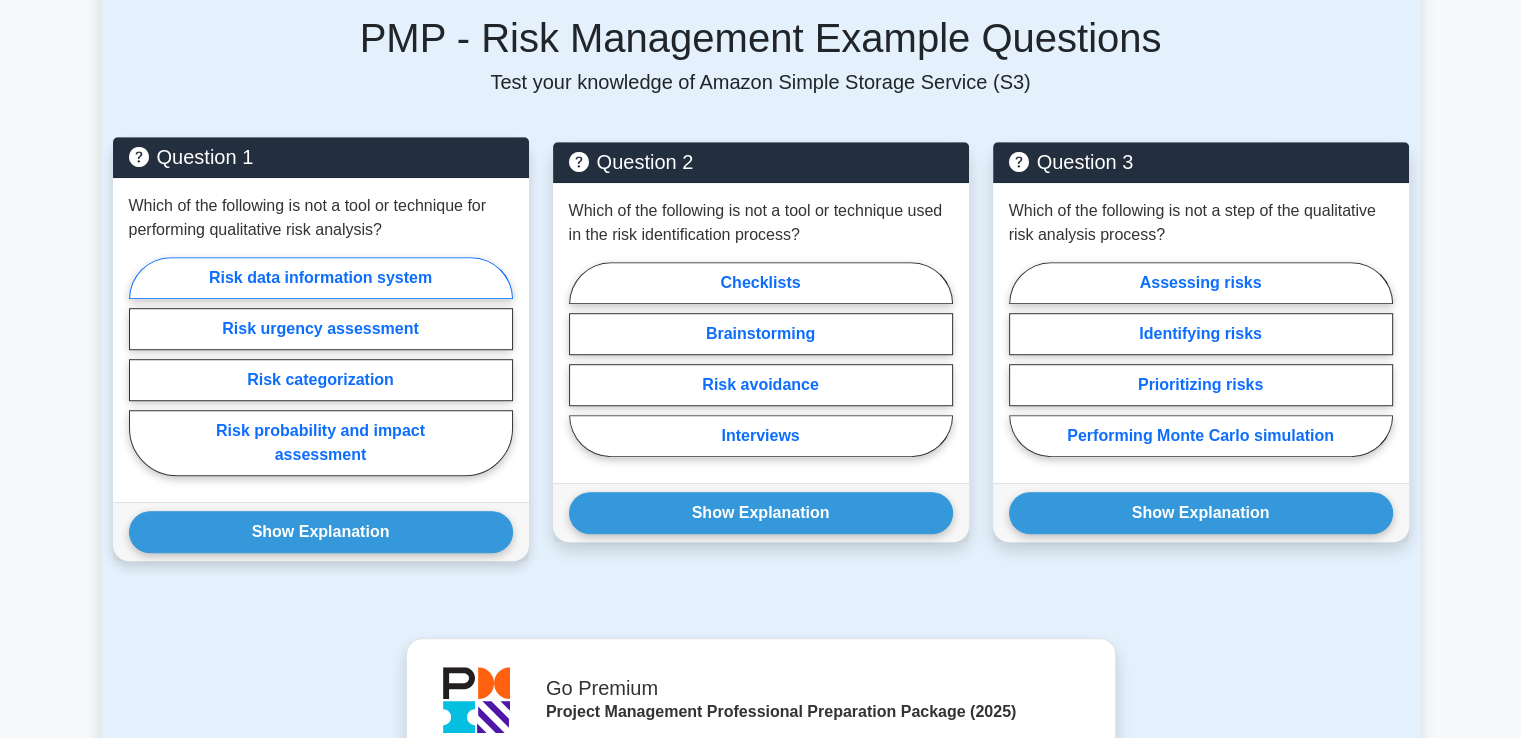 click on "Risk data information system" at bounding box center (321, 278) 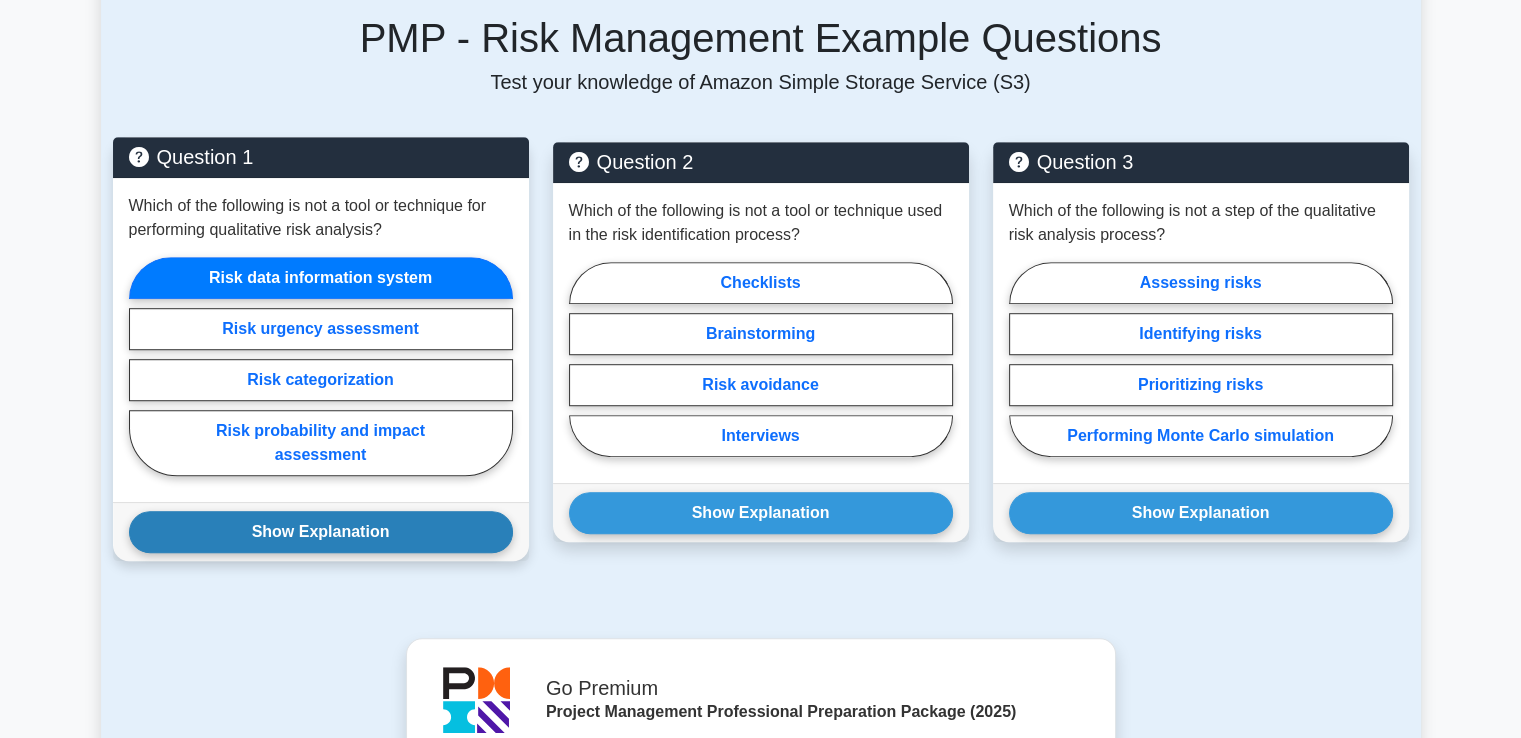 click on "Show Explanation" at bounding box center (321, 532) 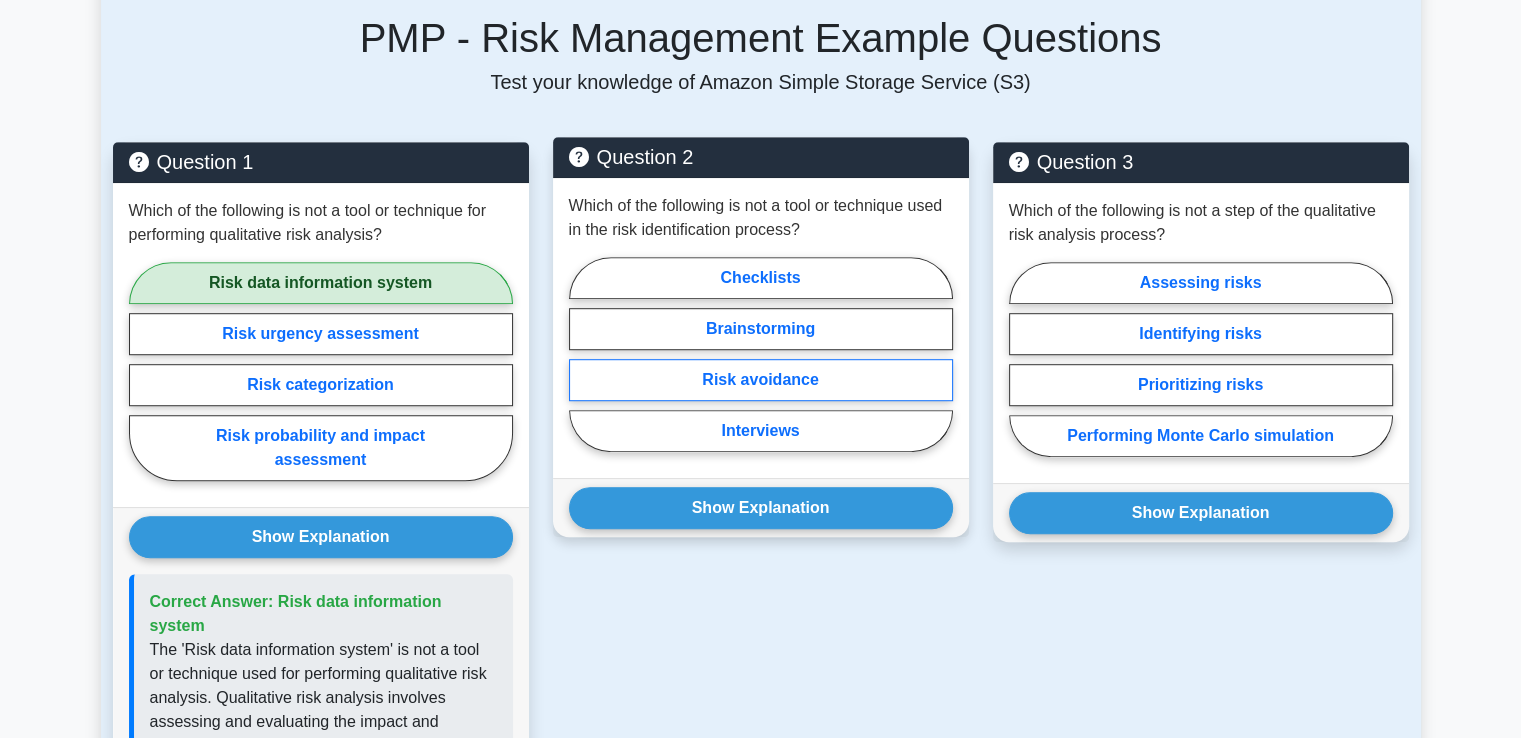 click on "Risk avoidance" at bounding box center (761, 380) 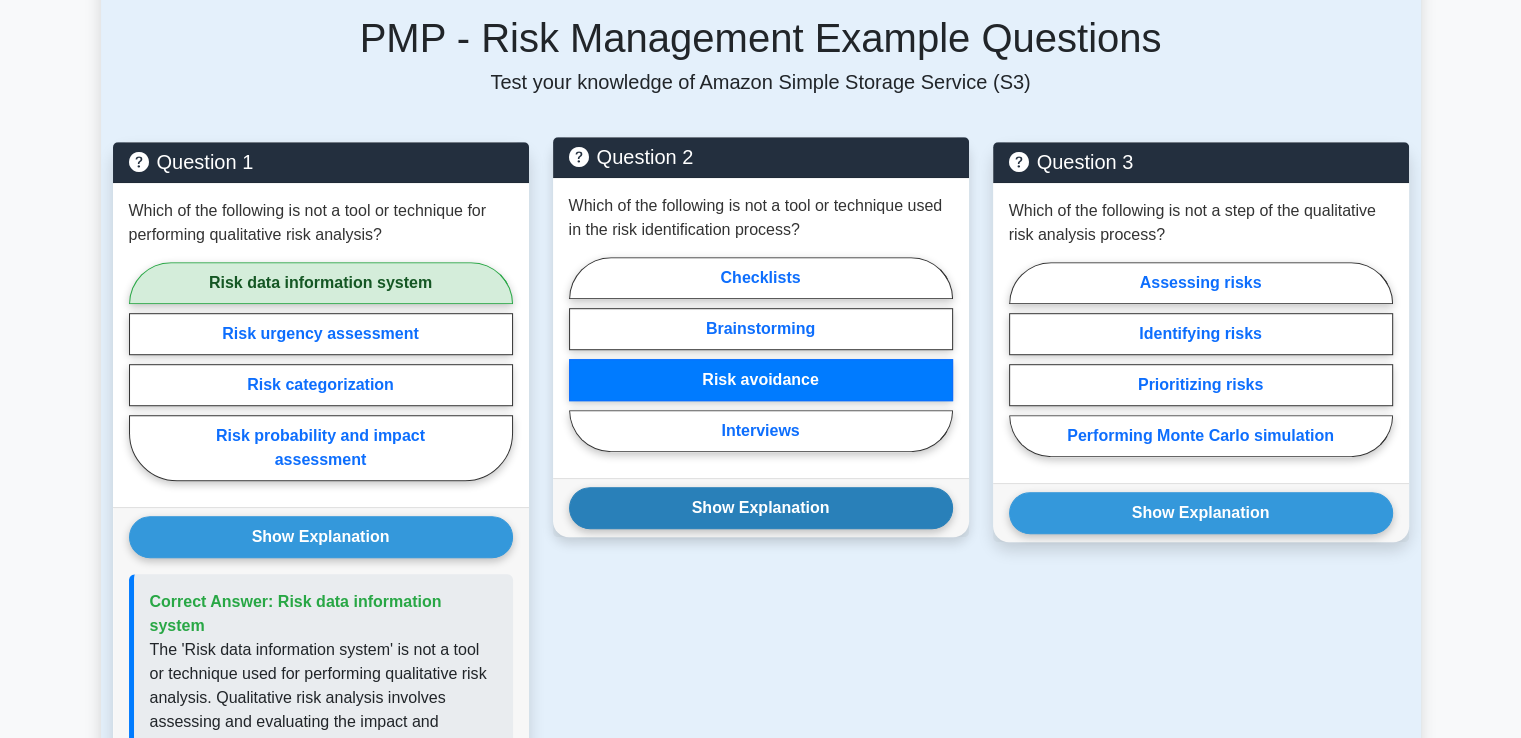 click on "Show Explanation" at bounding box center [761, 508] 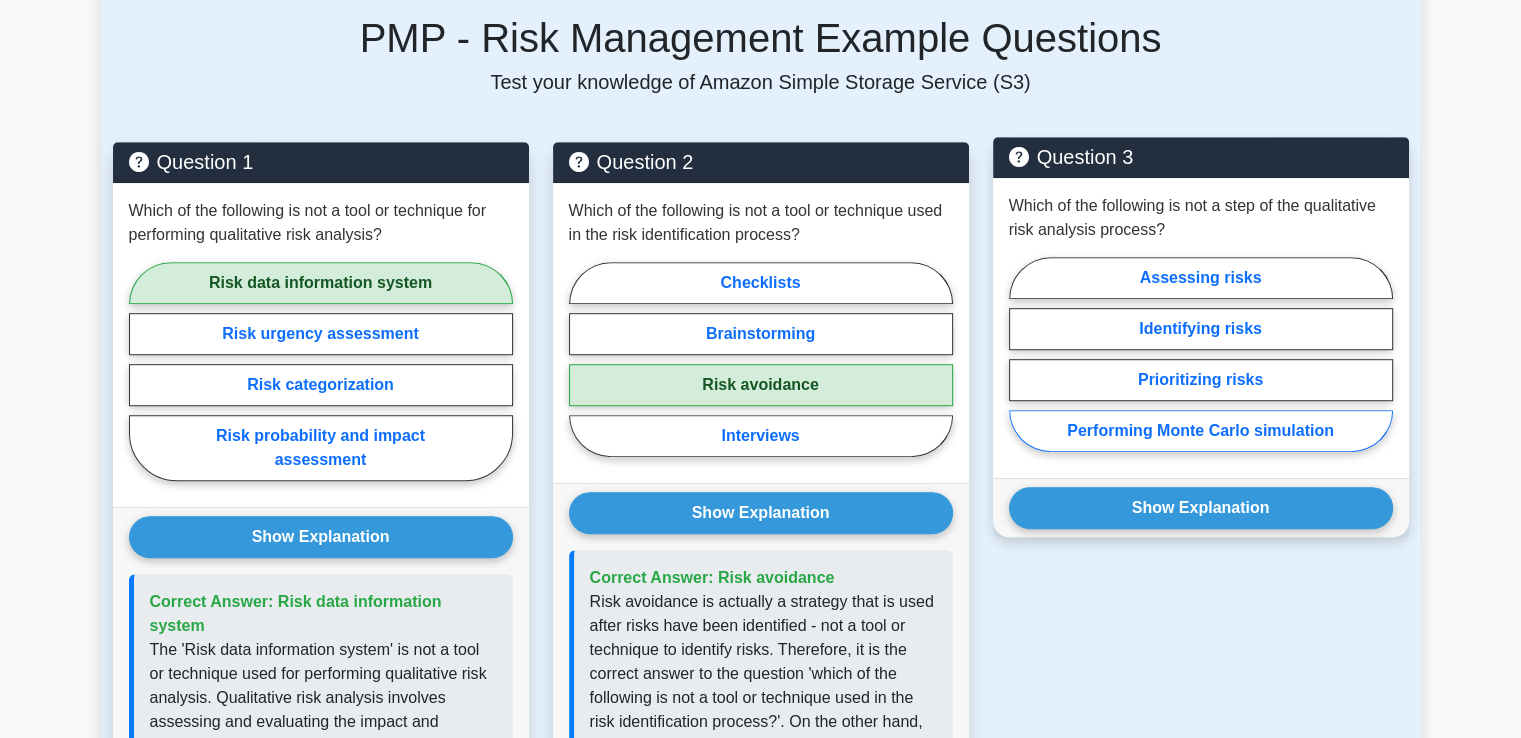 click on "Performing Monte Carlo simulation" at bounding box center [1201, 431] 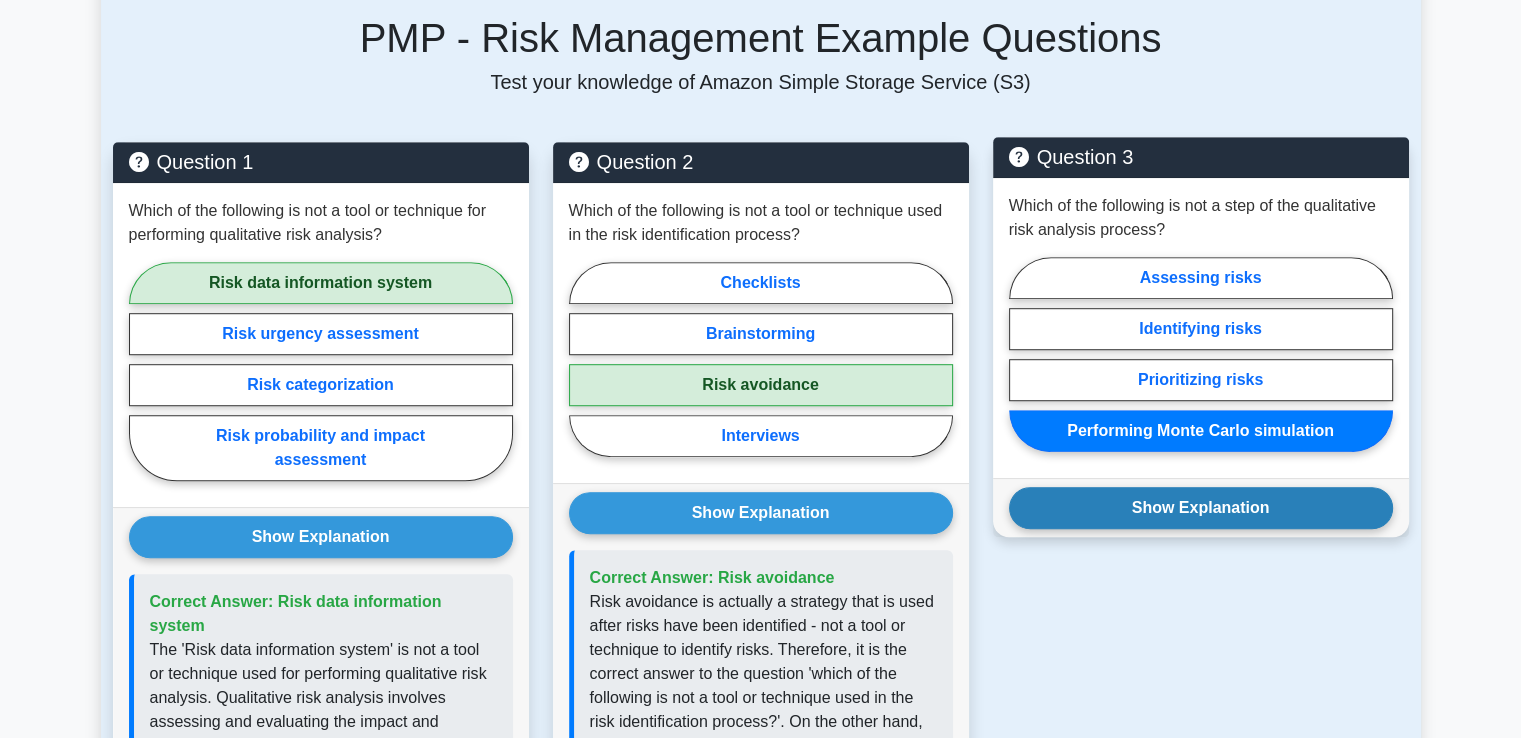 click on "Show Explanation" at bounding box center (1201, 508) 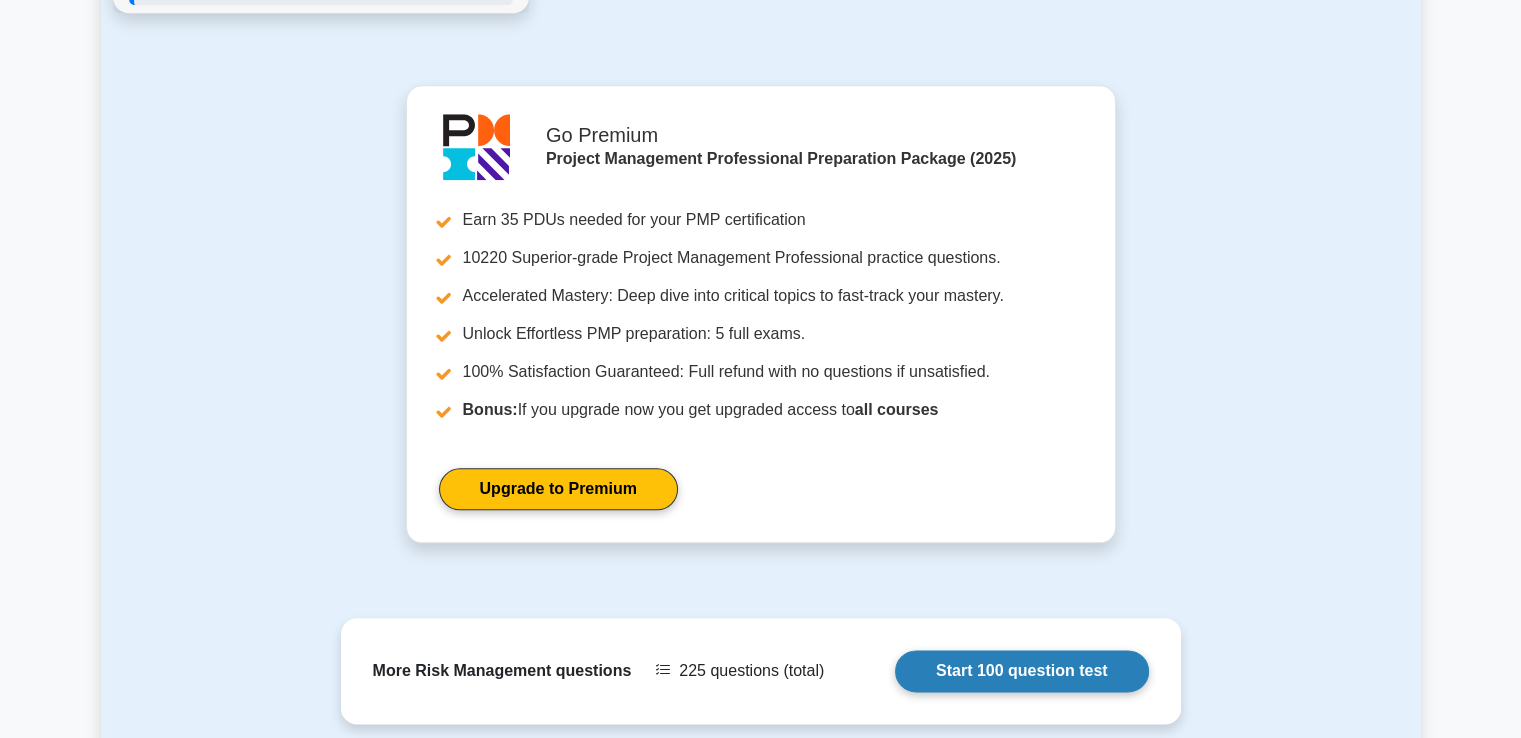 scroll, scrollTop: 2400, scrollLeft: 0, axis: vertical 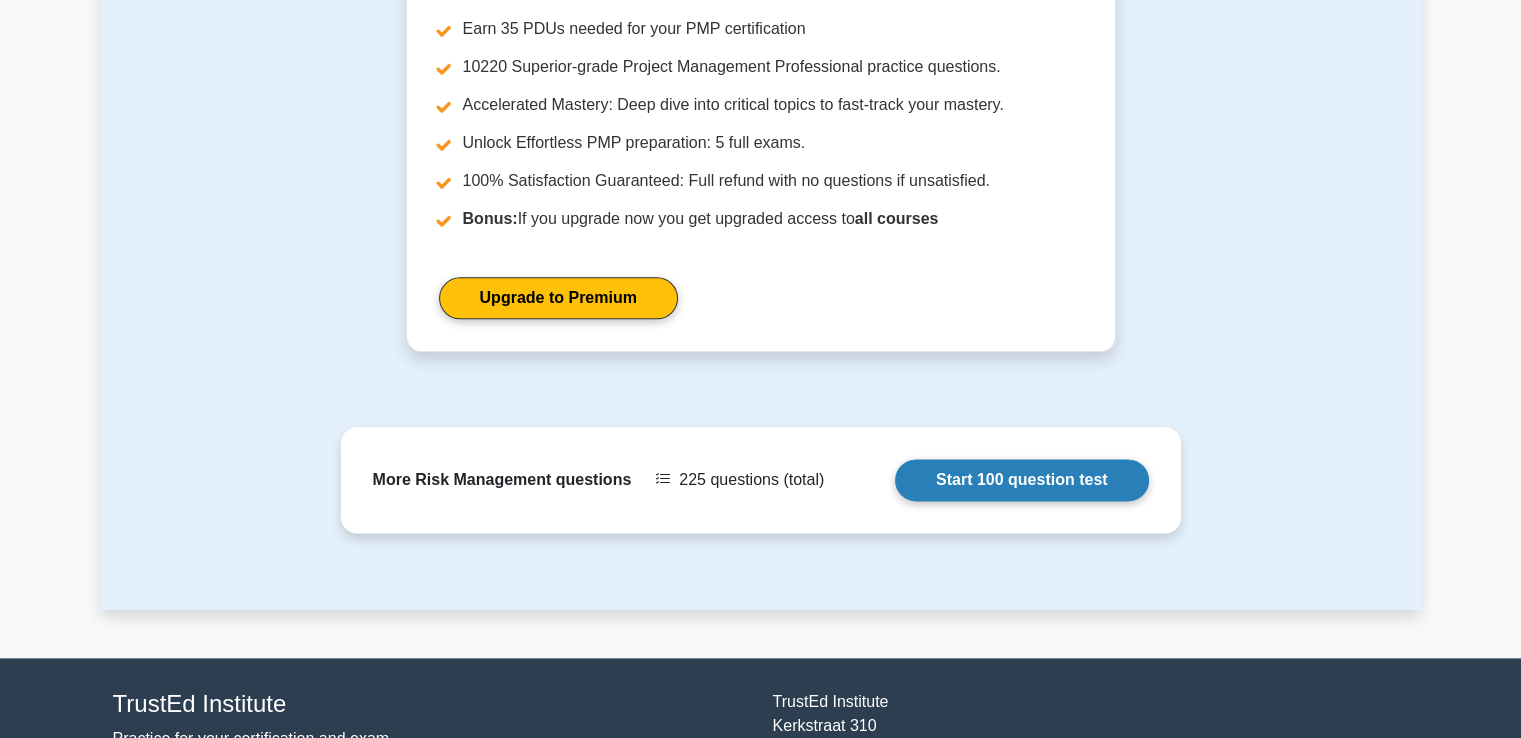 click on "Start 100 question test" at bounding box center [1022, 480] 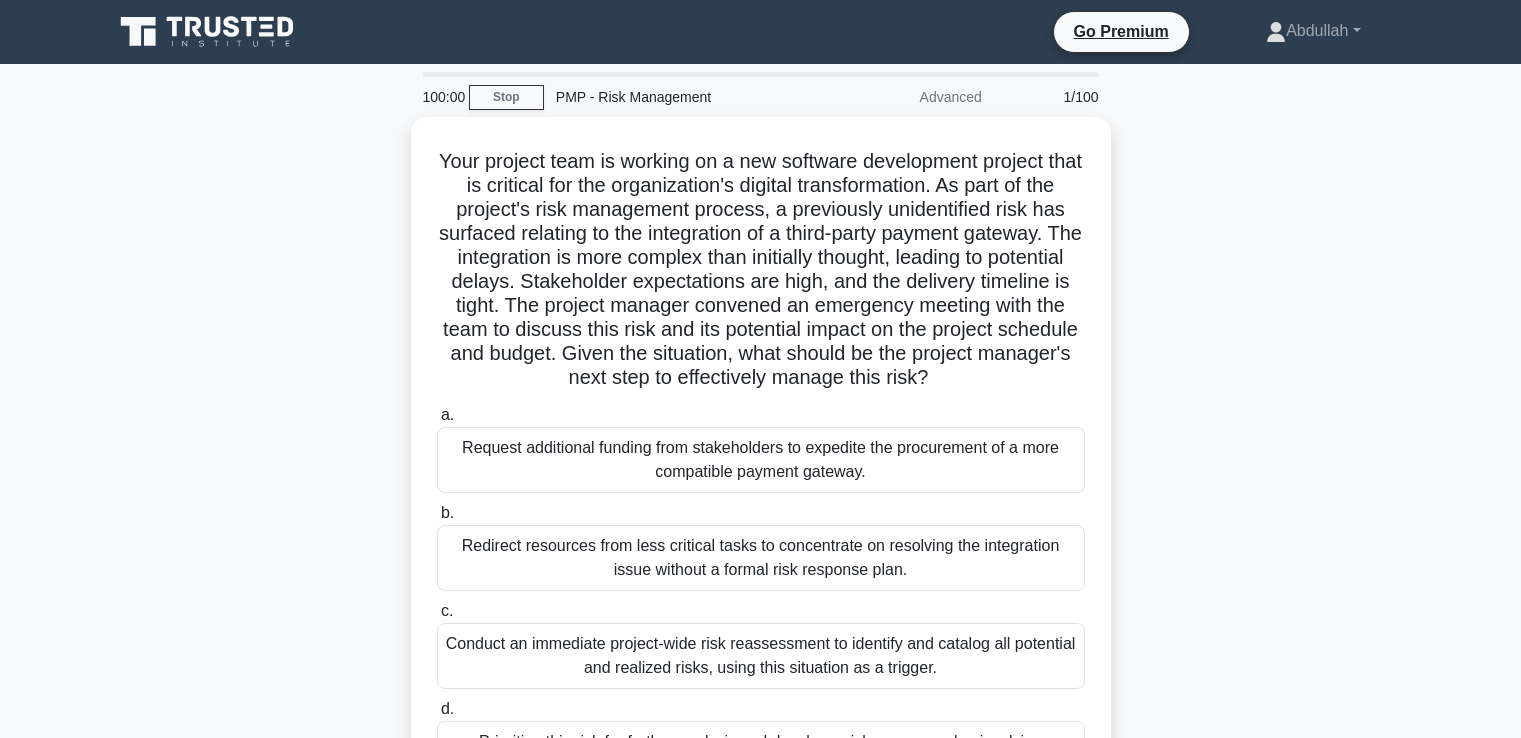 scroll, scrollTop: 0, scrollLeft: 0, axis: both 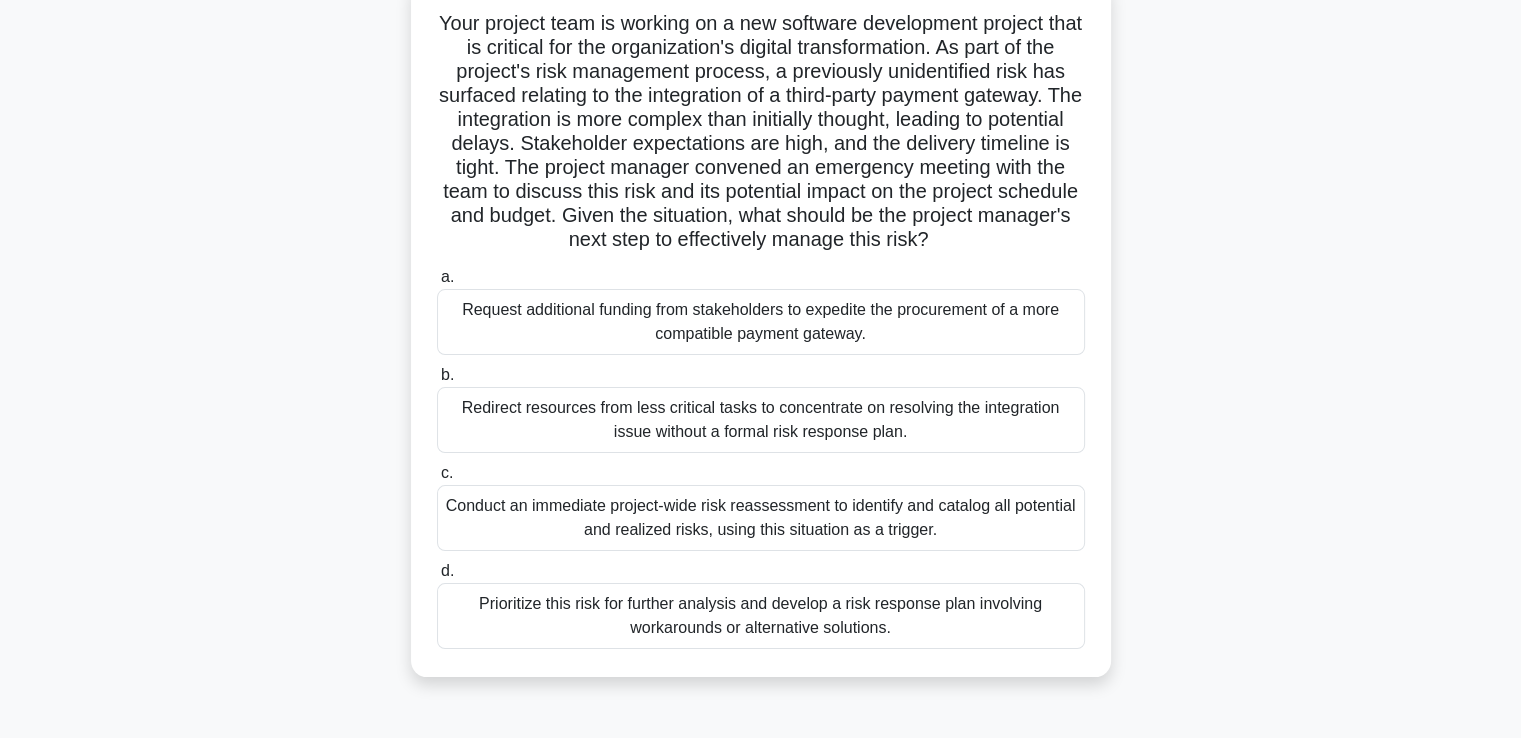 click on "Conduct an immediate project-wide risk reassessment to identify and catalog all potential and realized risks, using this situation as a trigger." at bounding box center [761, 518] 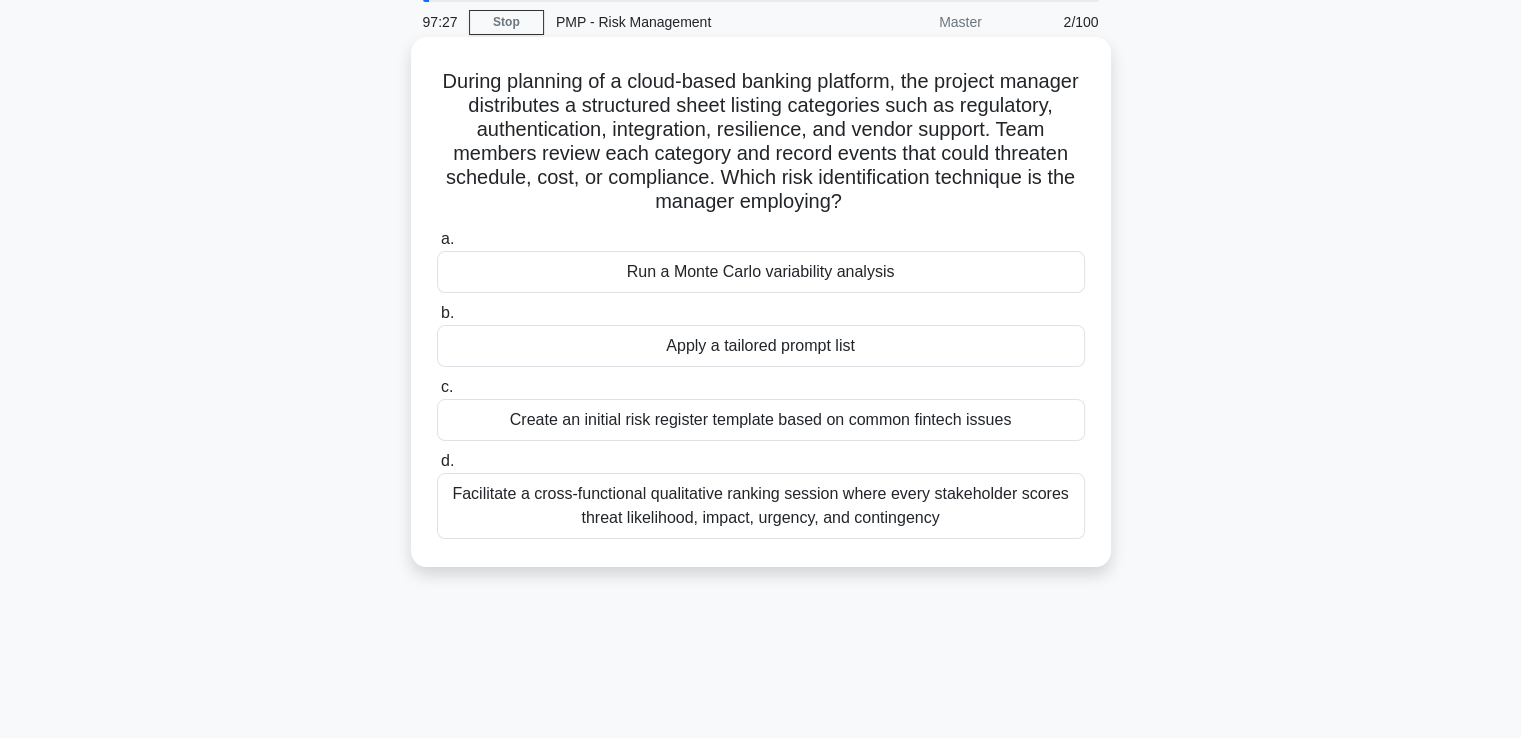 scroll, scrollTop: 0, scrollLeft: 0, axis: both 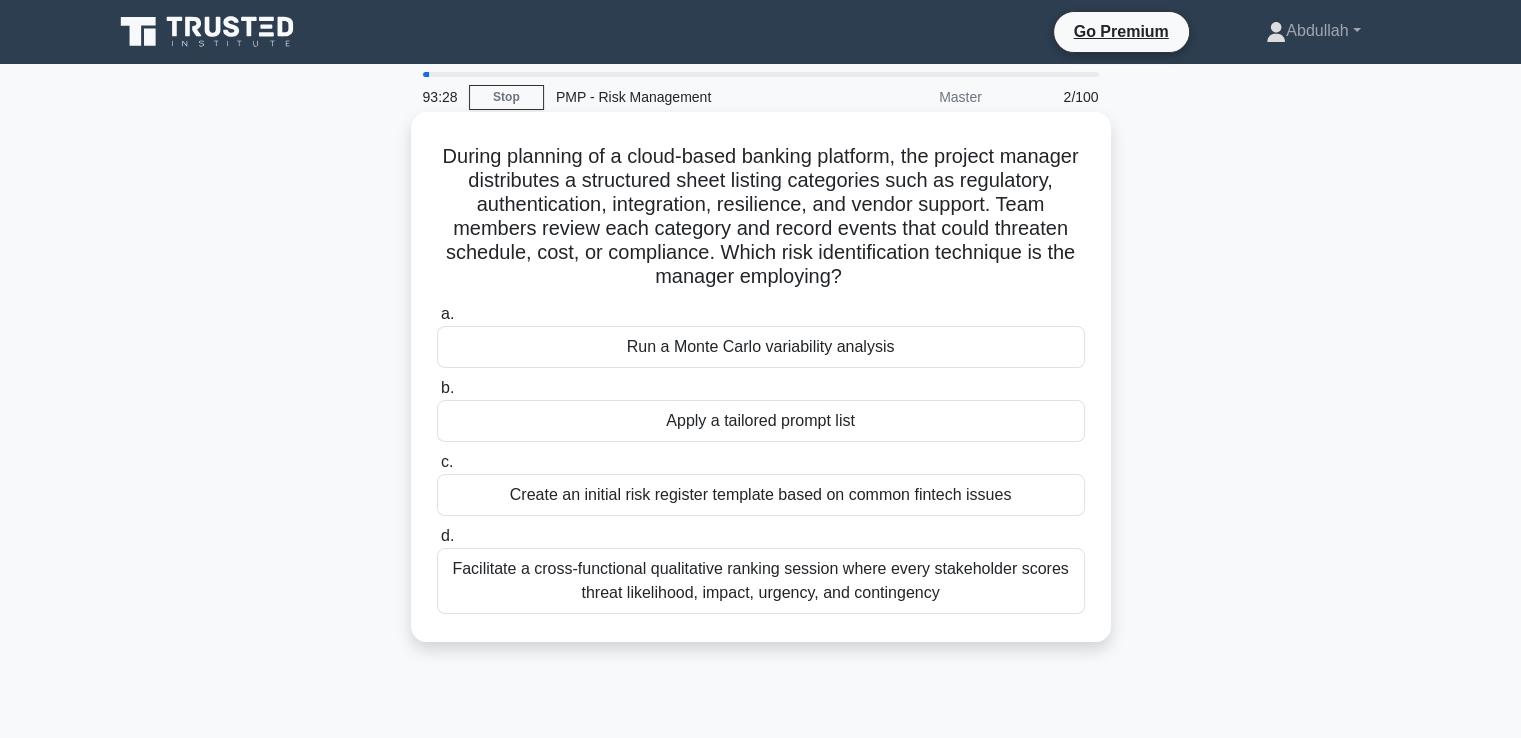 click on "Facilitate a cross-functional qualitative ranking session where every stakeholder scores threat likelihood, impact, urgency, and contingency" at bounding box center [761, 581] 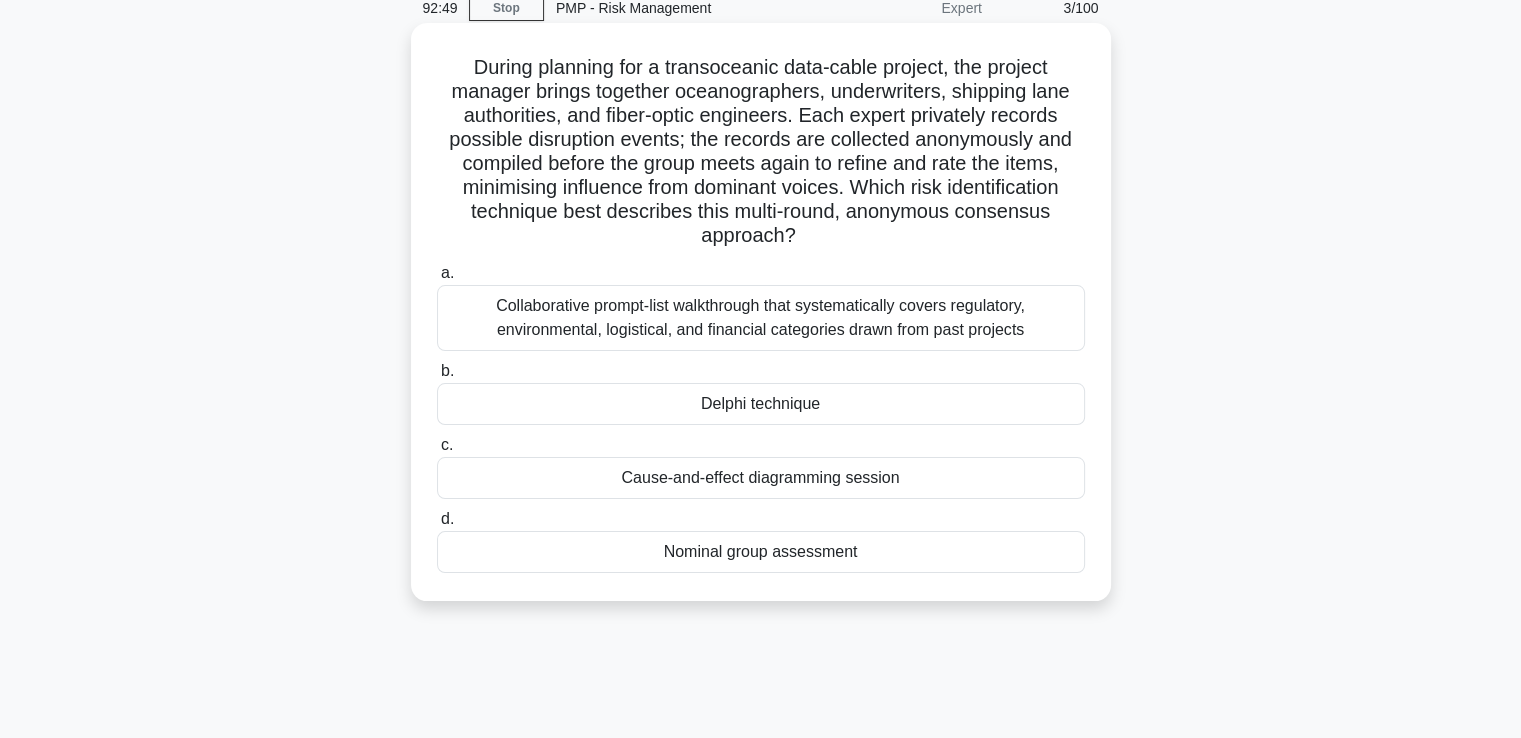 scroll, scrollTop: 0, scrollLeft: 0, axis: both 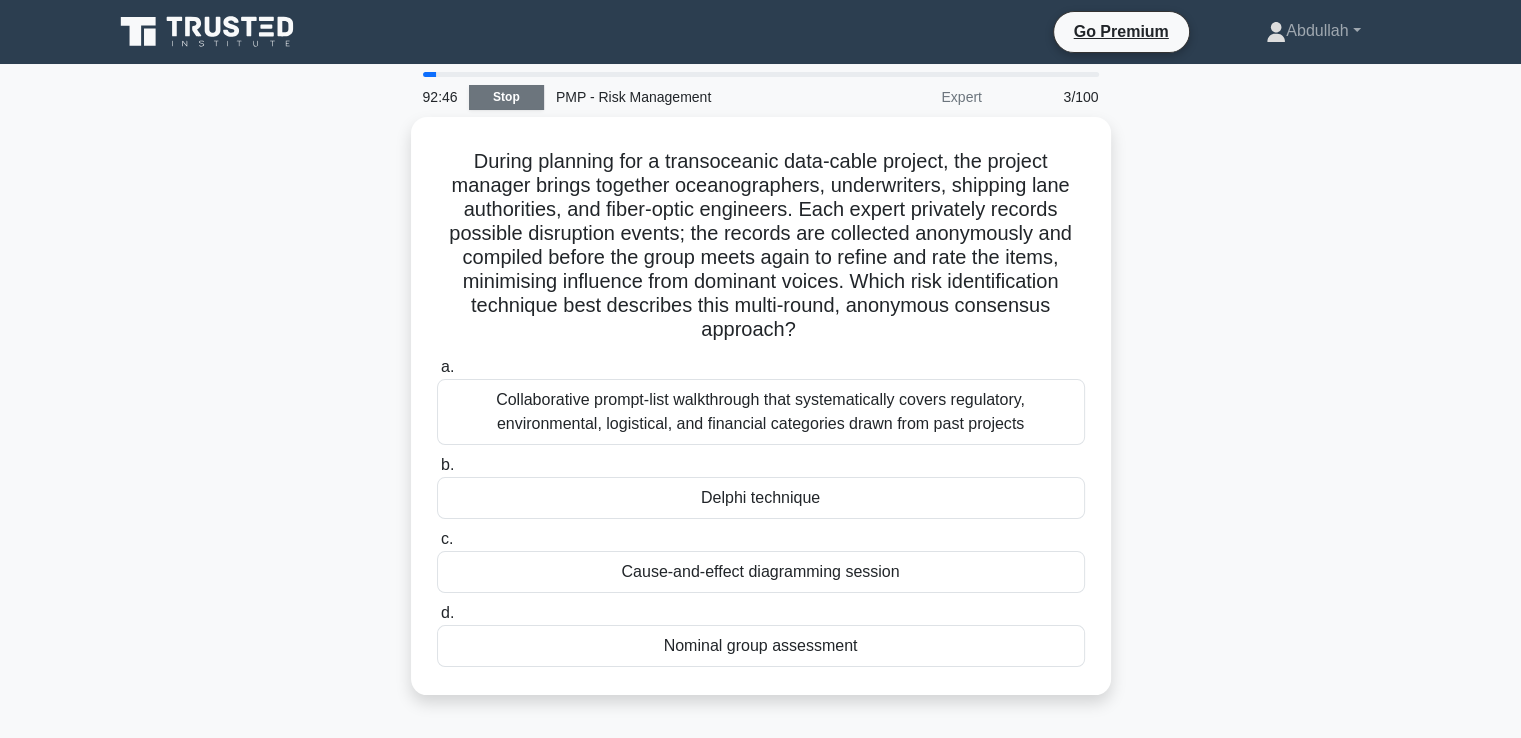 click on "Stop" at bounding box center [506, 97] 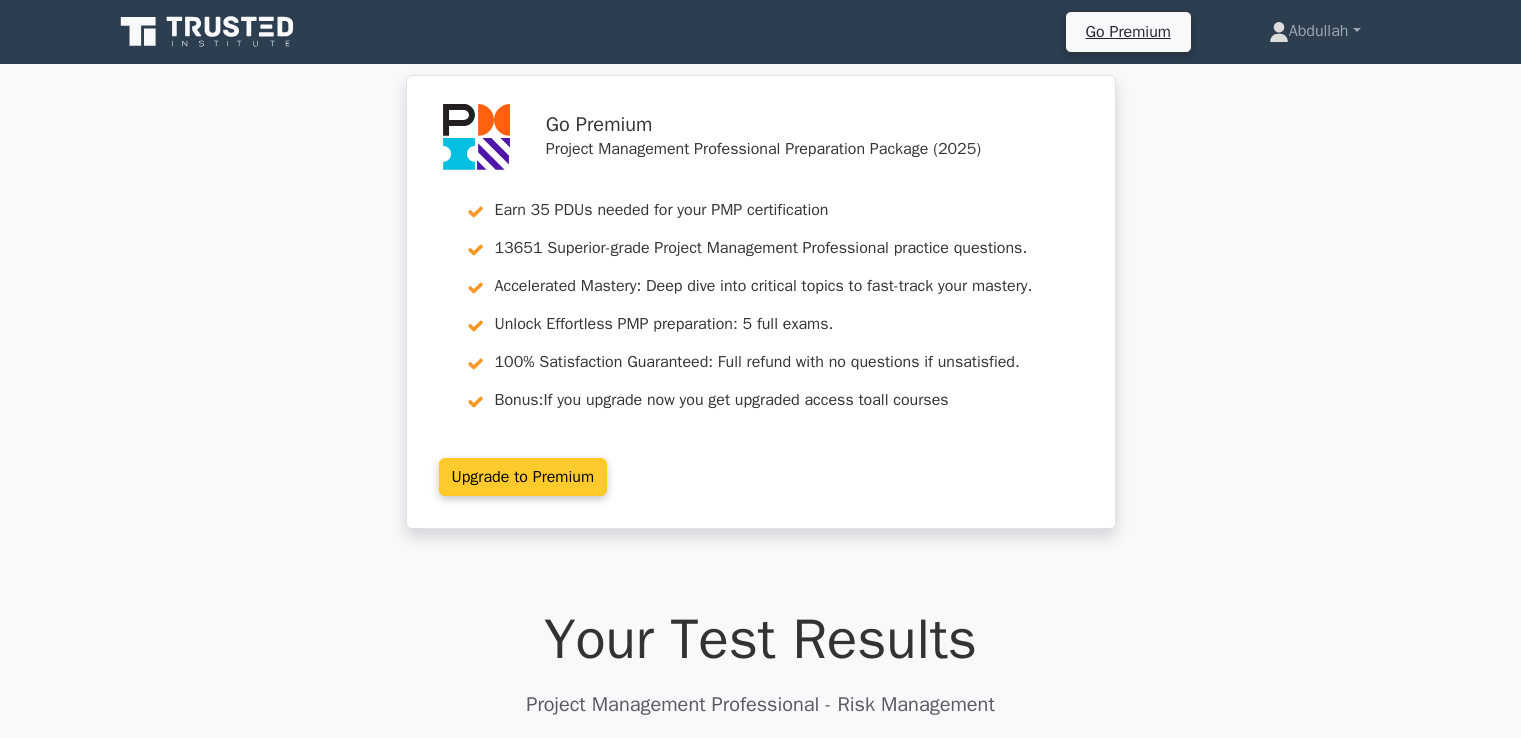 scroll, scrollTop: 0, scrollLeft: 0, axis: both 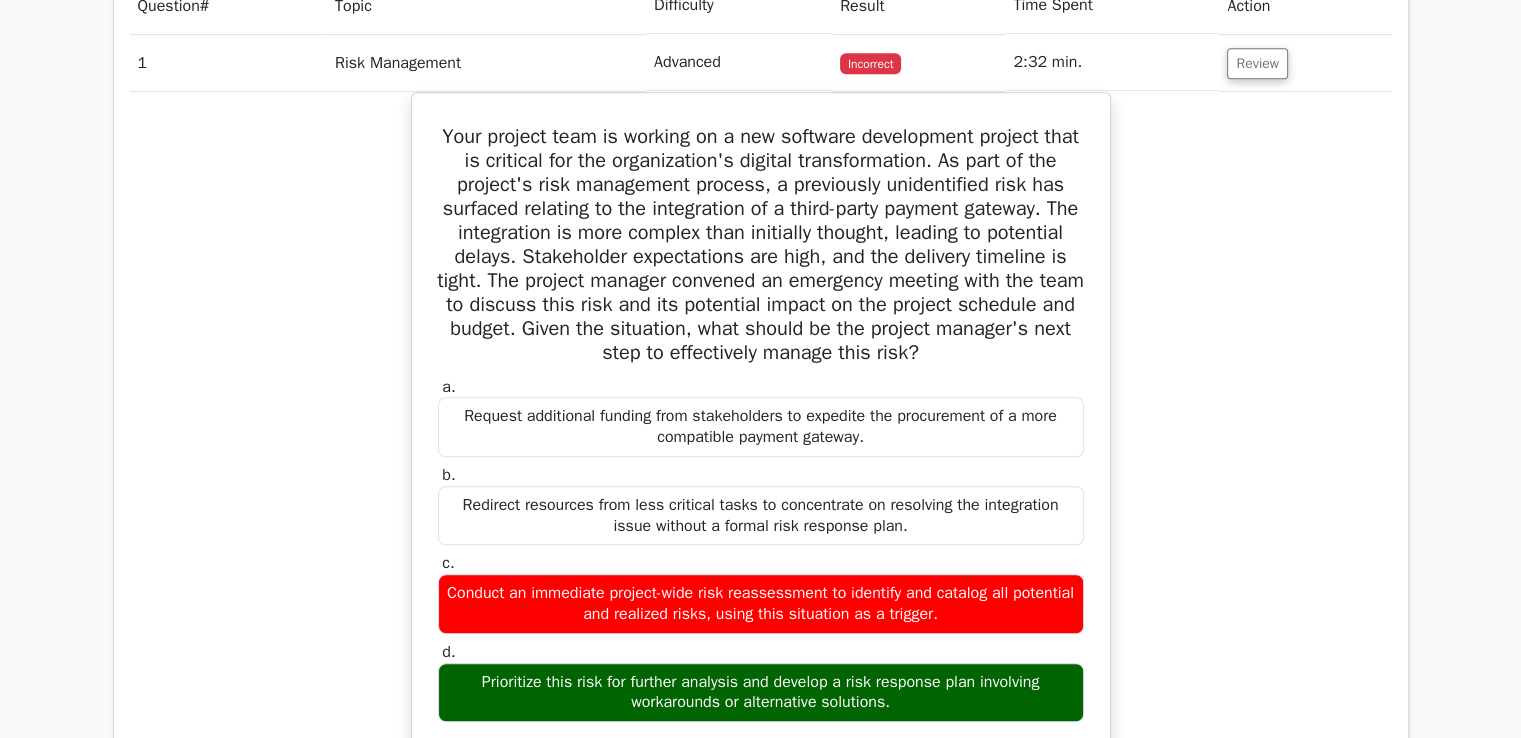 drag, startPoint x: 708, startPoint y: 268, endPoint x: 296, endPoint y: 268, distance: 412 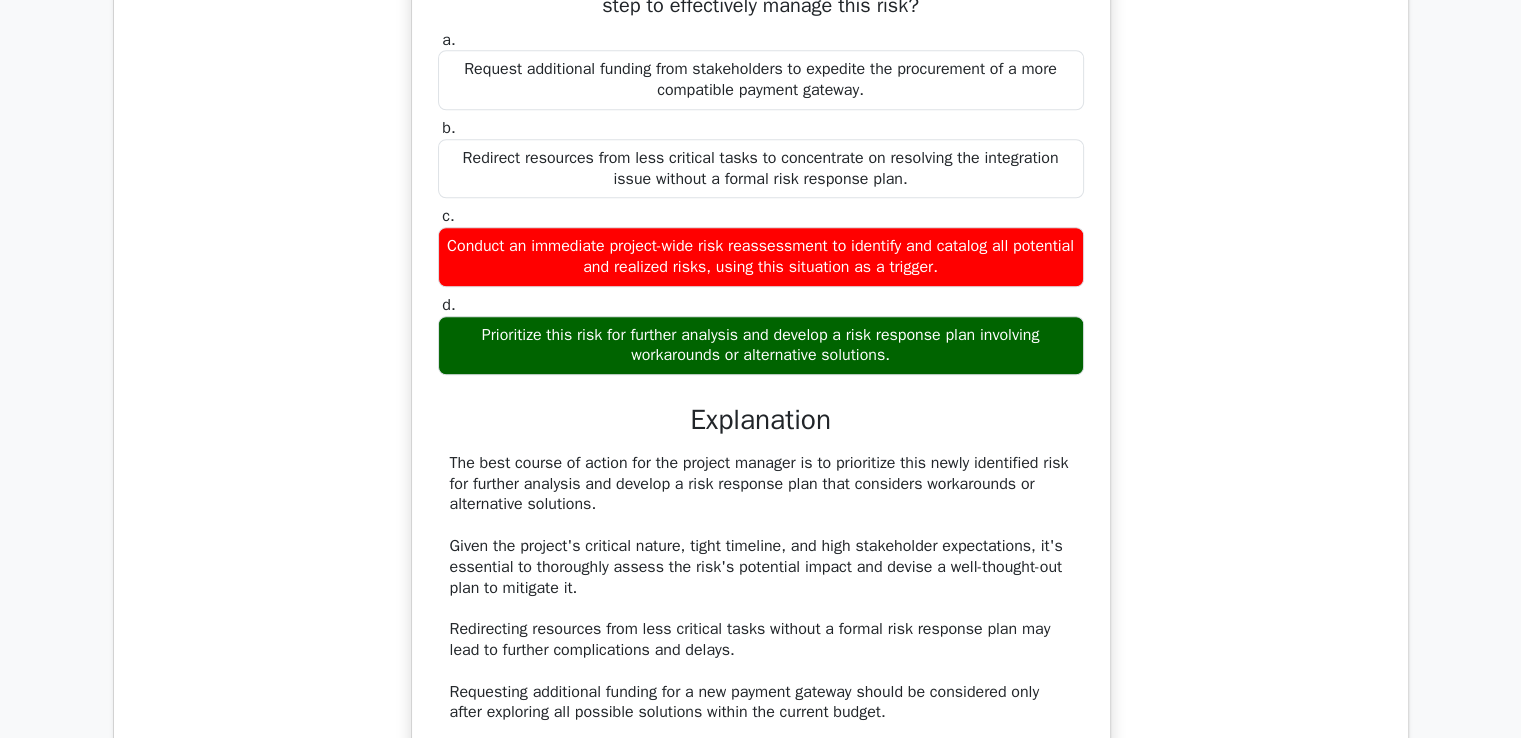 scroll, scrollTop: 1866, scrollLeft: 0, axis: vertical 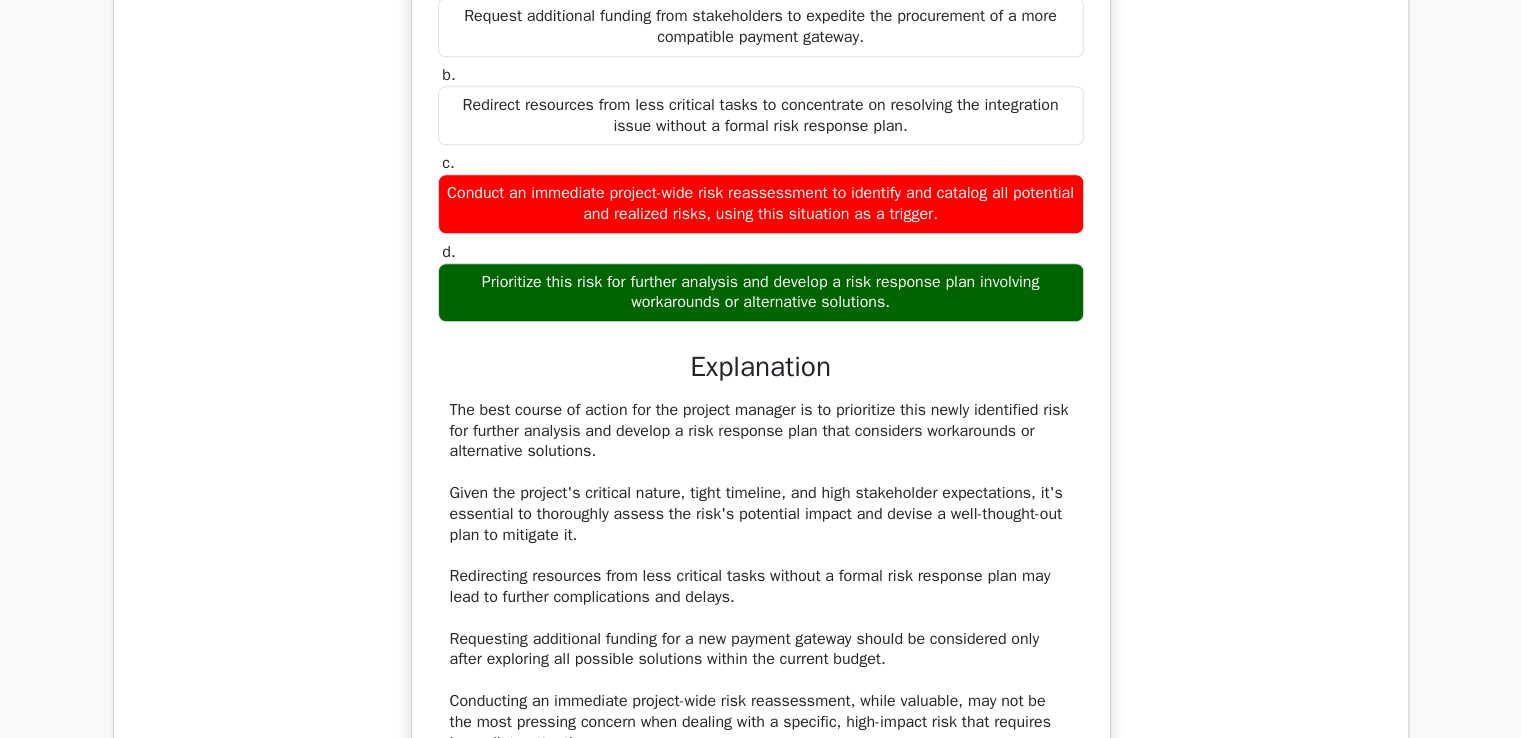 drag, startPoint x: 723, startPoint y: 271, endPoint x: 316, endPoint y: 345, distance: 413.67258 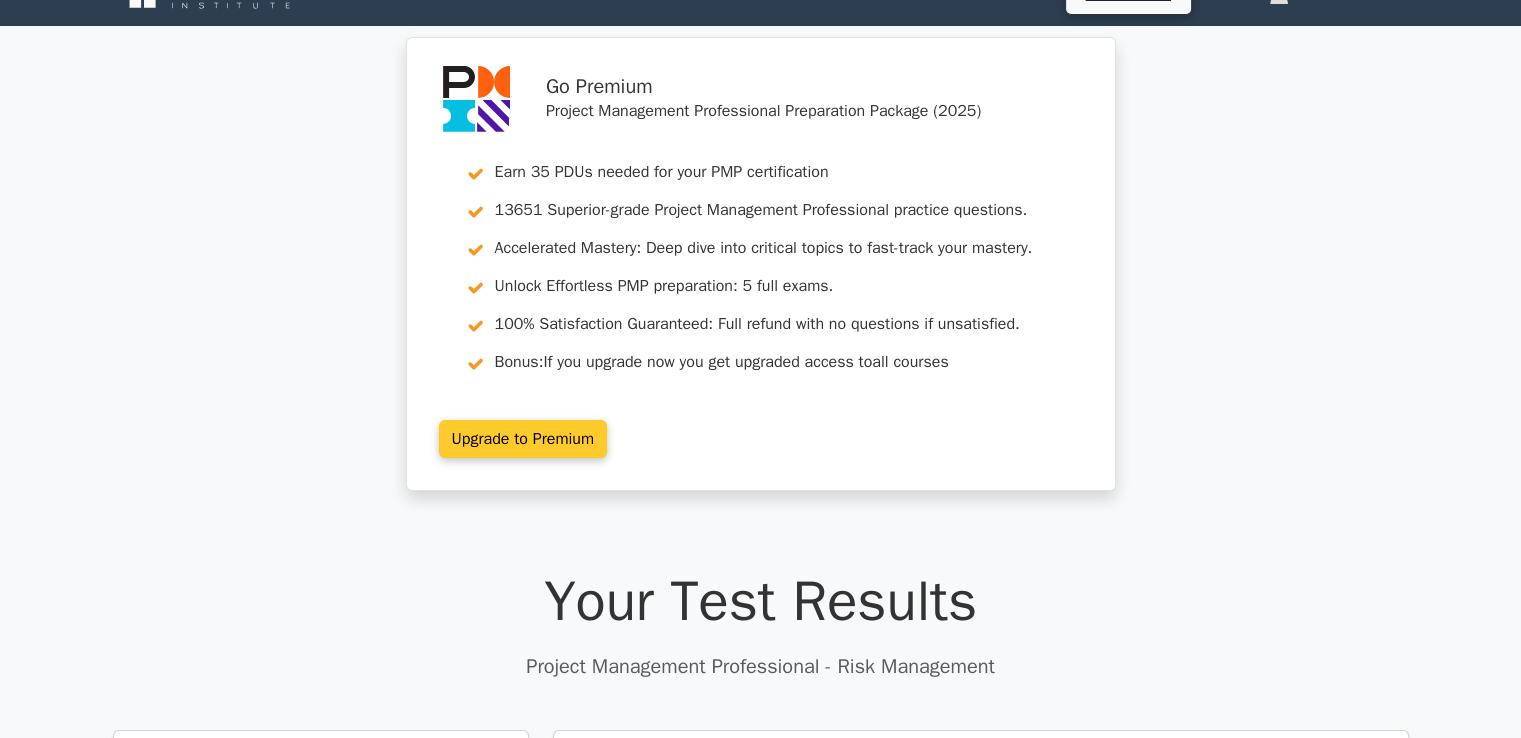 scroll, scrollTop: 0, scrollLeft: 0, axis: both 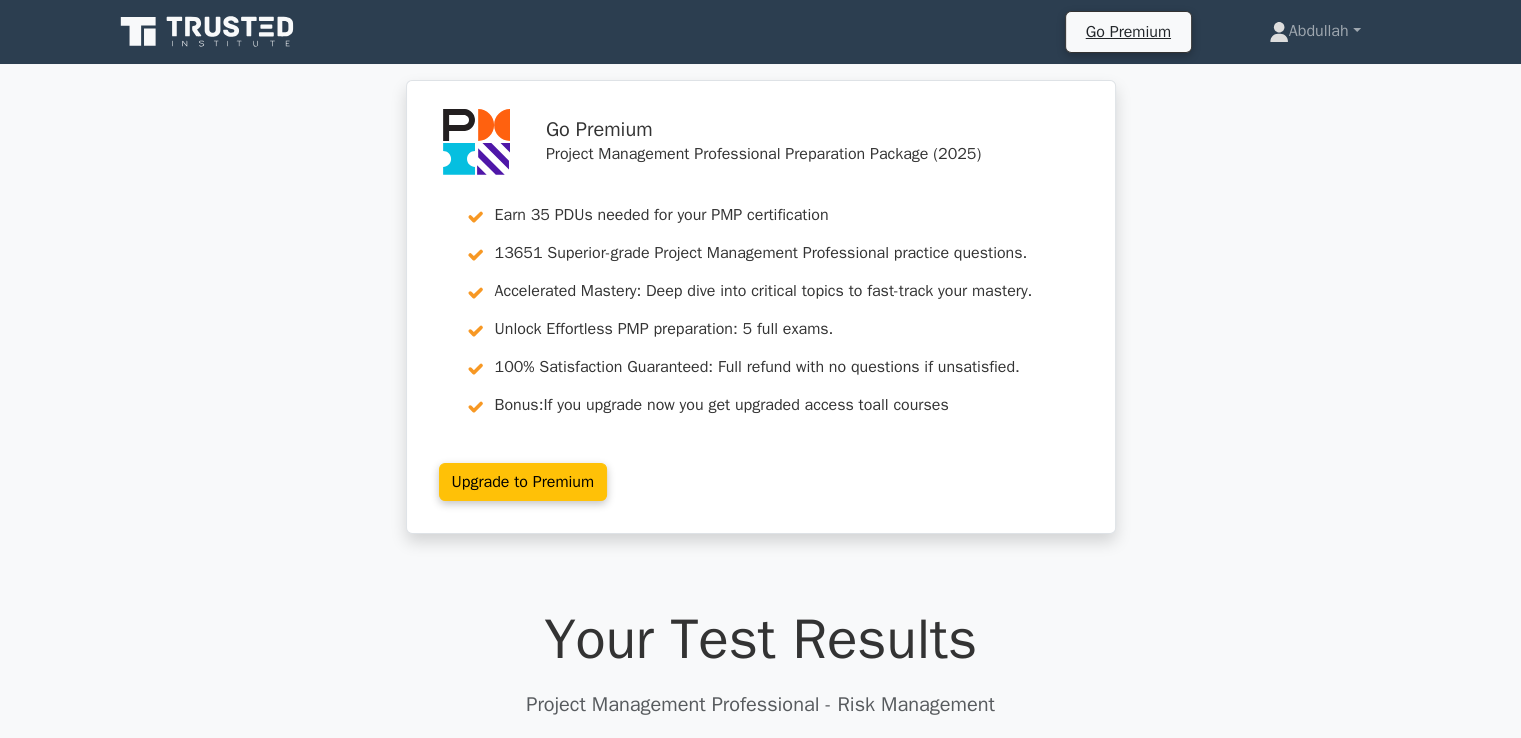 click 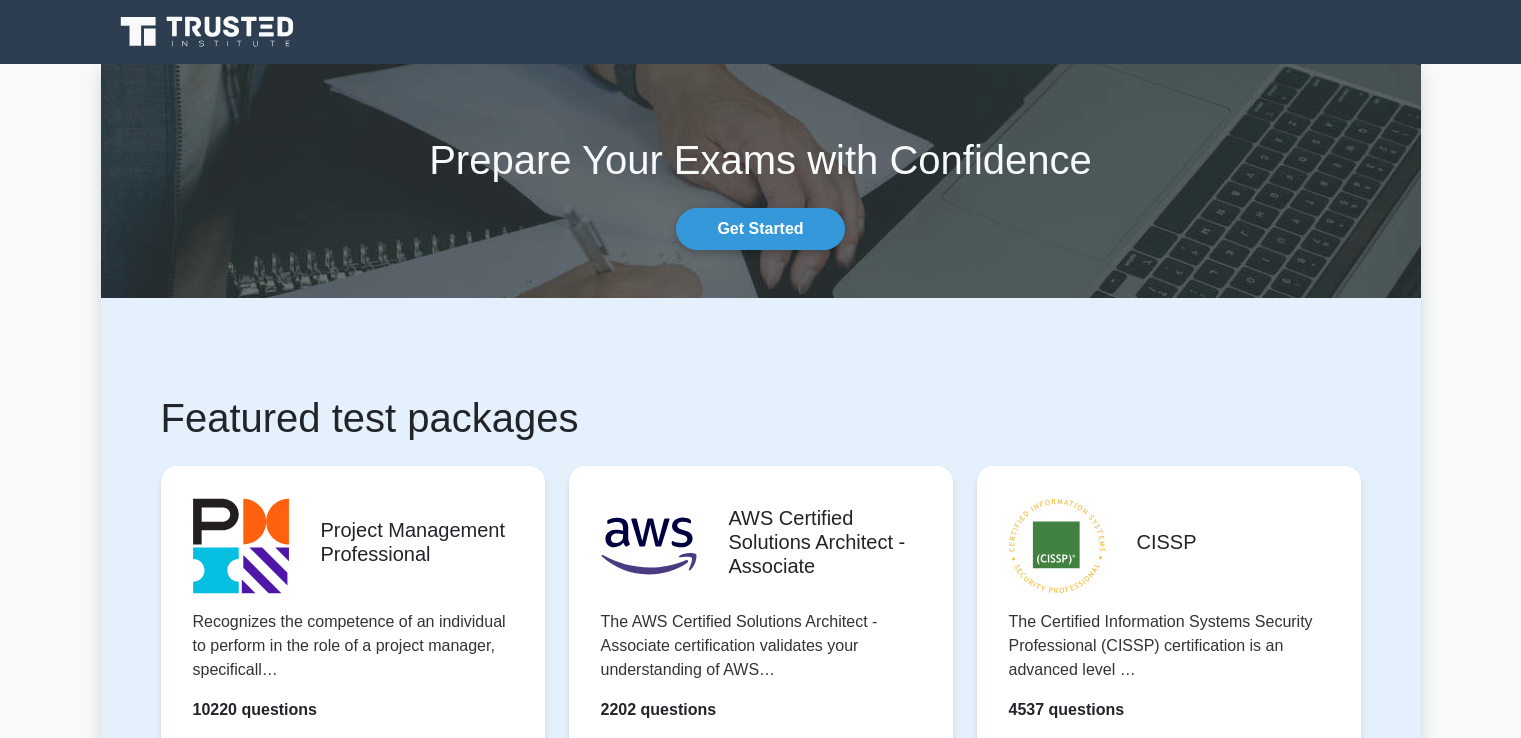 scroll, scrollTop: 230, scrollLeft: 0, axis: vertical 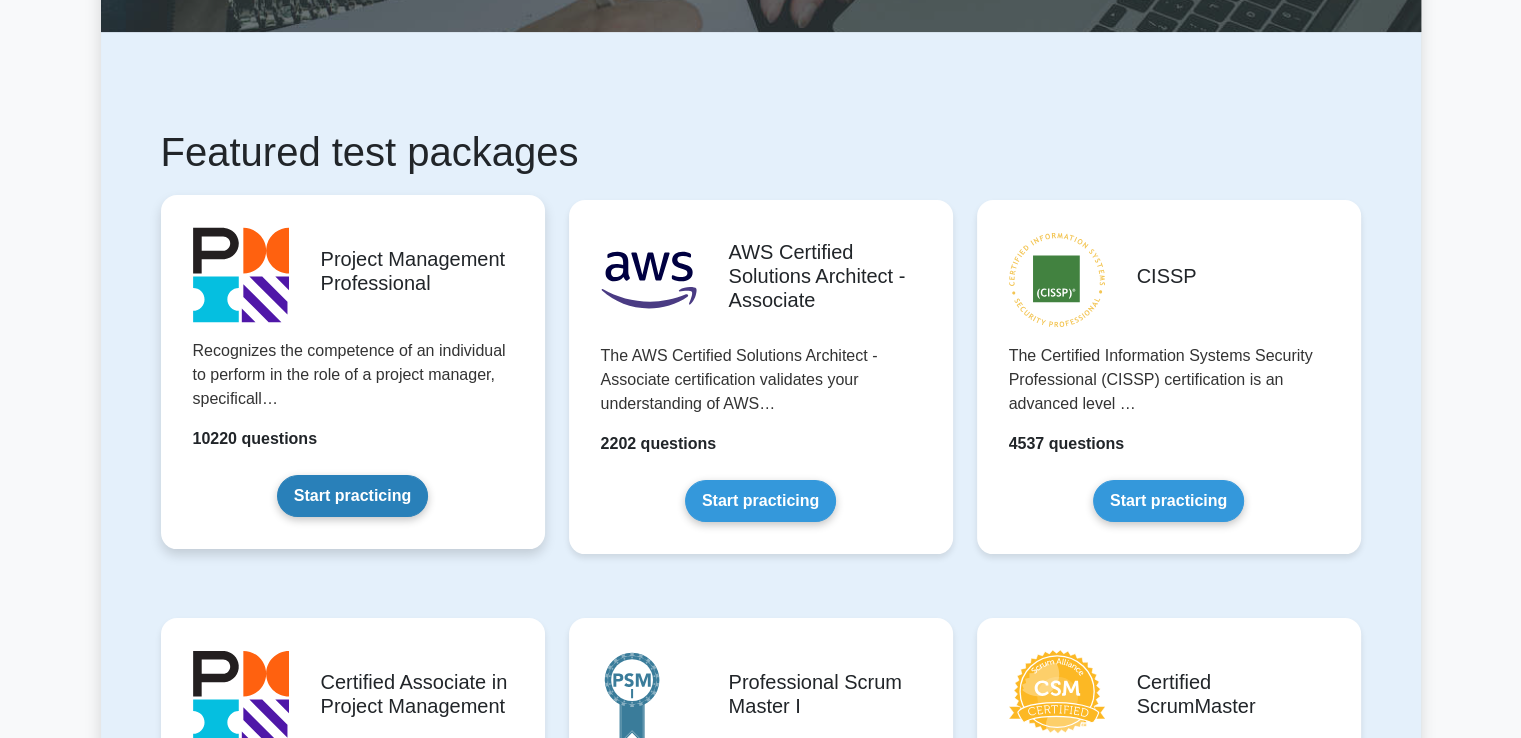 click on "Start practicing" at bounding box center [352, 496] 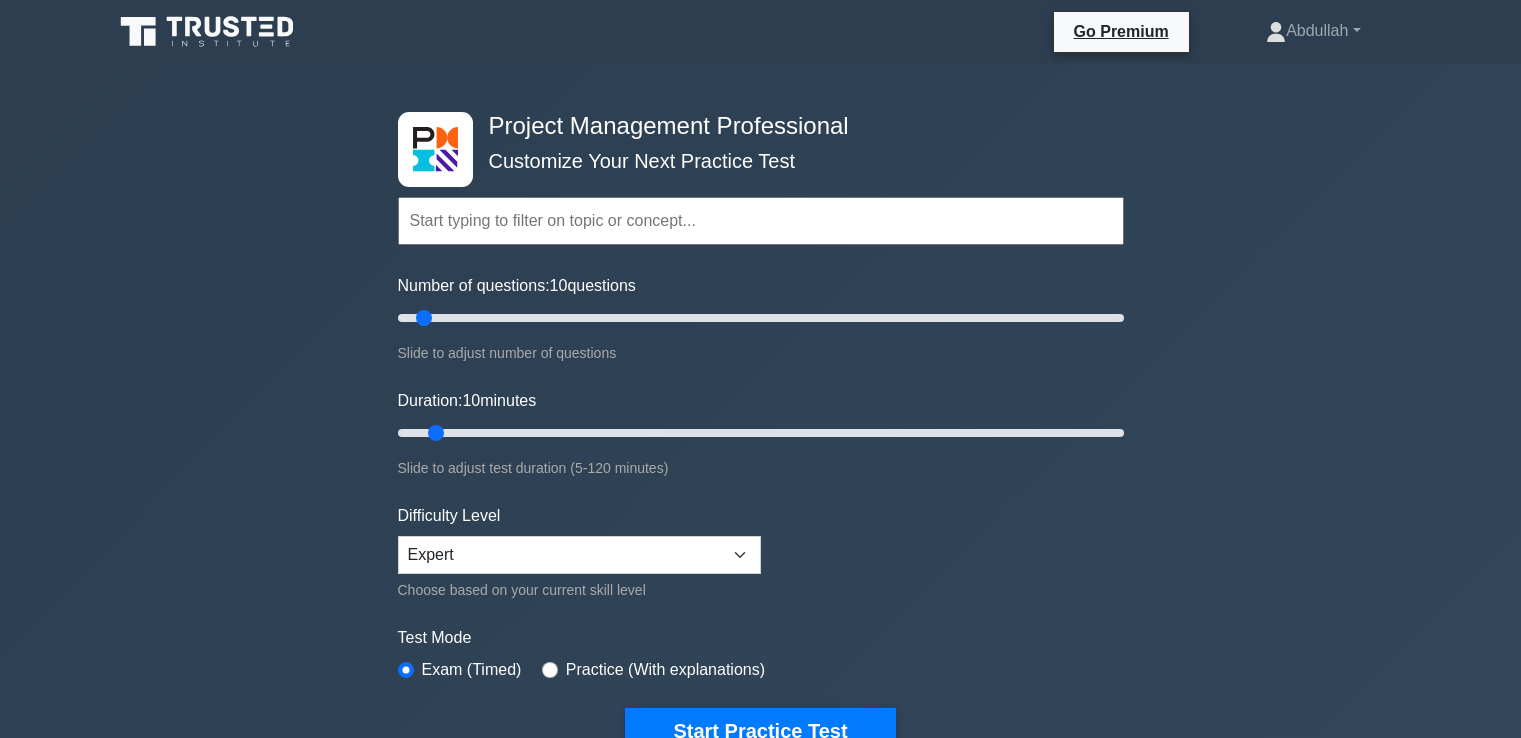 scroll, scrollTop: 0, scrollLeft: 0, axis: both 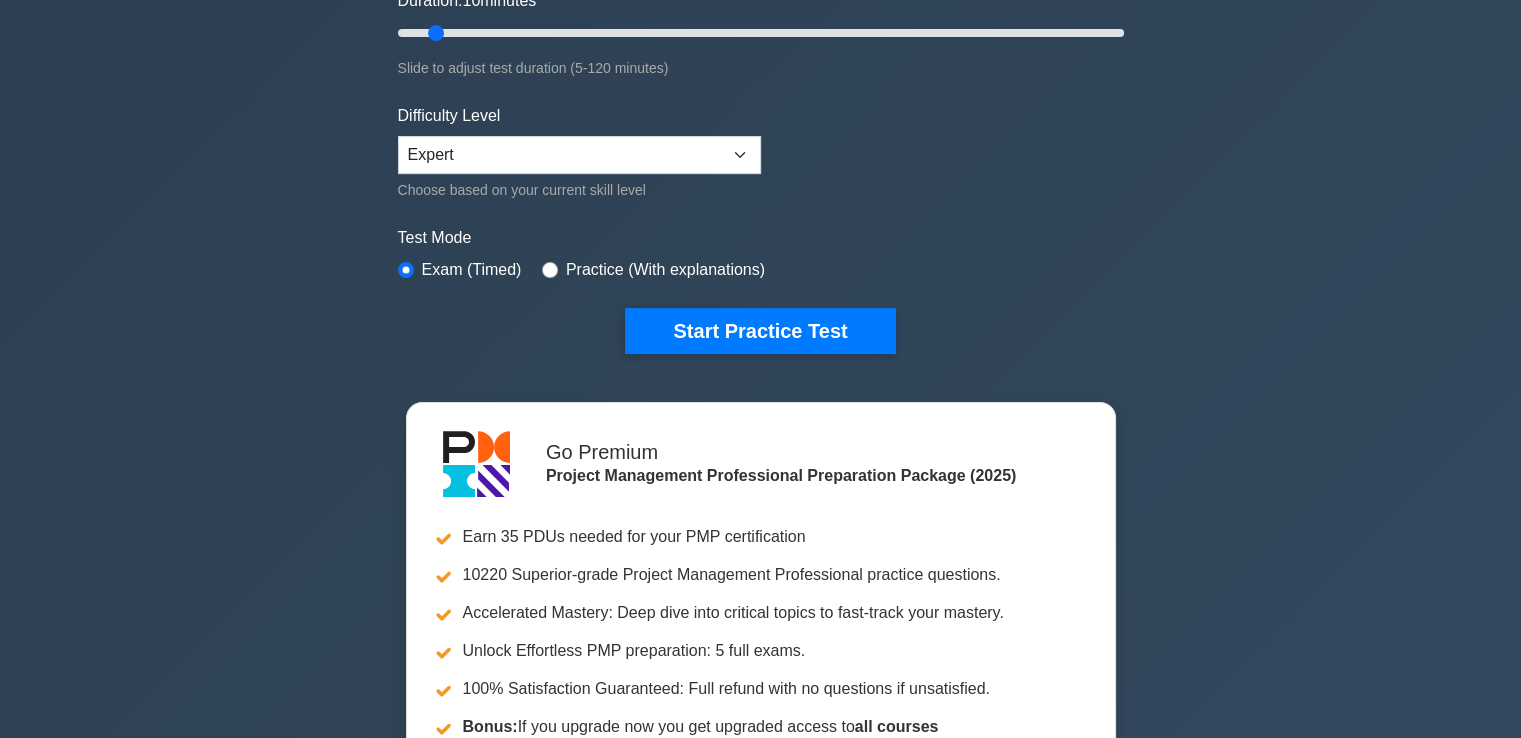 click on "Practice (With explanations)" at bounding box center (665, 270) 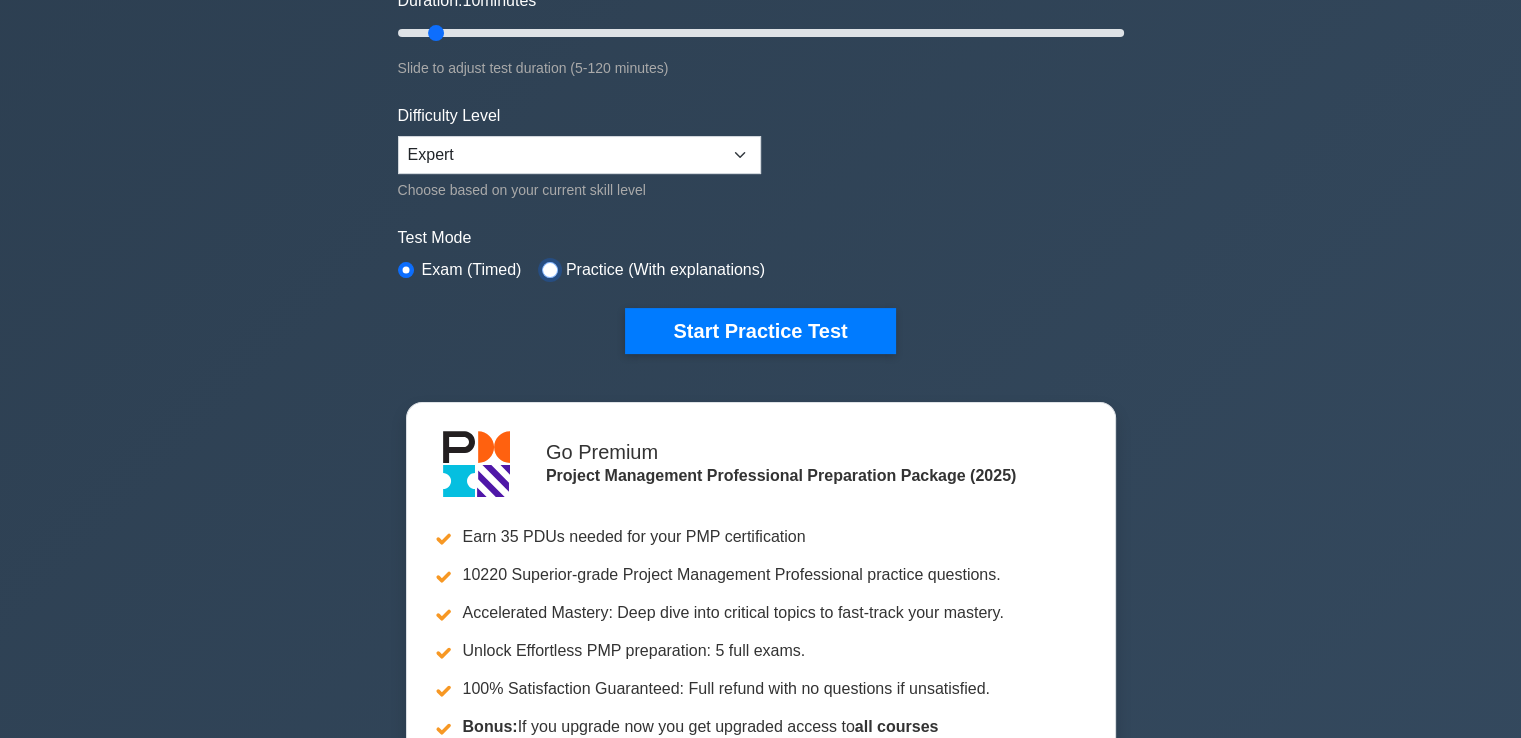 click at bounding box center (550, 270) 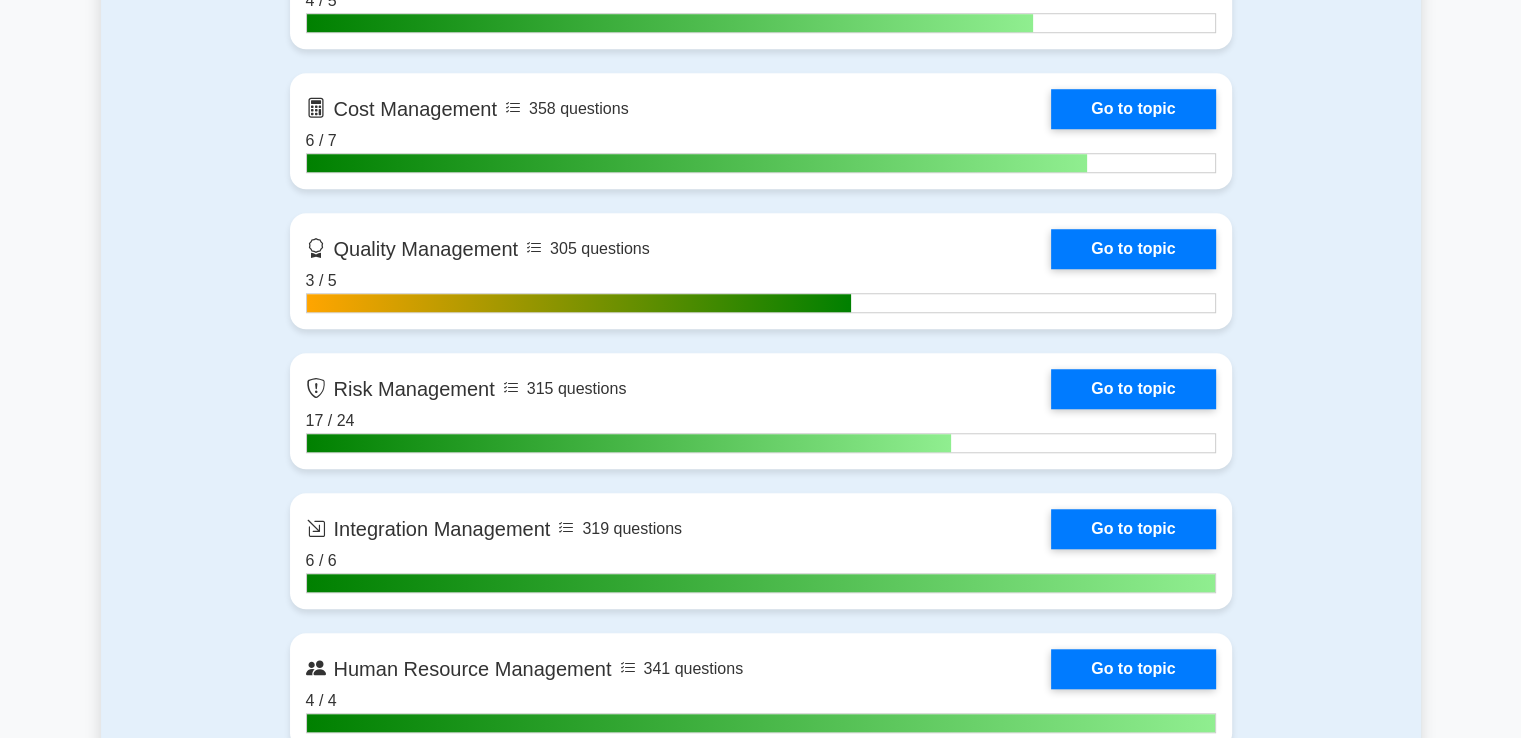 scroll, scrollTop: 1733, scrollLeft: 0, axis: vertical 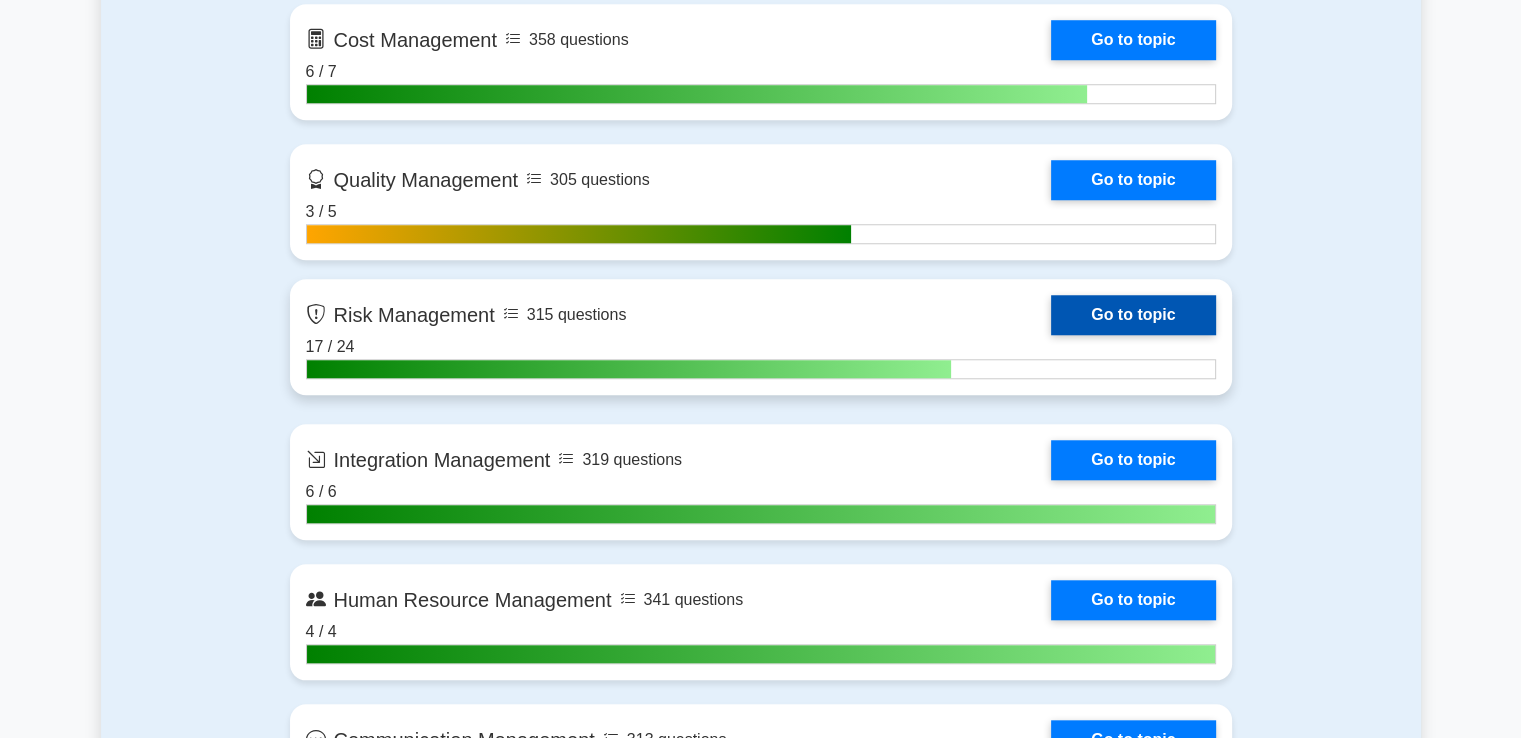 click on "Go to topic" at bounding box center [1133, 315] 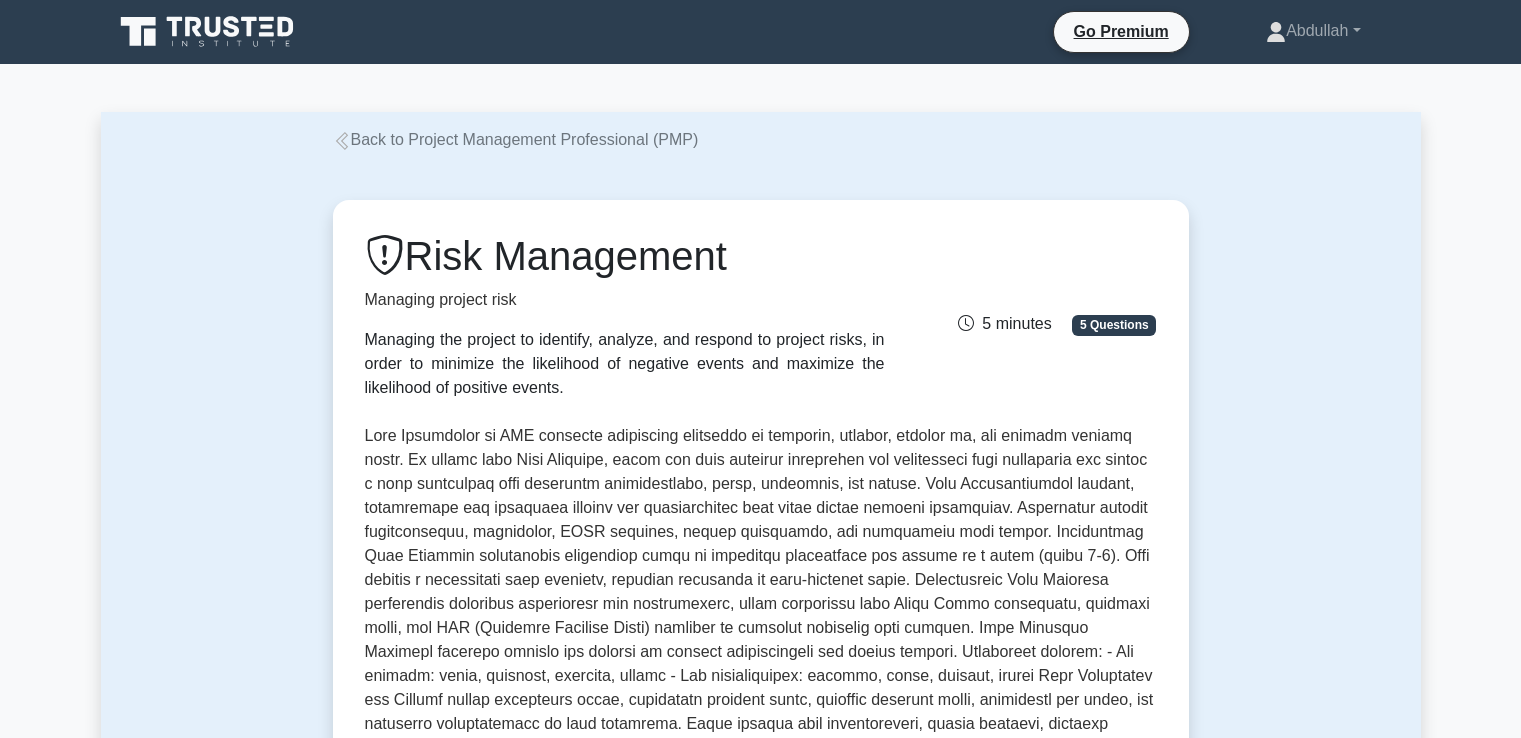 scroll, scrollTop: 0, scrollLeft: 0, axis: both 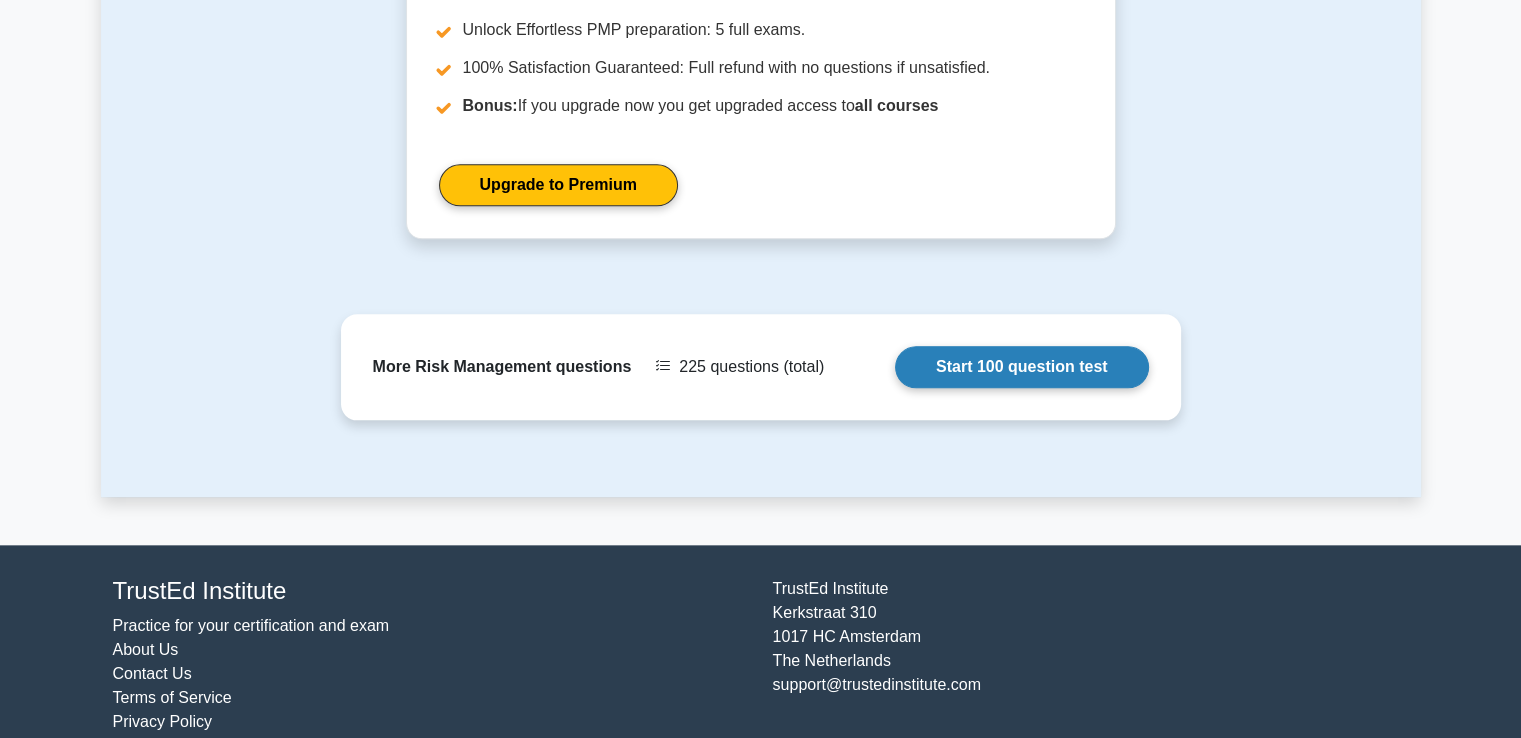 click on "Start 100 question test" at bounding box center (1022, 367) 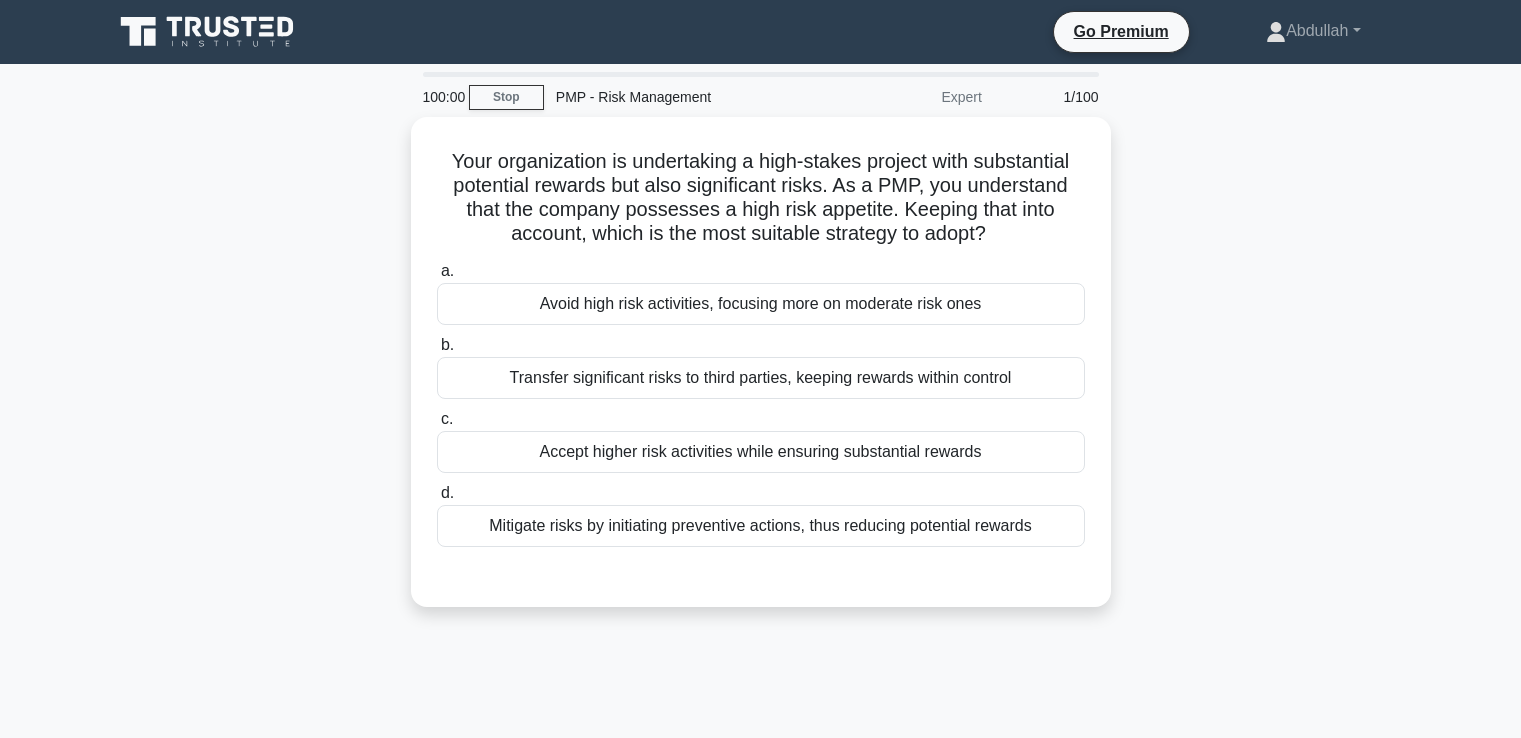 scroll, scrollTop: 0, scrollLeft: 0, axis: both 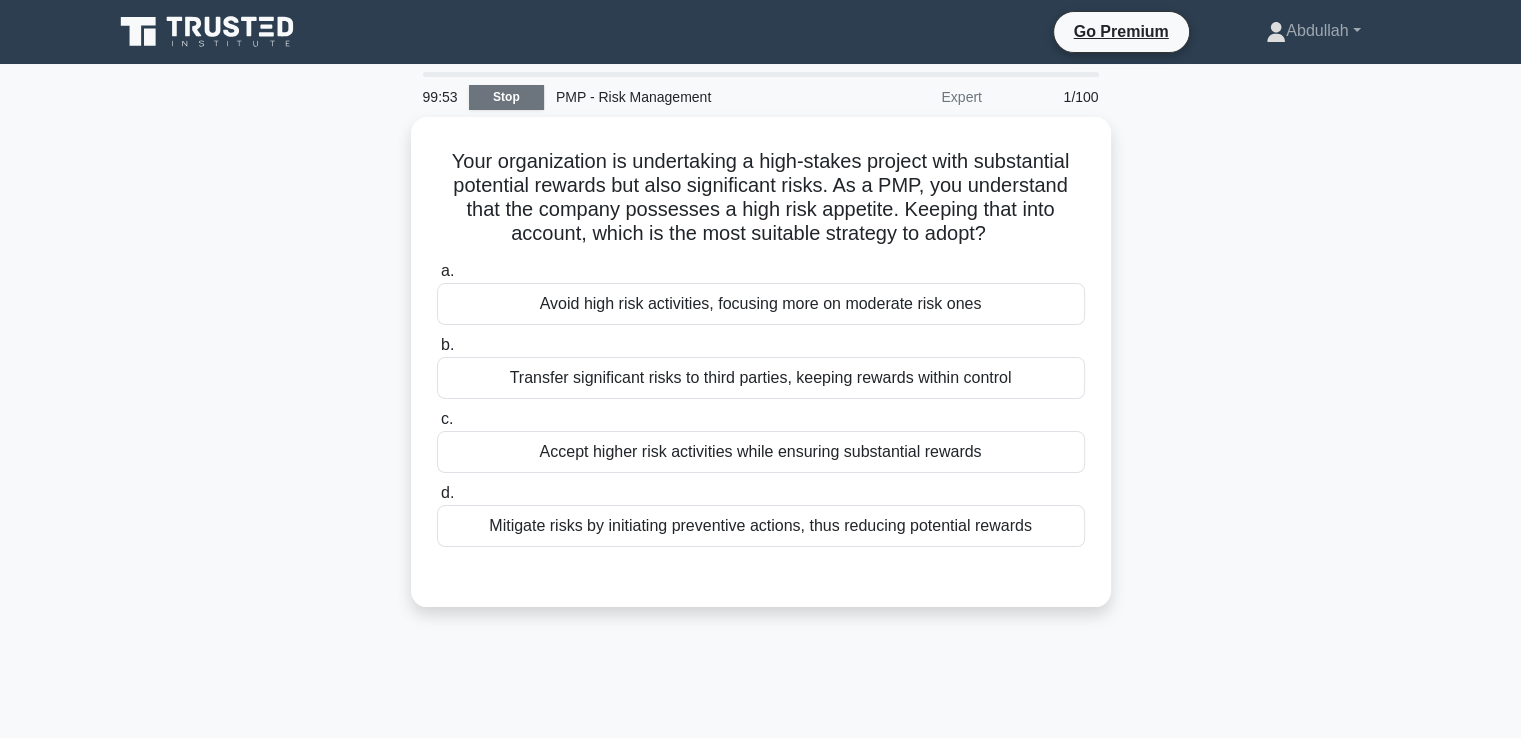 click on "Stop" at bounding box center [506, 97] 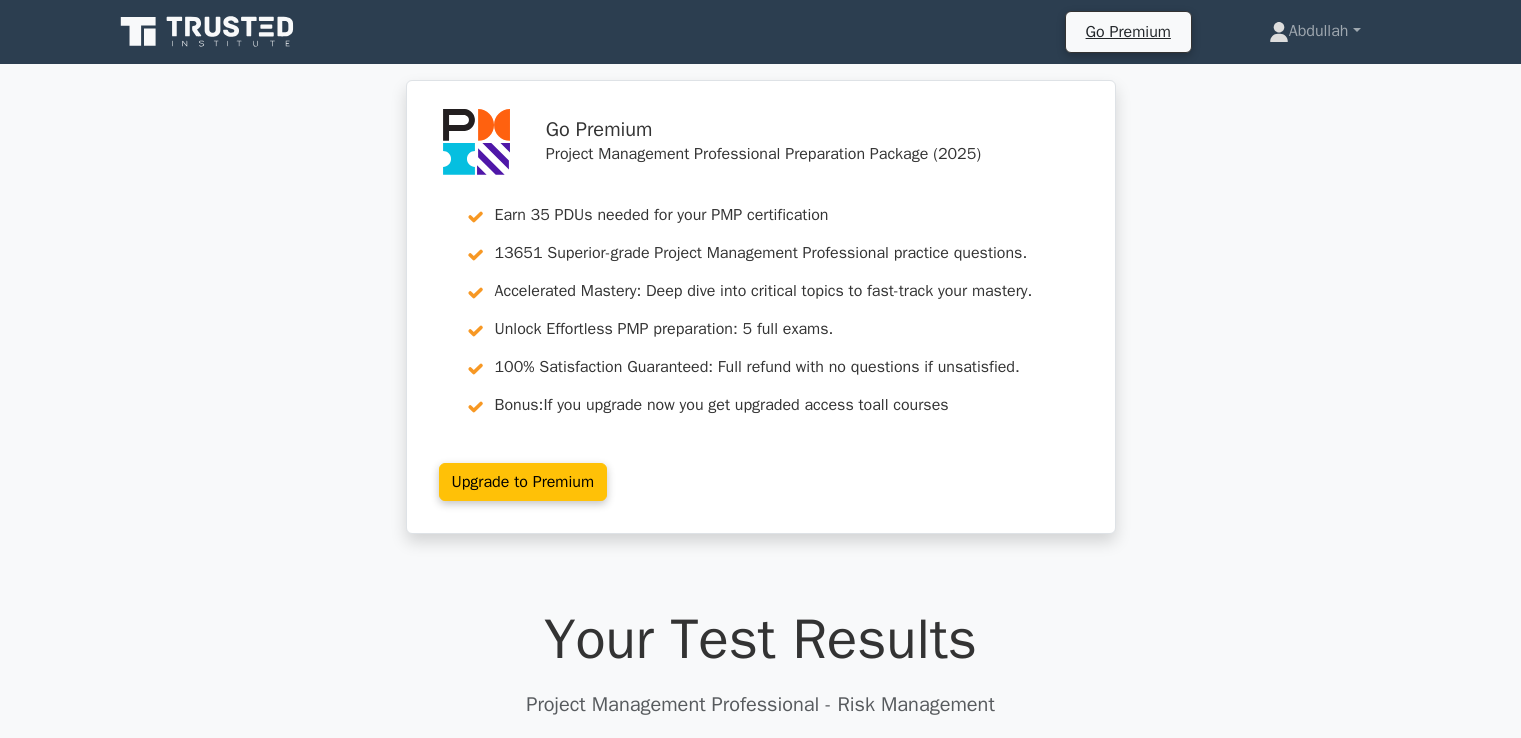 scroll, scrollTop: 0, scrollLeft: 0, axis: both 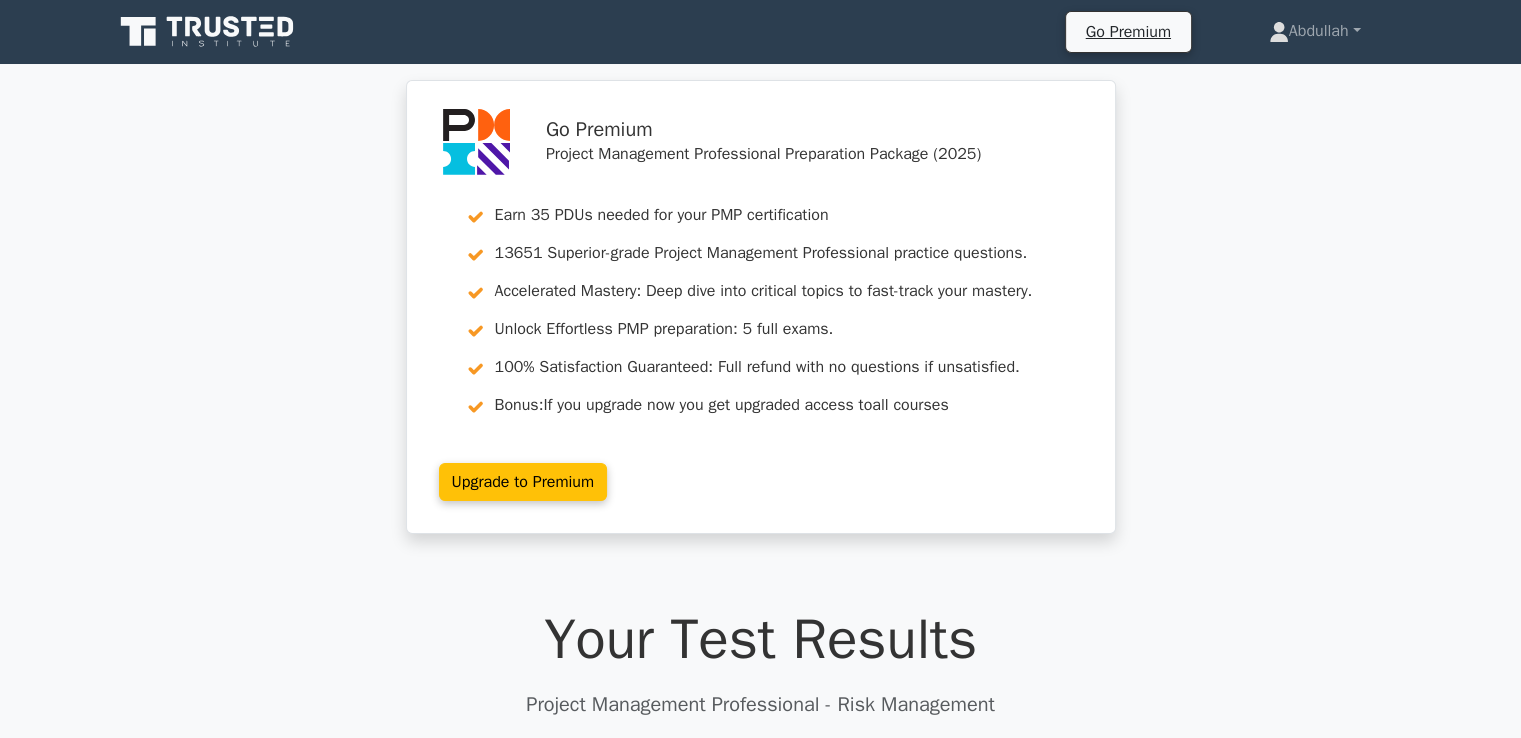 click 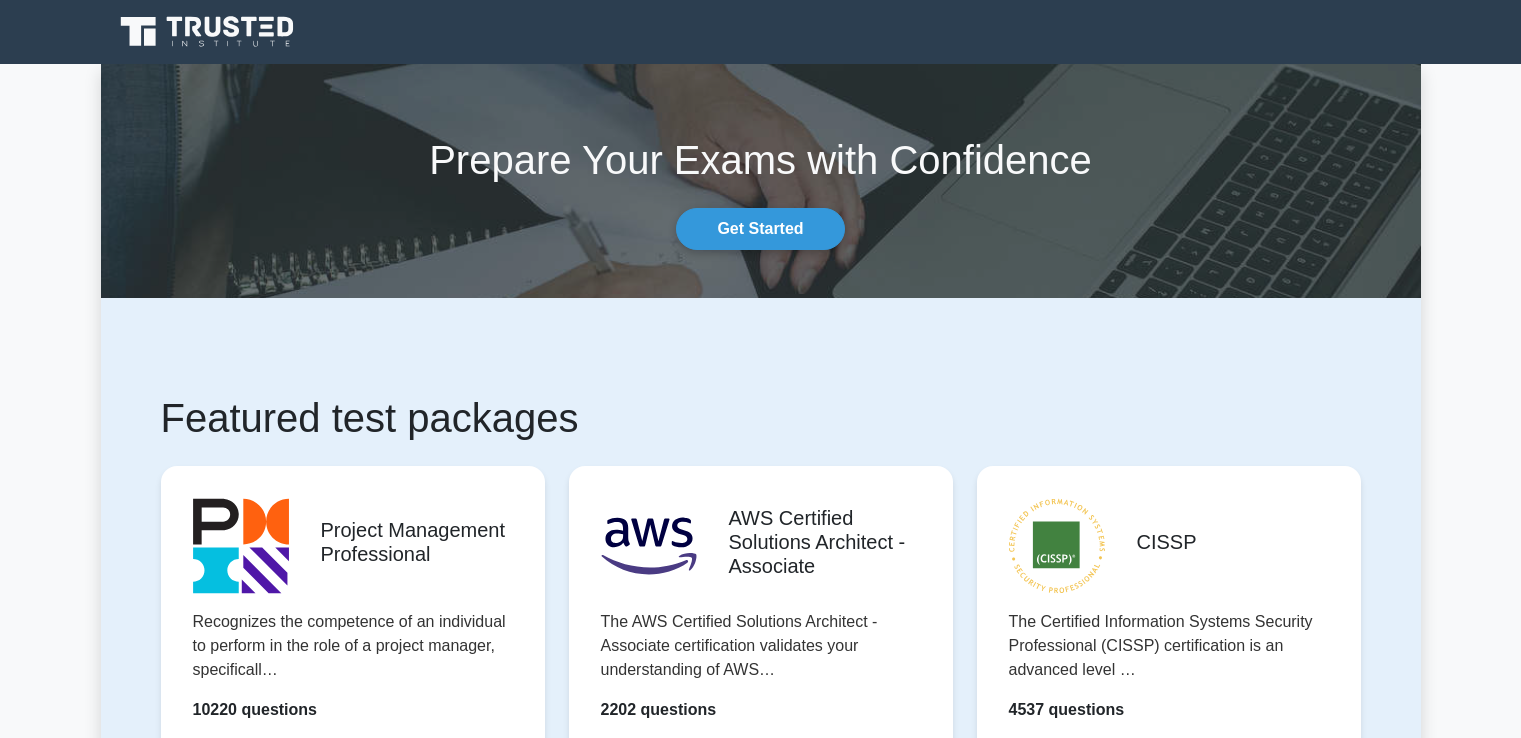 scroll, scrollTop: 0, scrollLeft: 0, axis: both 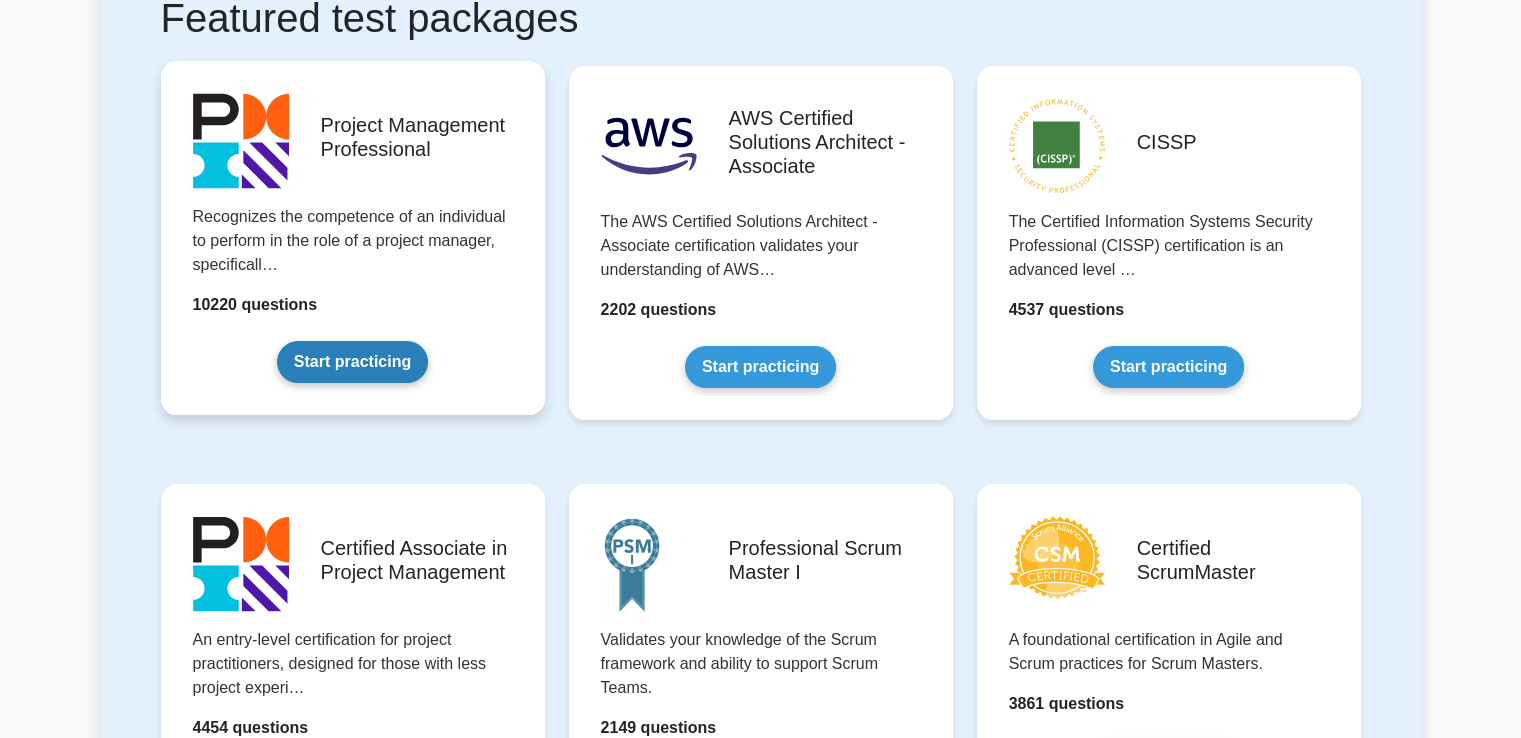 click on "Start practicing" at bounding box center (352, 362) 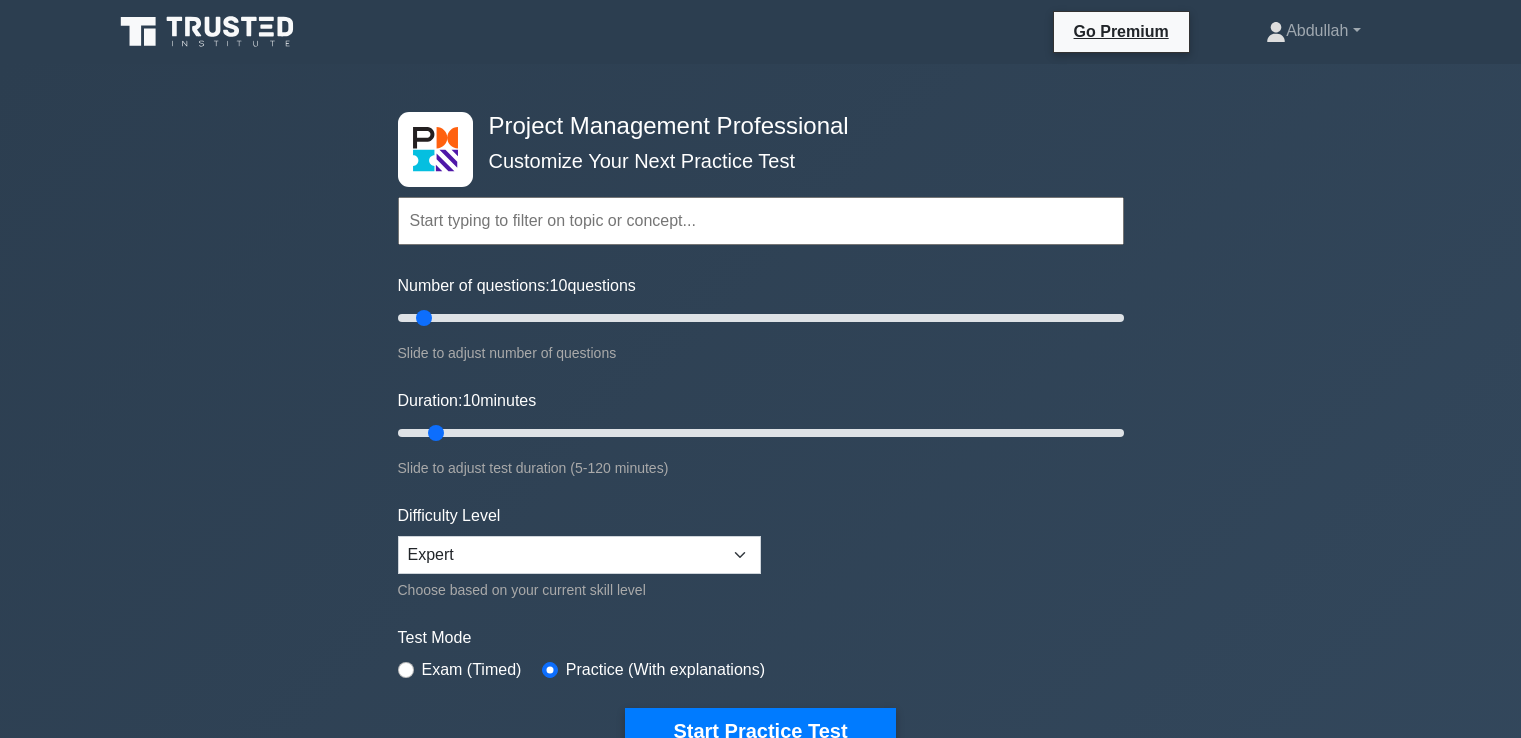 scroll, scrollTop: 0, scrollLeft: 0, axis: both 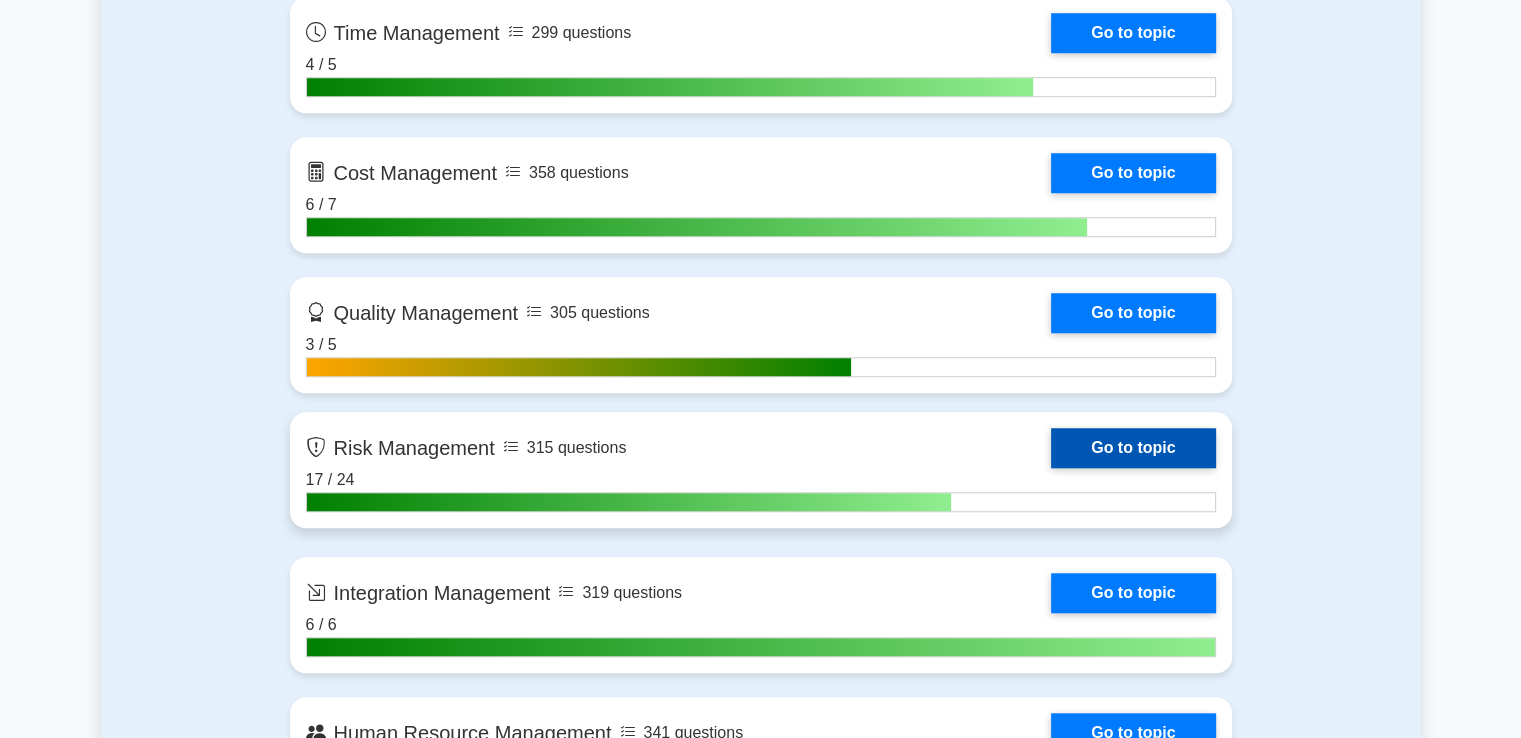 click on "Go to topic" at bounding box center [1133, 448] 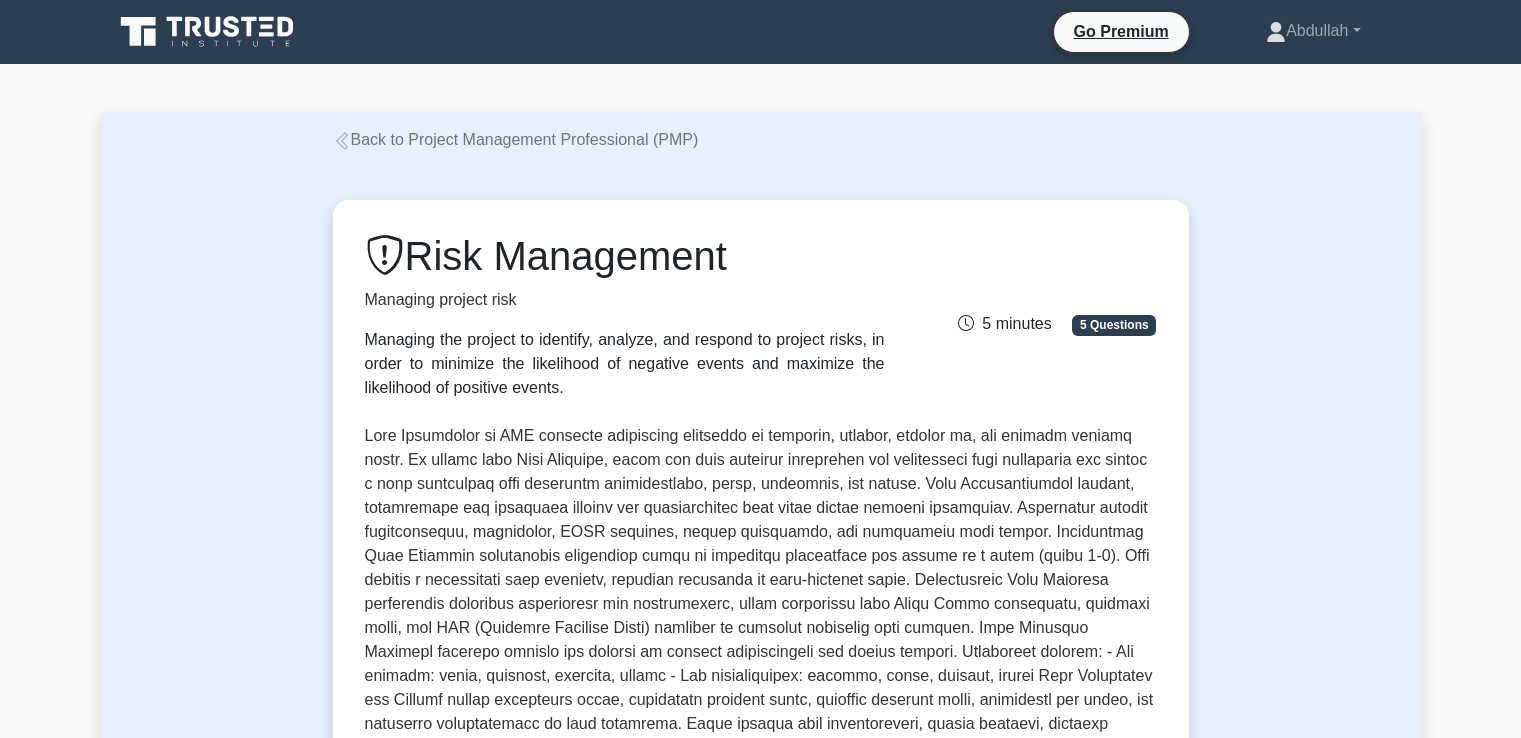scroll, scrollTop: 0, scrollLeft: 0, axis: both 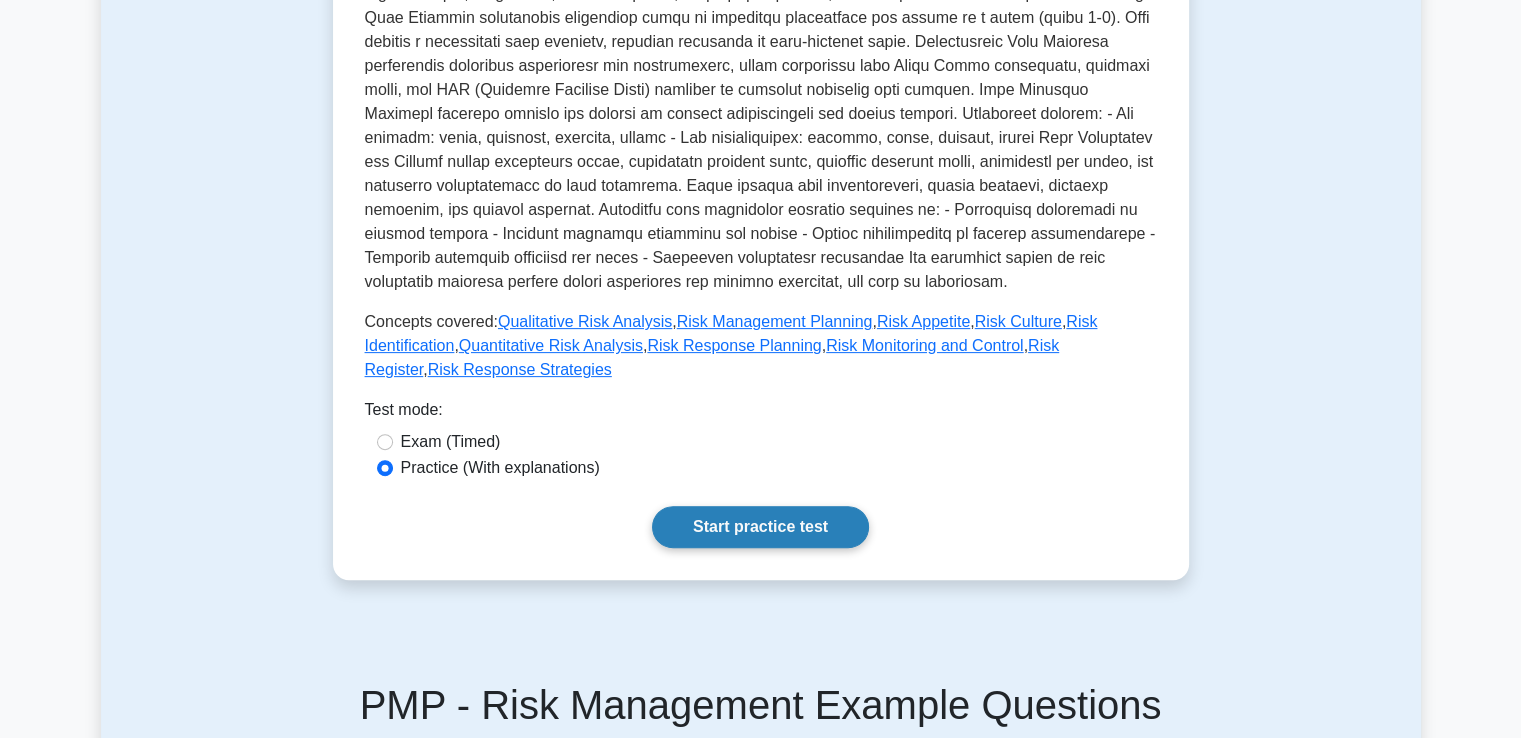 click on "Start practice test" at bounding box center [760, 527] 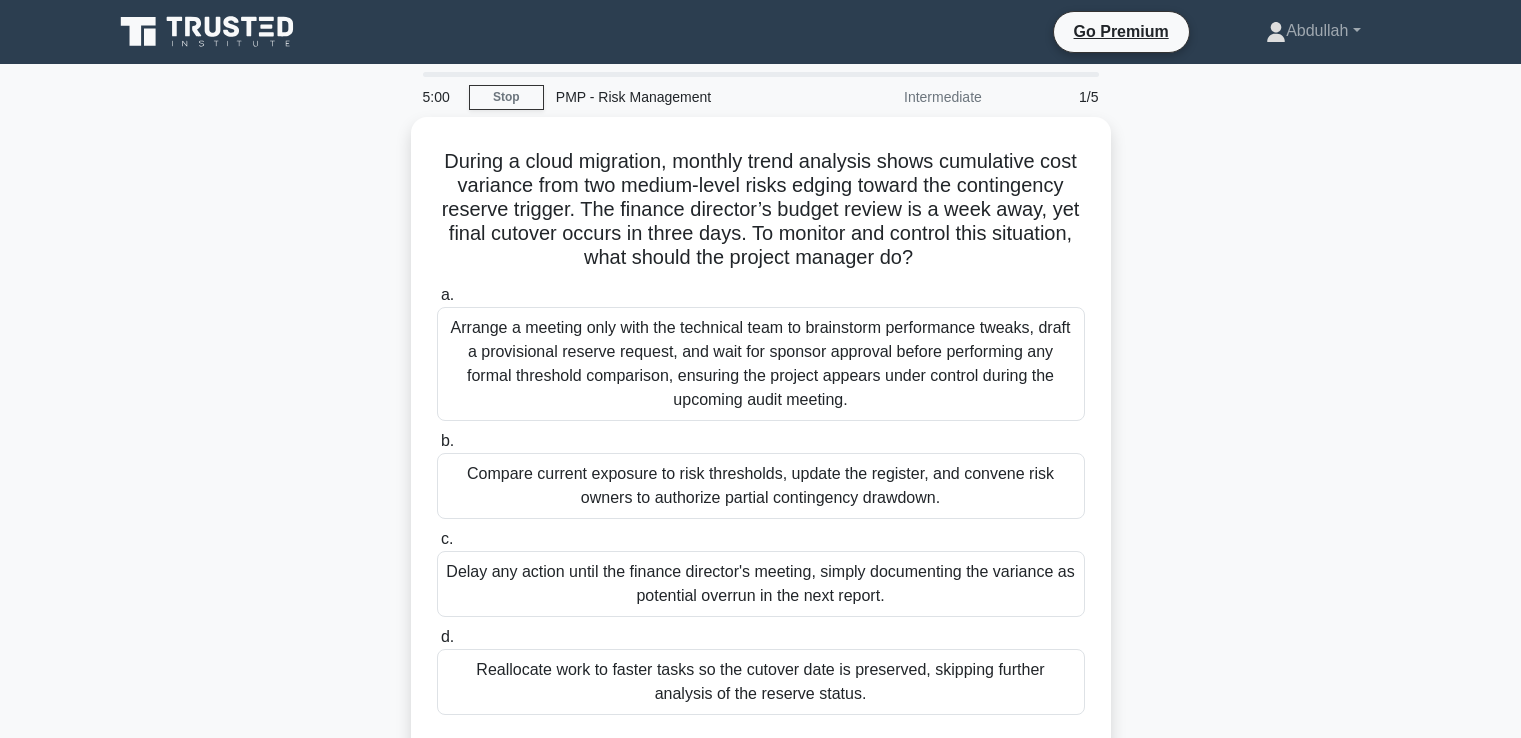 scroll, scrollTop: 0, scrollLeft: 0, axis: both 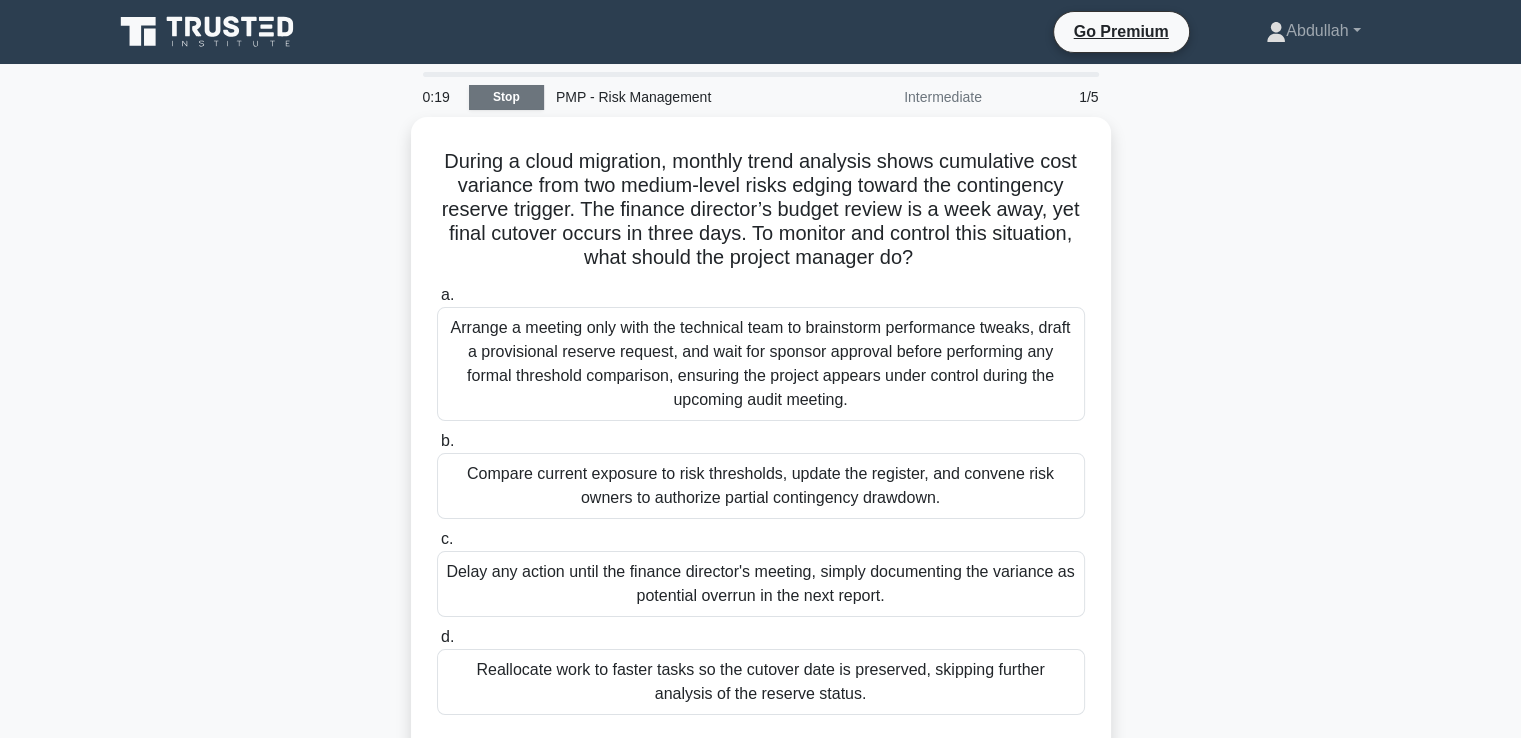 click on "Stop" at bounding box center (506, 97) 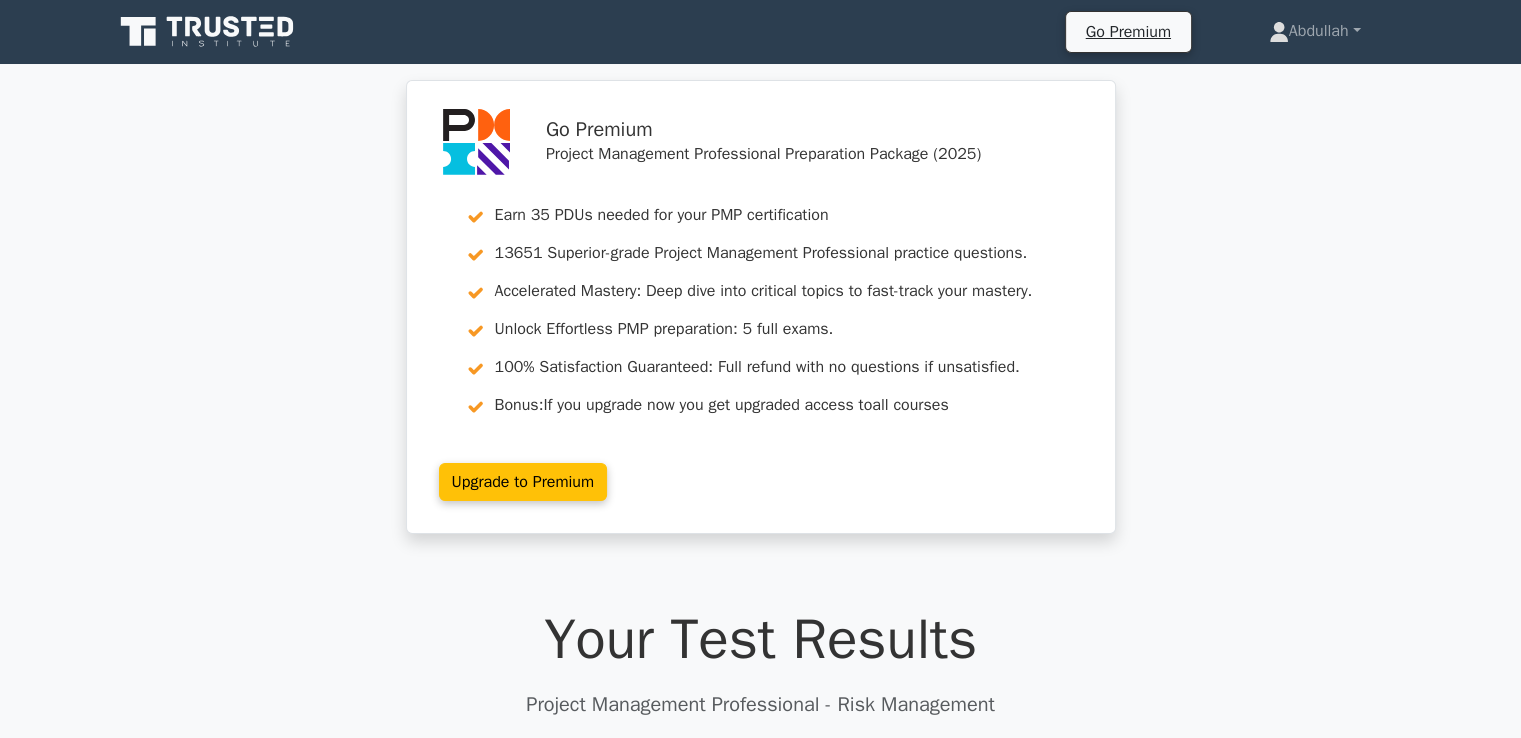 scroll, scrollTop: 666, scrollLeft: 0, axis: vertical 